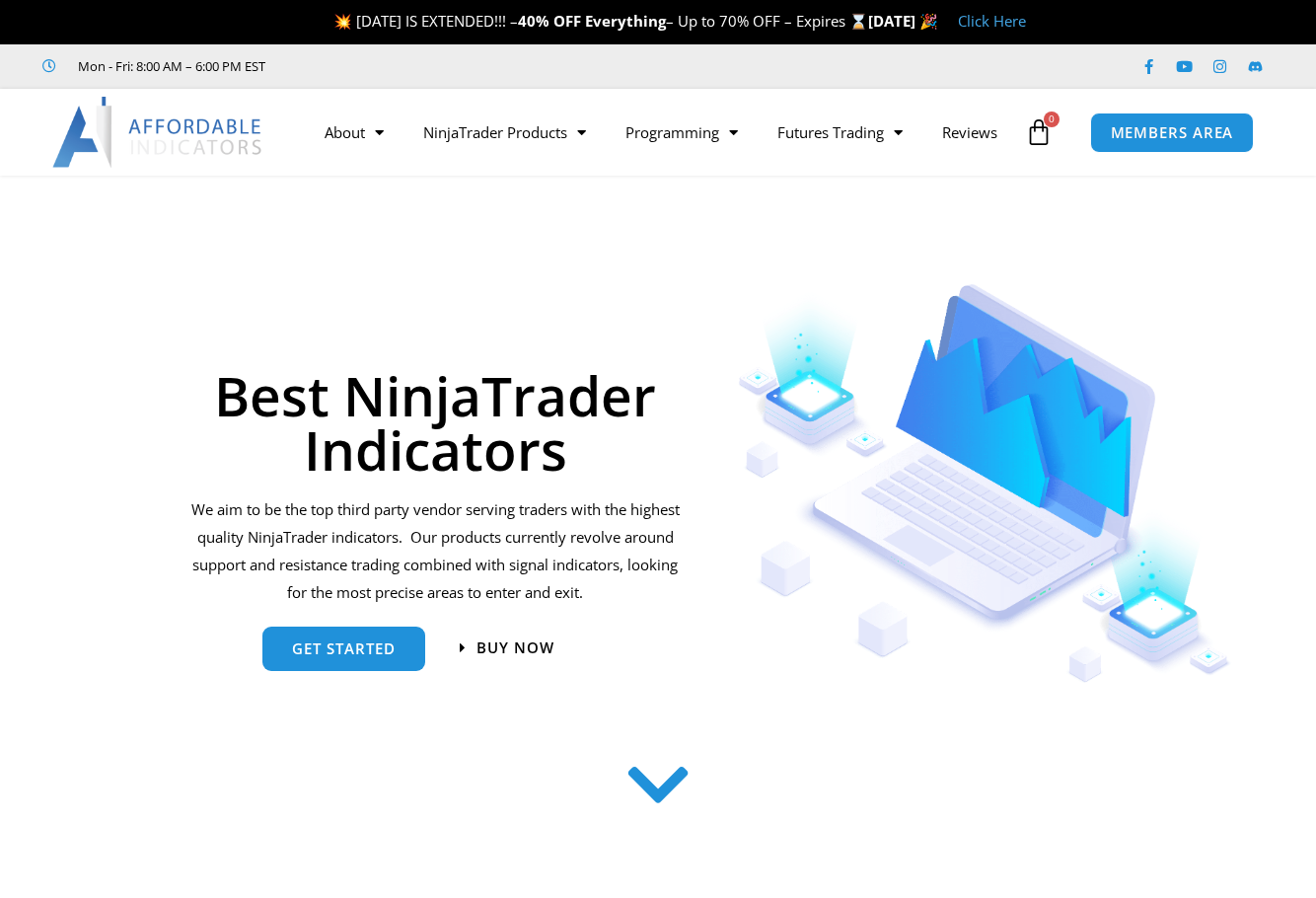 scroll, scrollTop: 0, scrollLeft: 0, axis: both 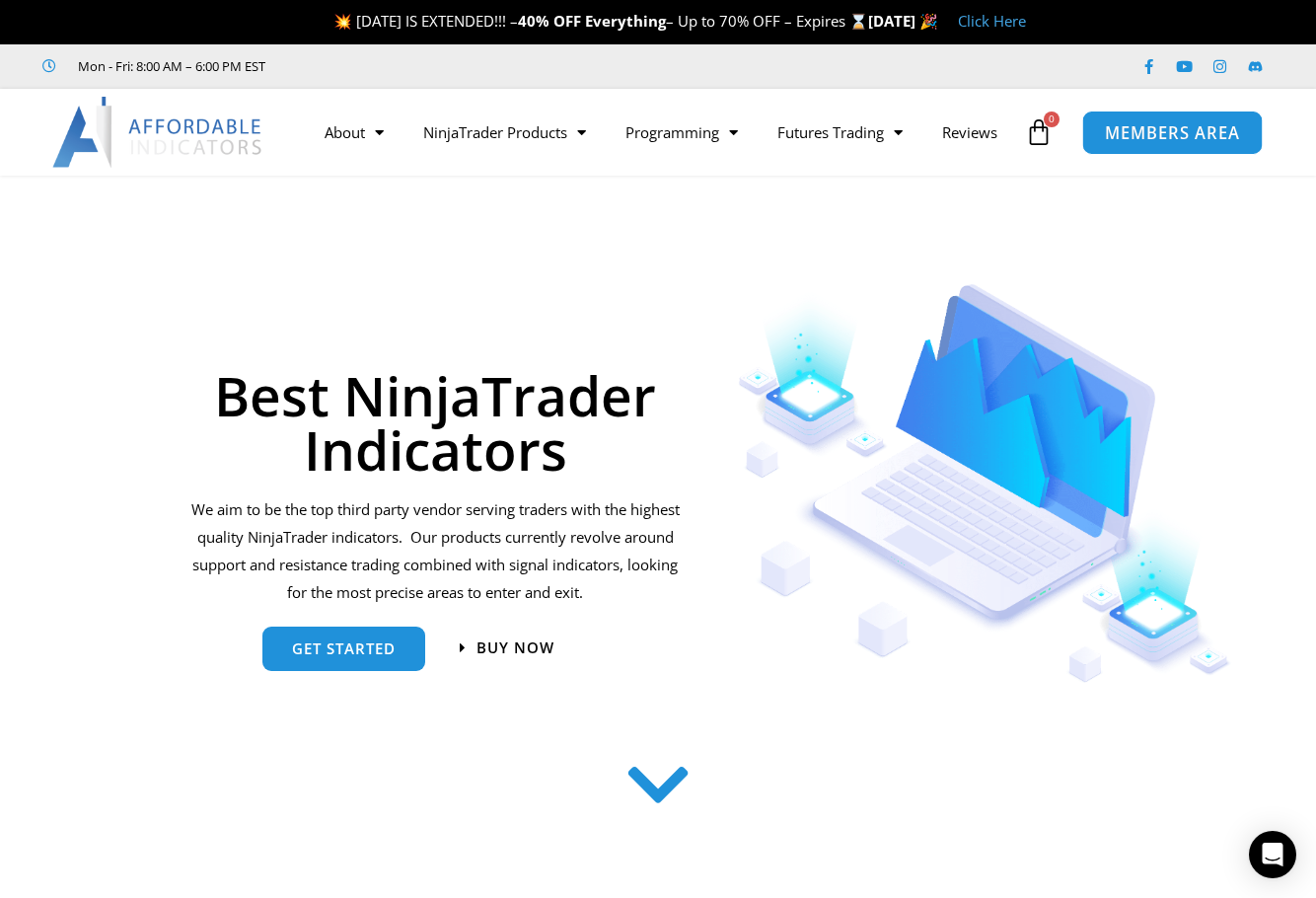 click on "MEMBERS AREA" at bounding box center [1171, 132] 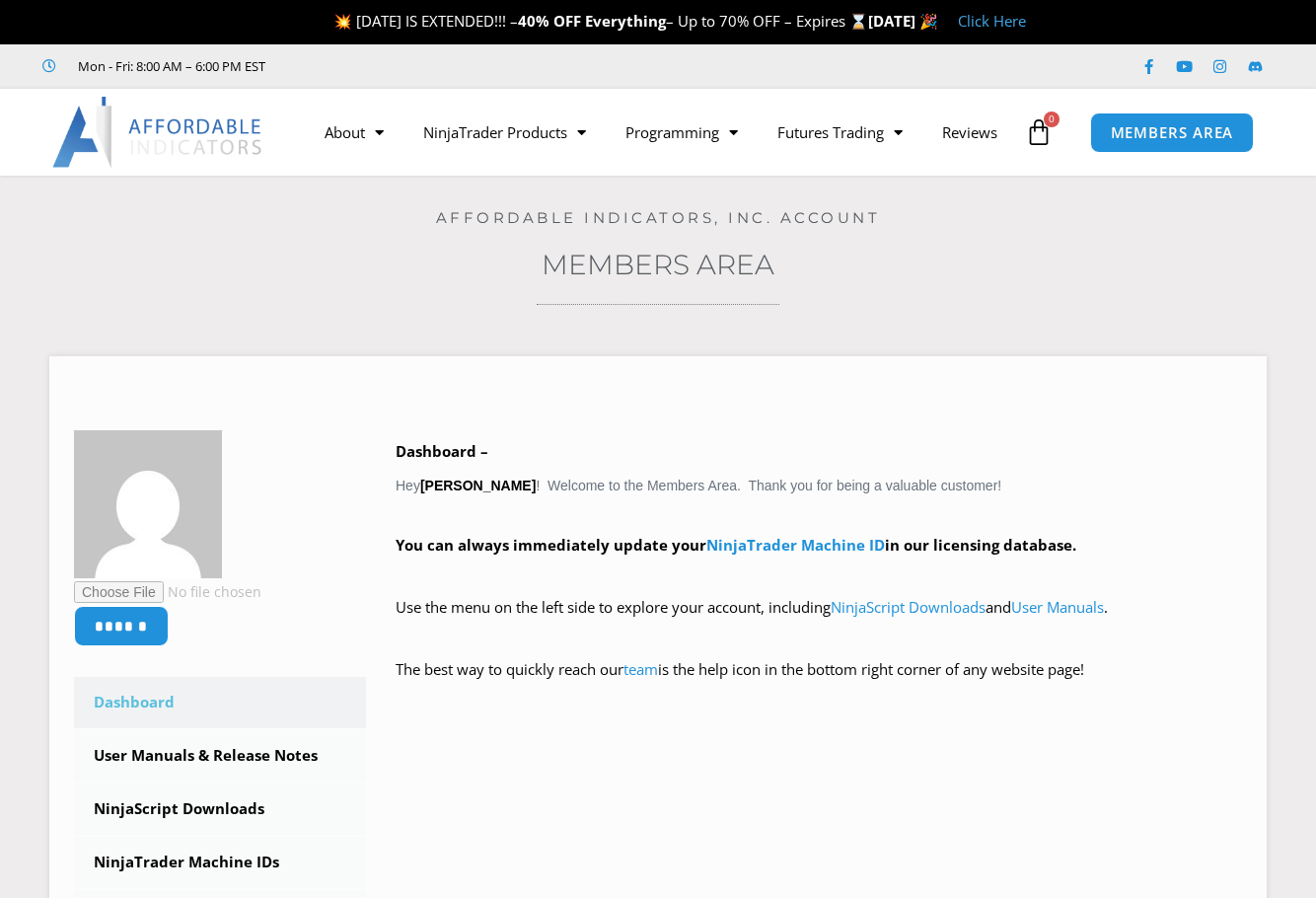 scroll, scrollTop: 0, scrollLeft: 0, axis: both 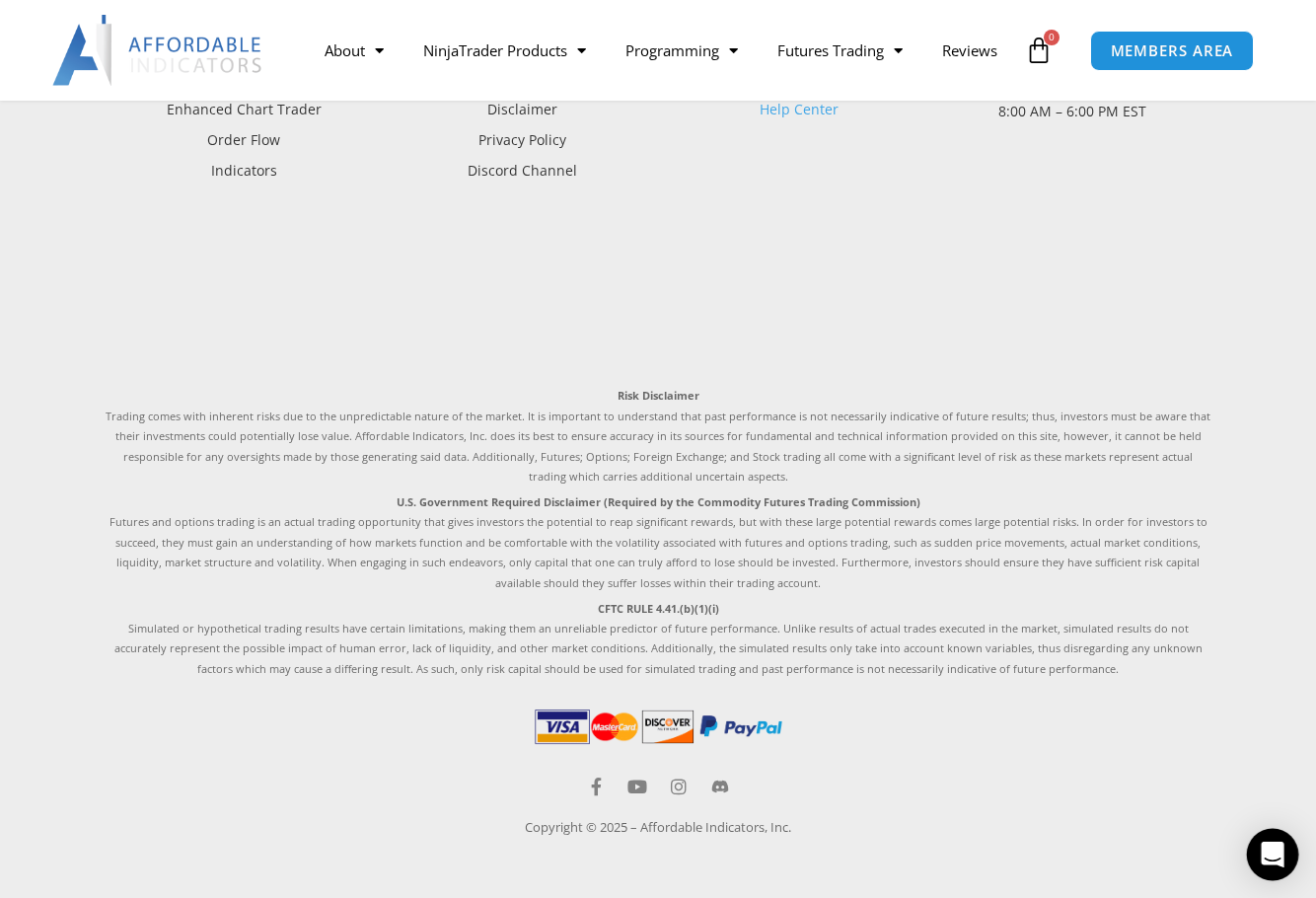 click 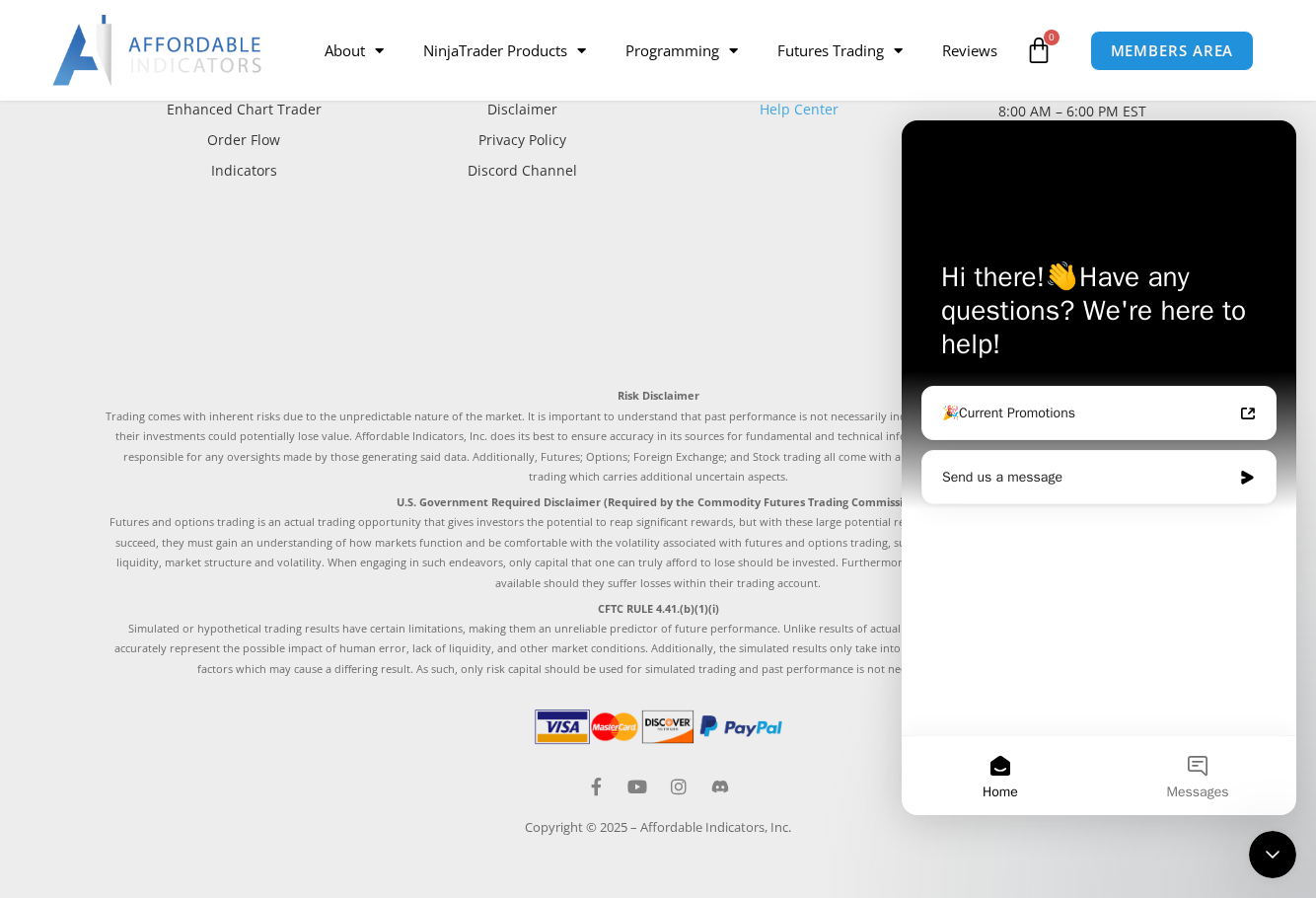 scroll, scrollTop: 0, scrollLeft: 0, axis: both 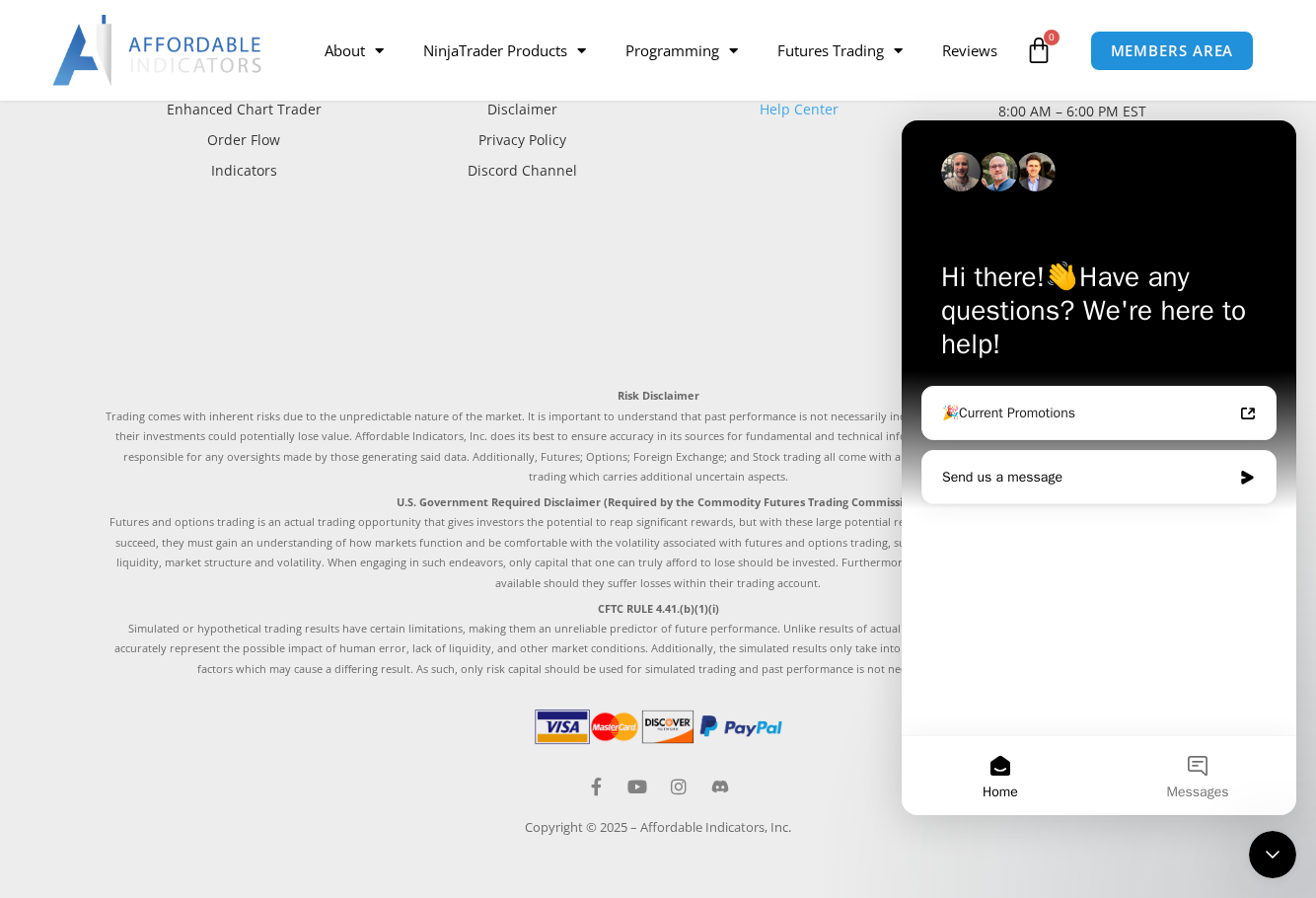 click on "Send us a message" at bounding box center [1086, 477] 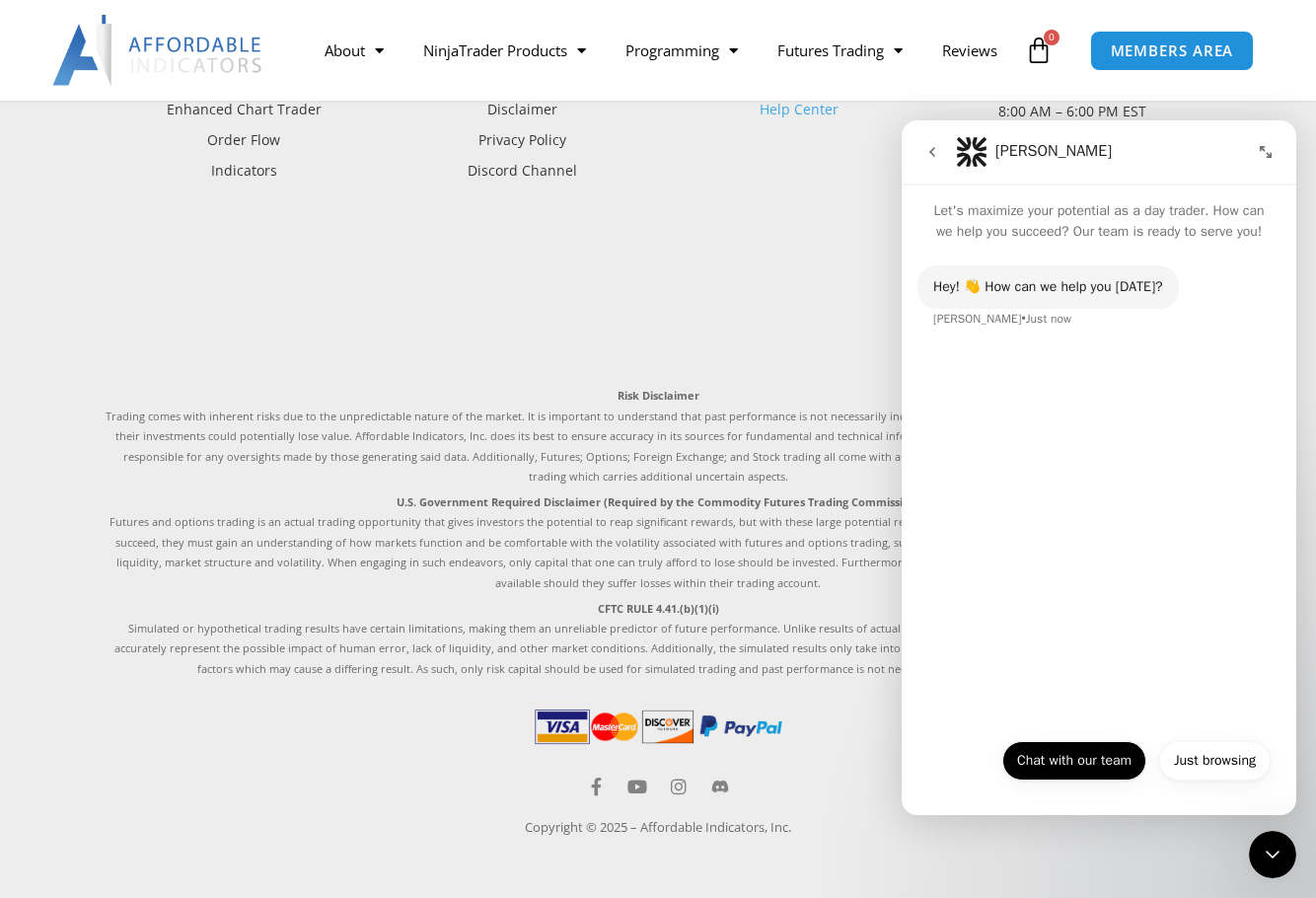 click on "Chat with our team" at bounding box center [1074, 761] 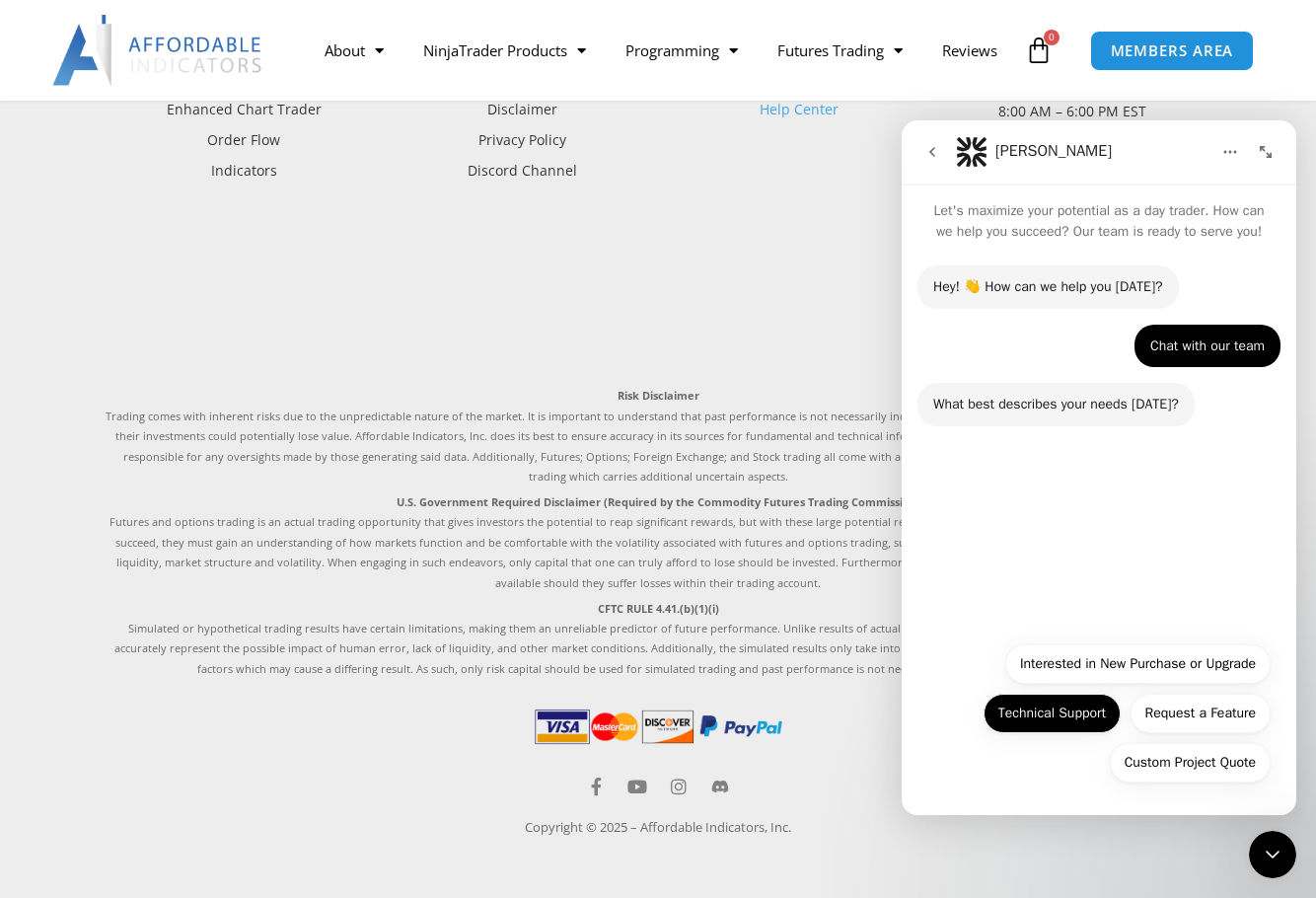 click on "Technical Support" at bounding box center [1052, 713] 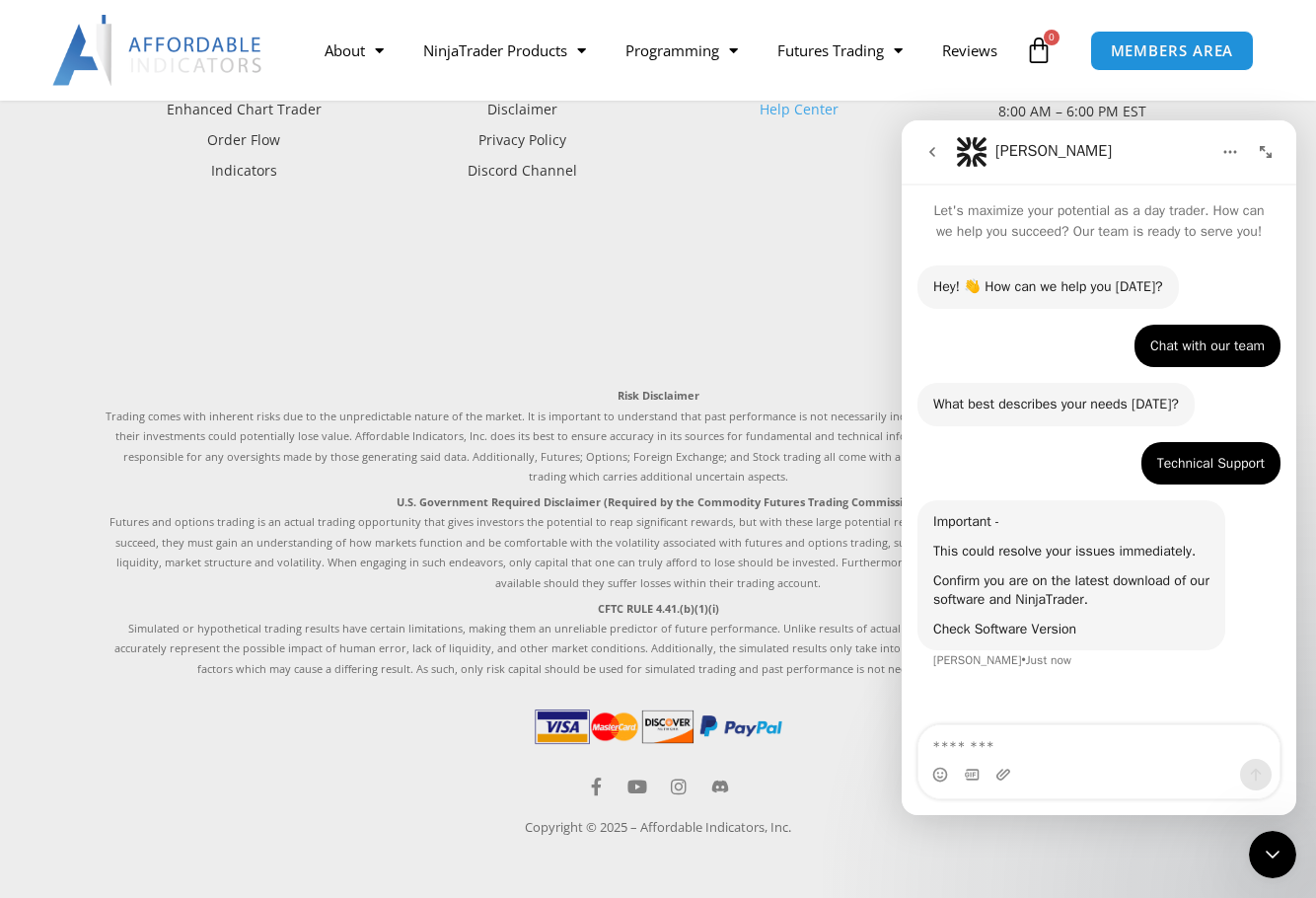 click on "Check Software Version" at bounding box center [1004, 629] 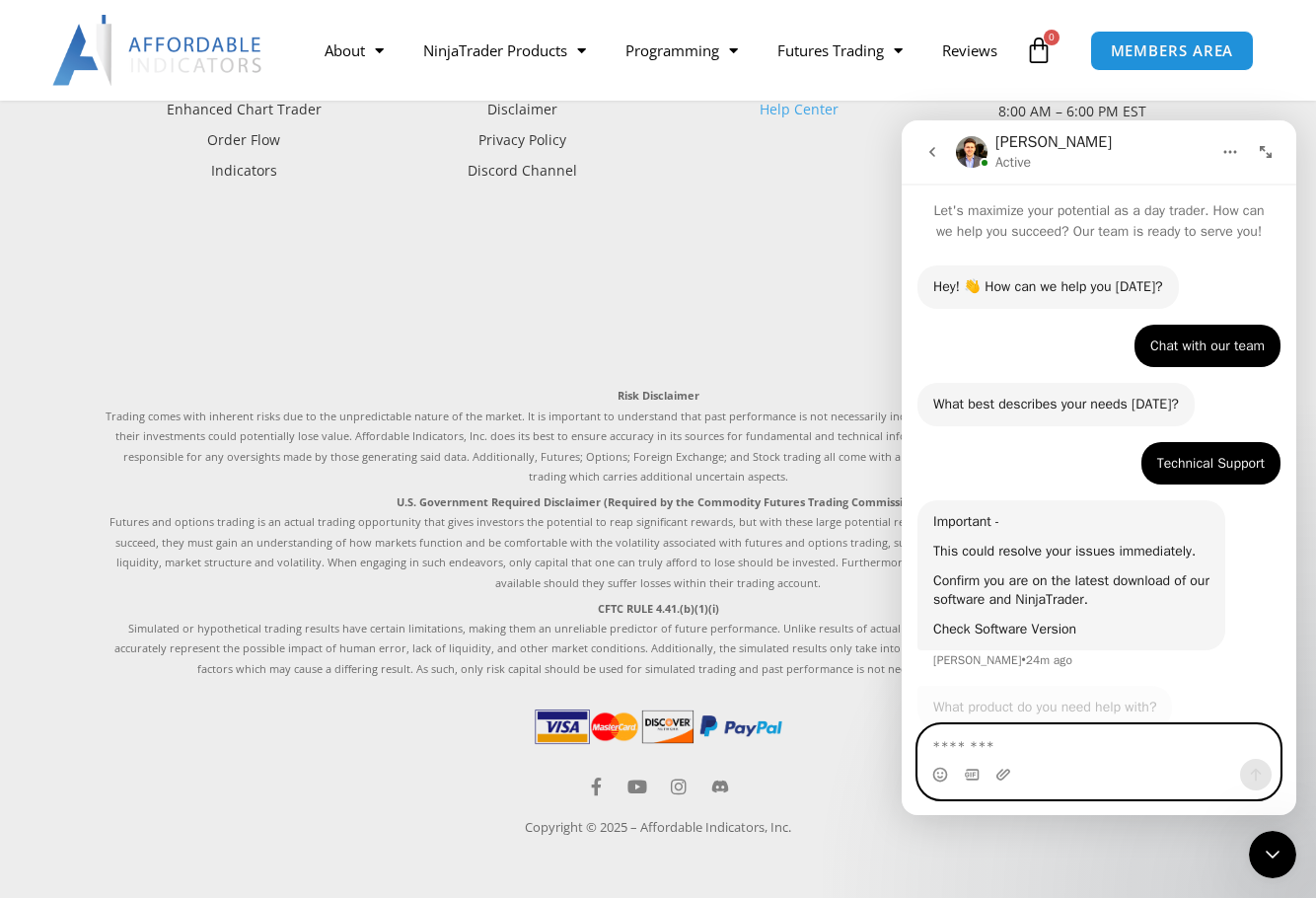 scroll, scrollTop: 78, scrollLeft: 0, axis: vertical 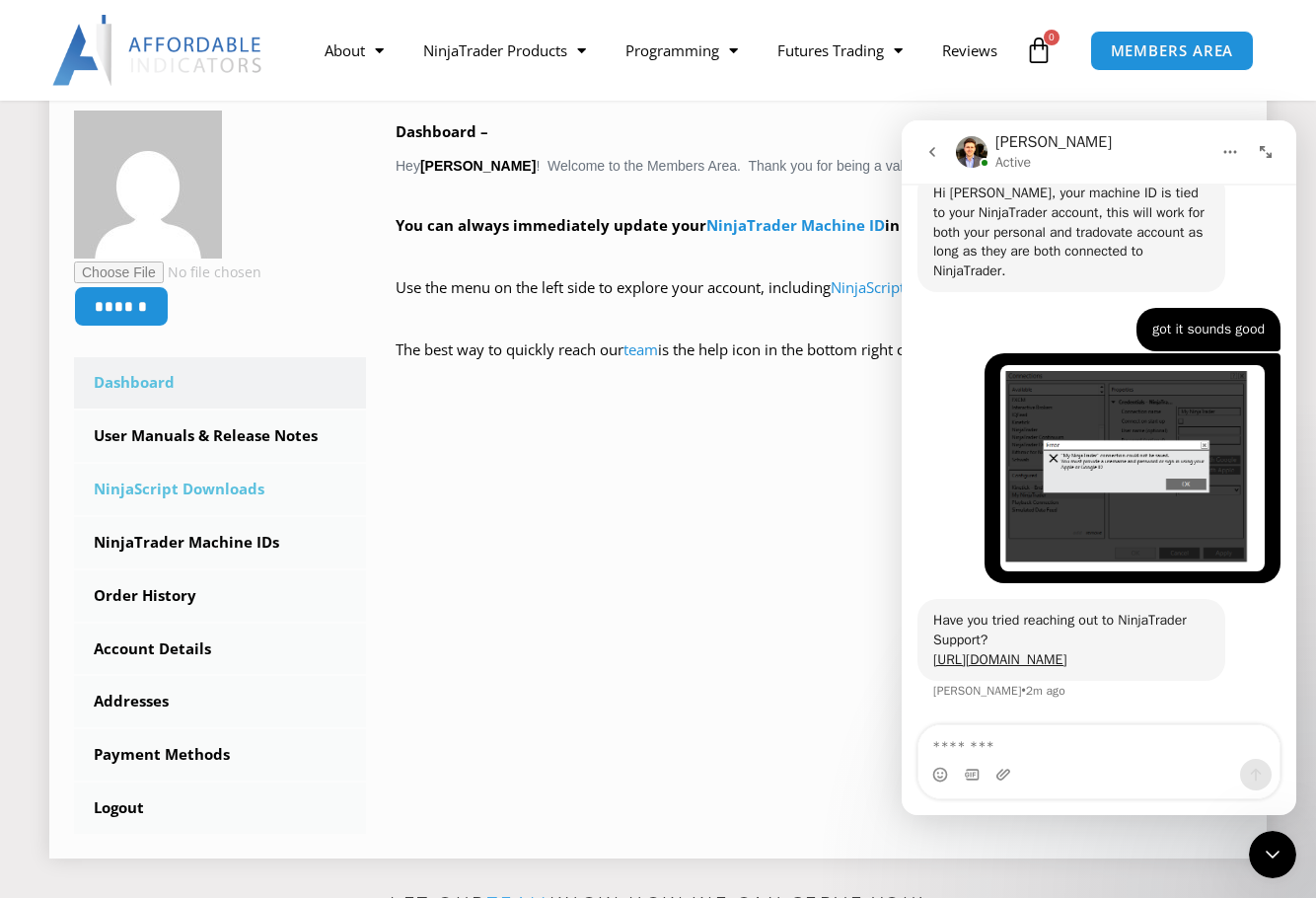 click on "NinjaScript Downloads" at bounding box center [220, 489] 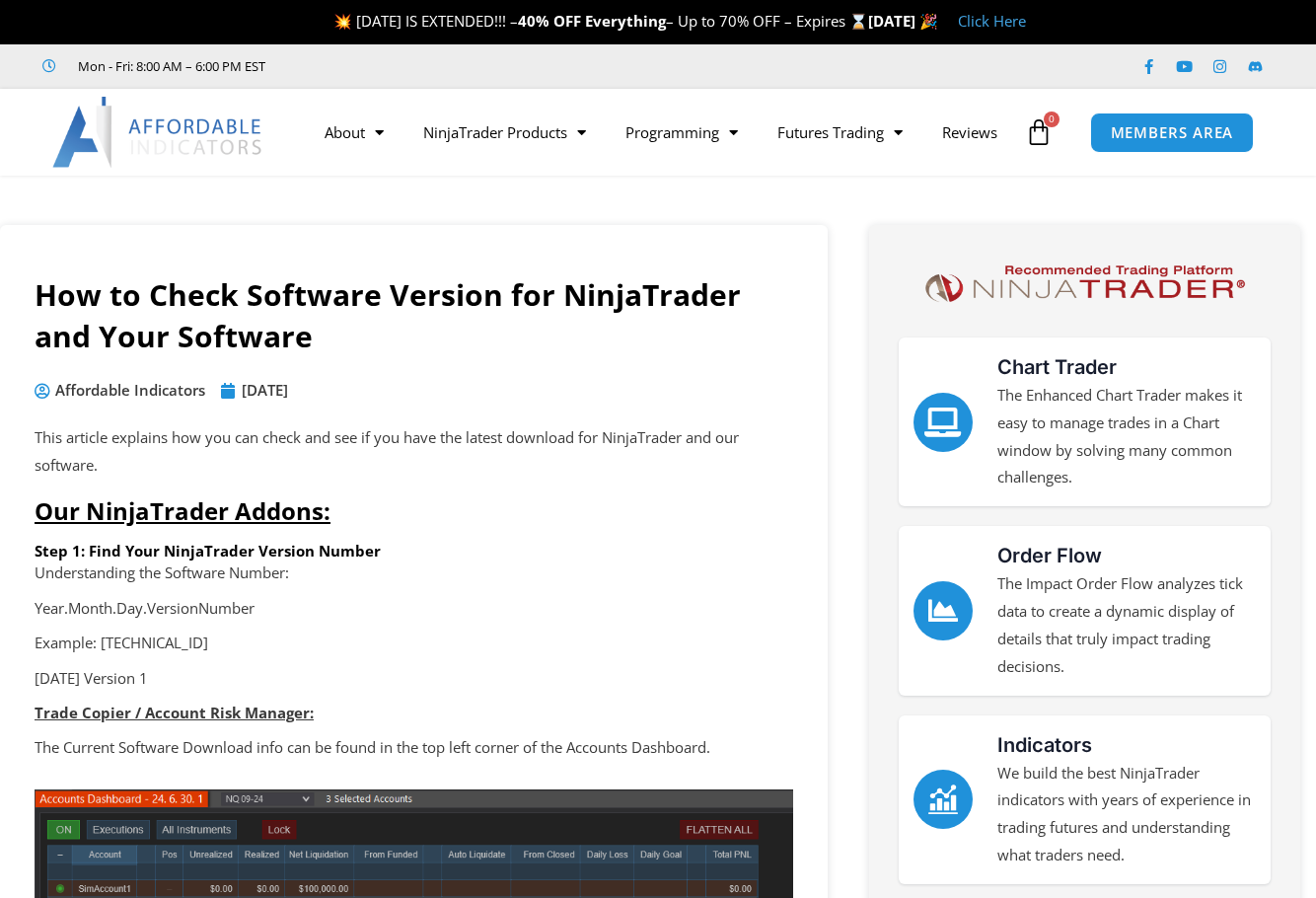 scroll, scrollTop: 0, scrollLeft: 0, axis: both 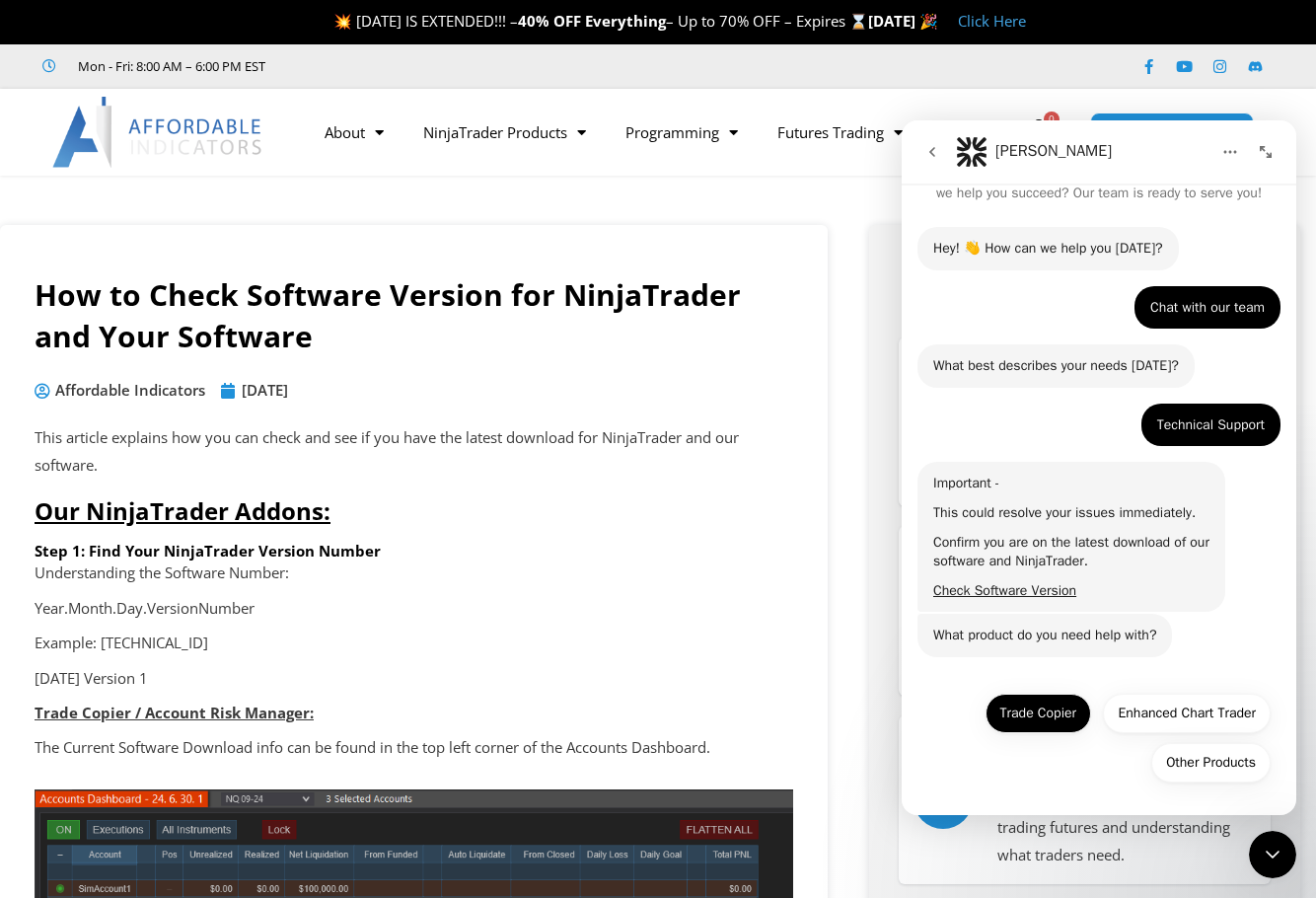 click on "Trade Copier" at bounding box center [1038, 713] 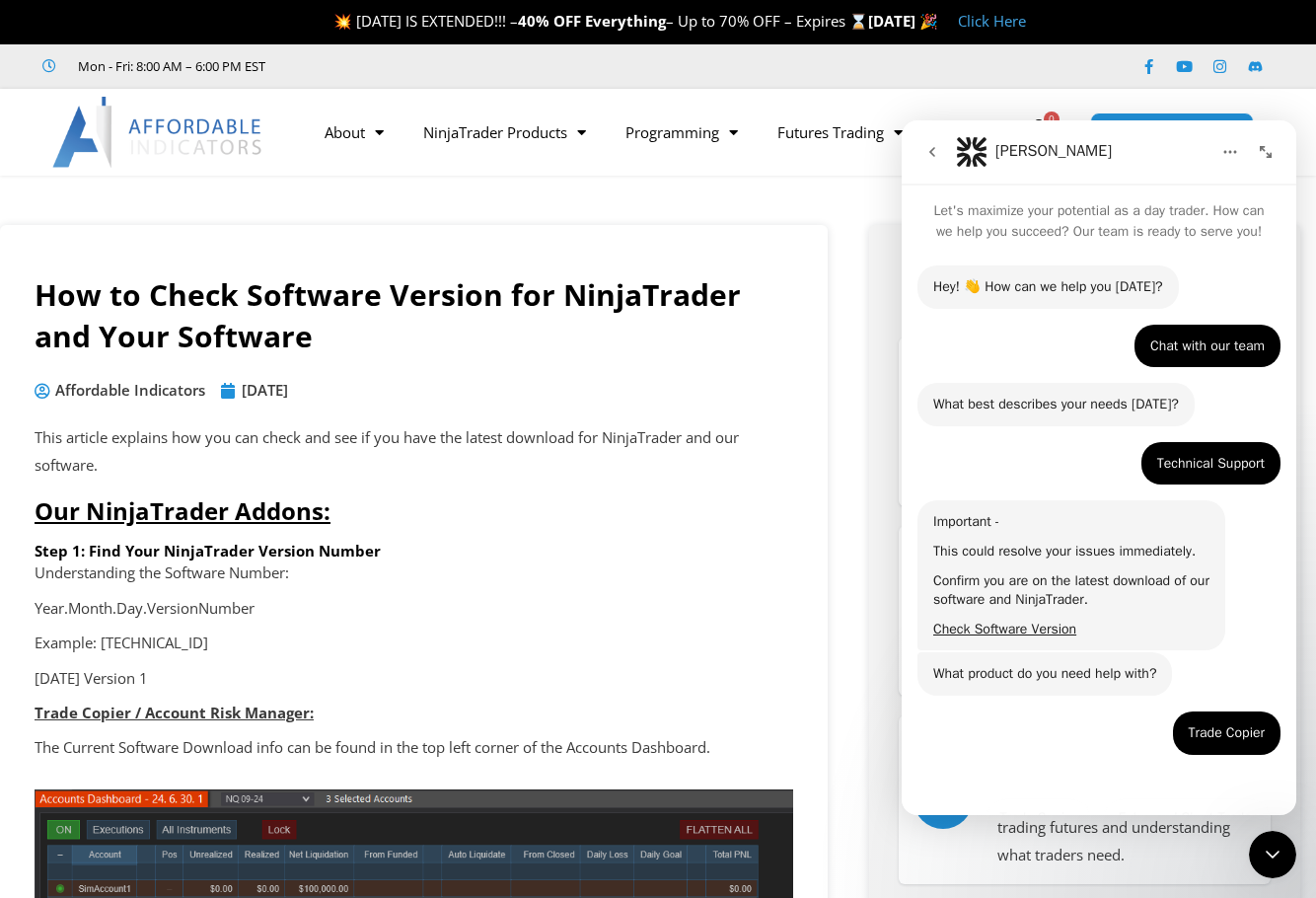 scroll, scrollTop: 44, scrollLeft: 0, axis: vertical 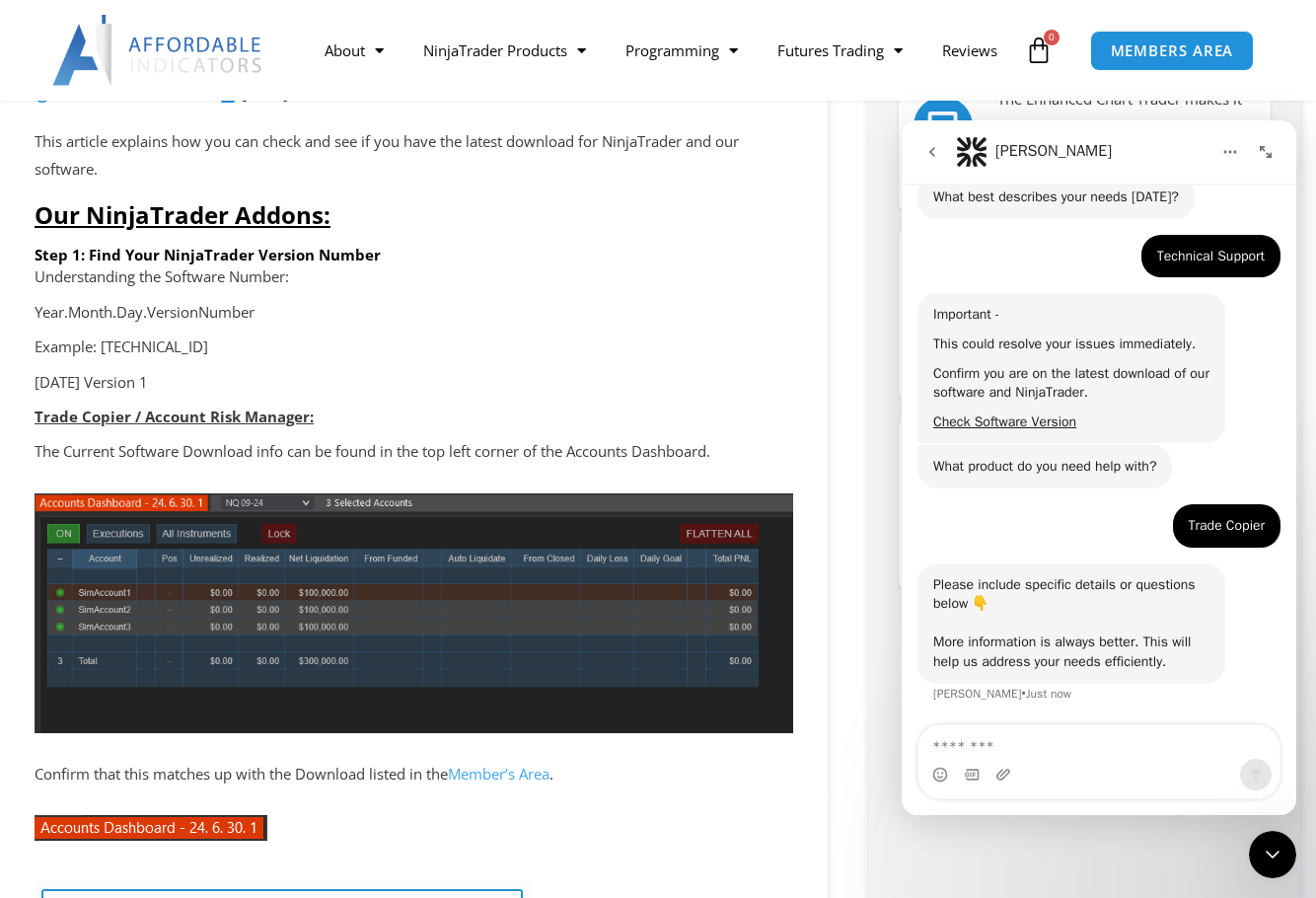 click at bounding box center (1099, 742) 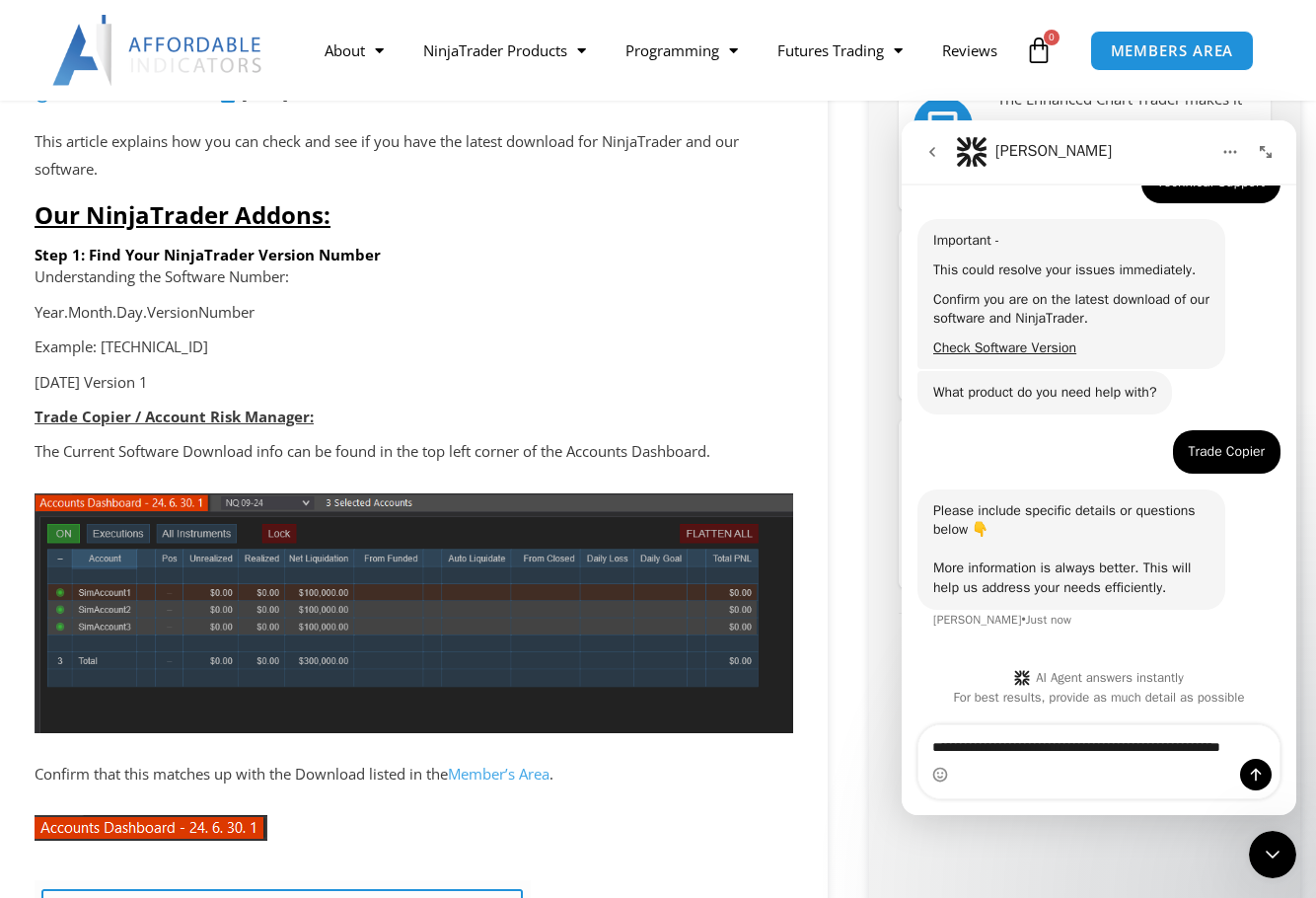 scroll, scrollTop: 301, scrollLeft: 0, axis: vertical 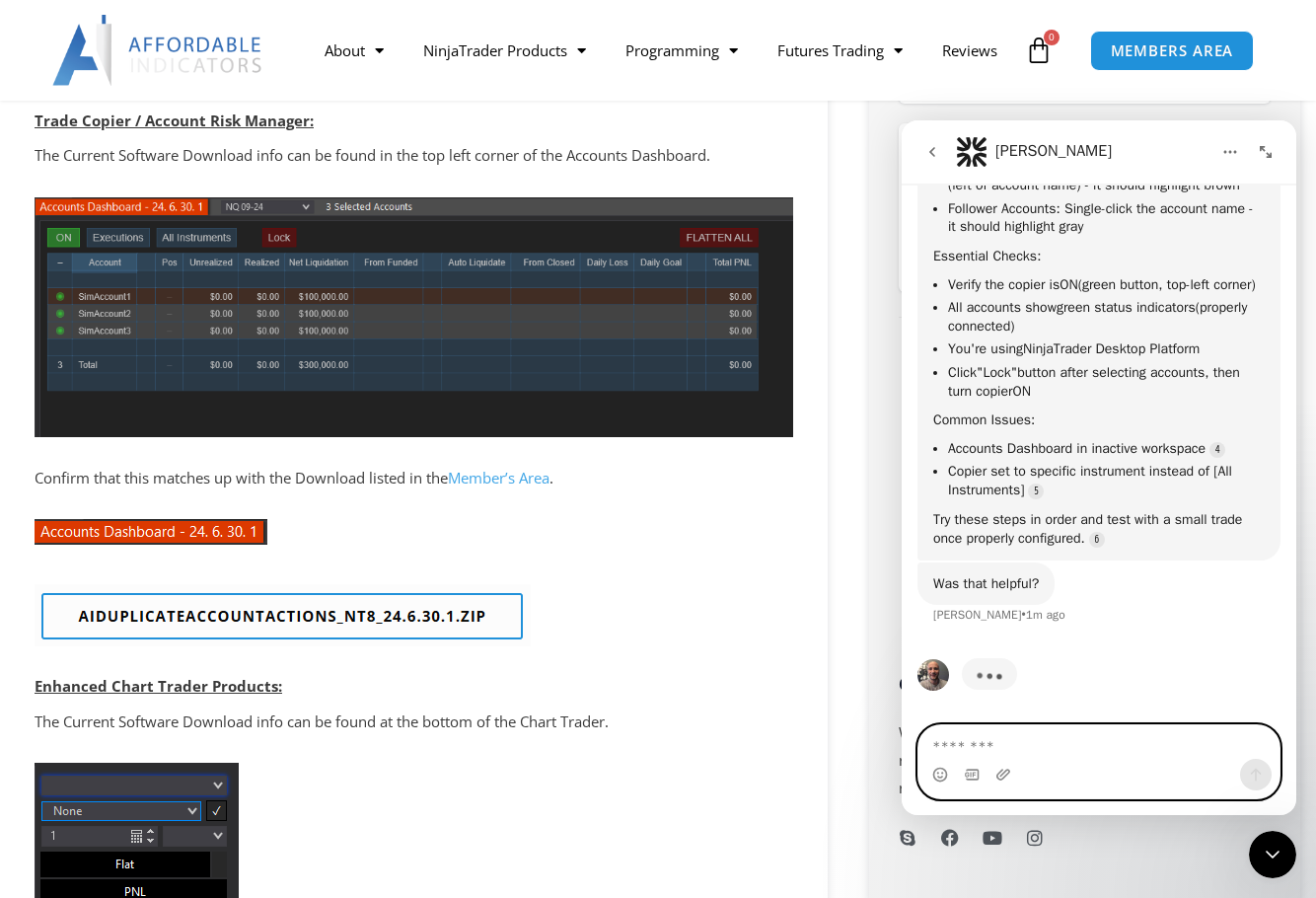 click at bounding box center (1099, 742) 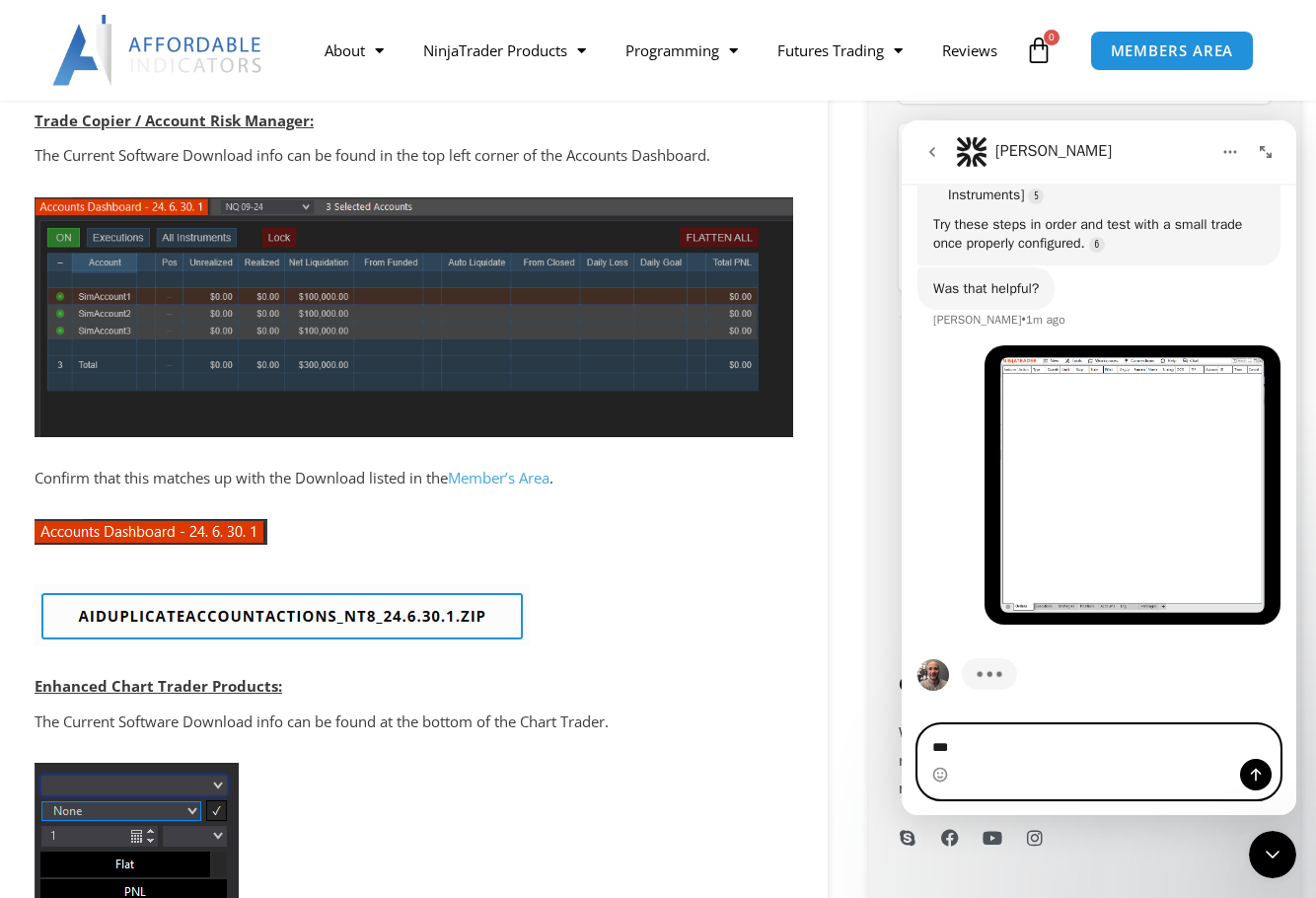 scroll, scrollTop: 1244, scrollLeft: 0, axis: vertical 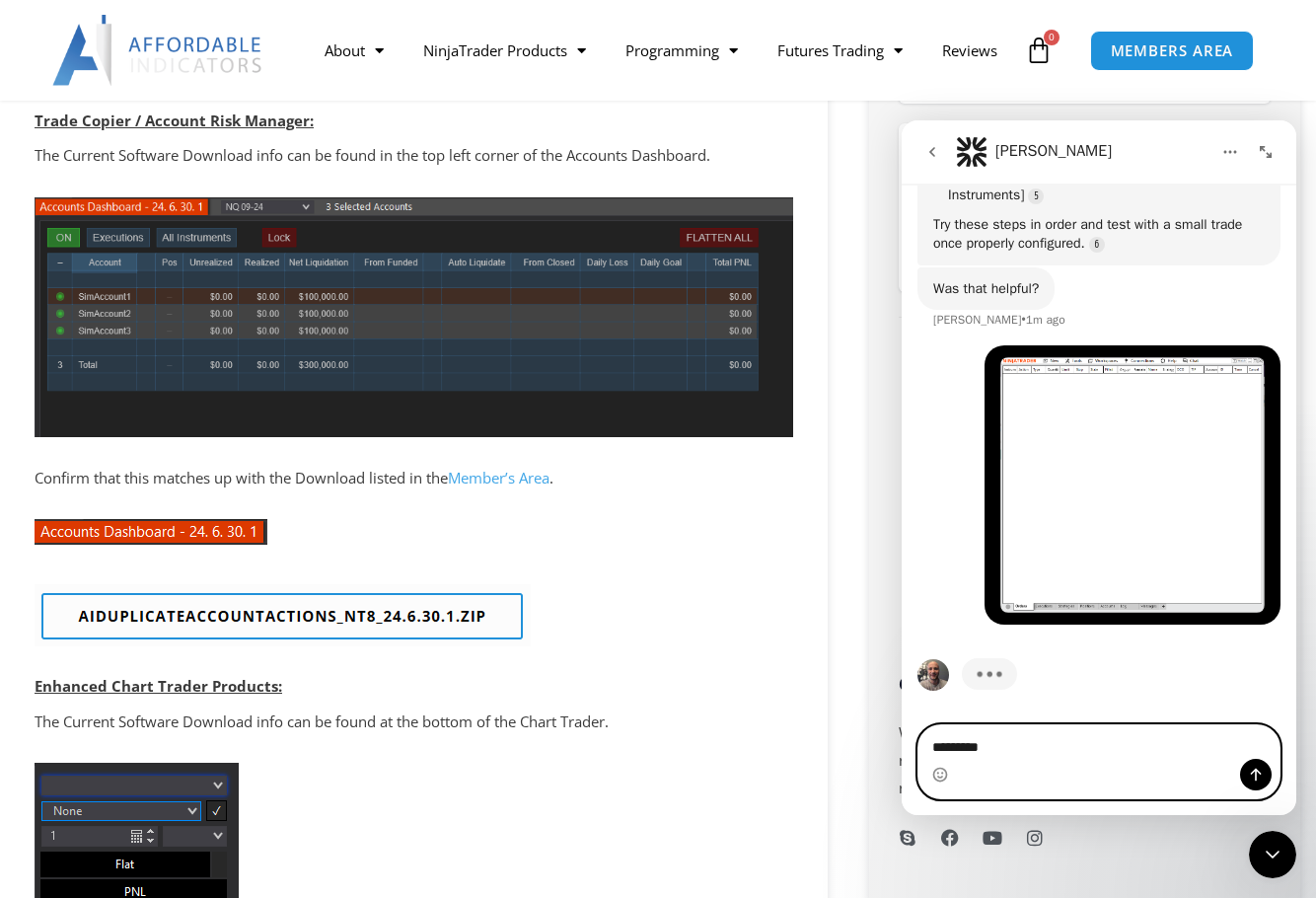 type on "*********" 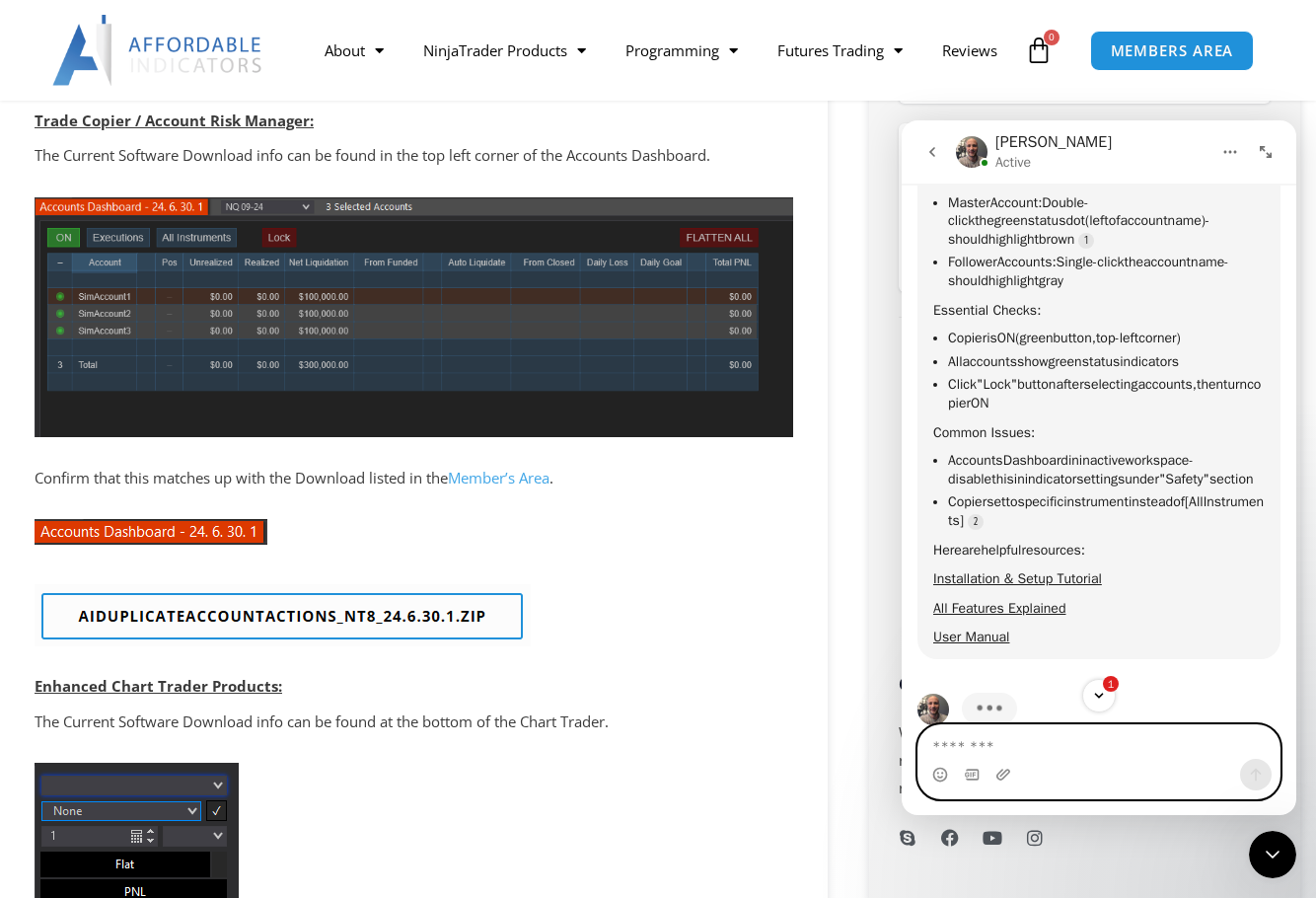 scroll, scrollTop: 1976, scrollLeft: 0, axis: vertical 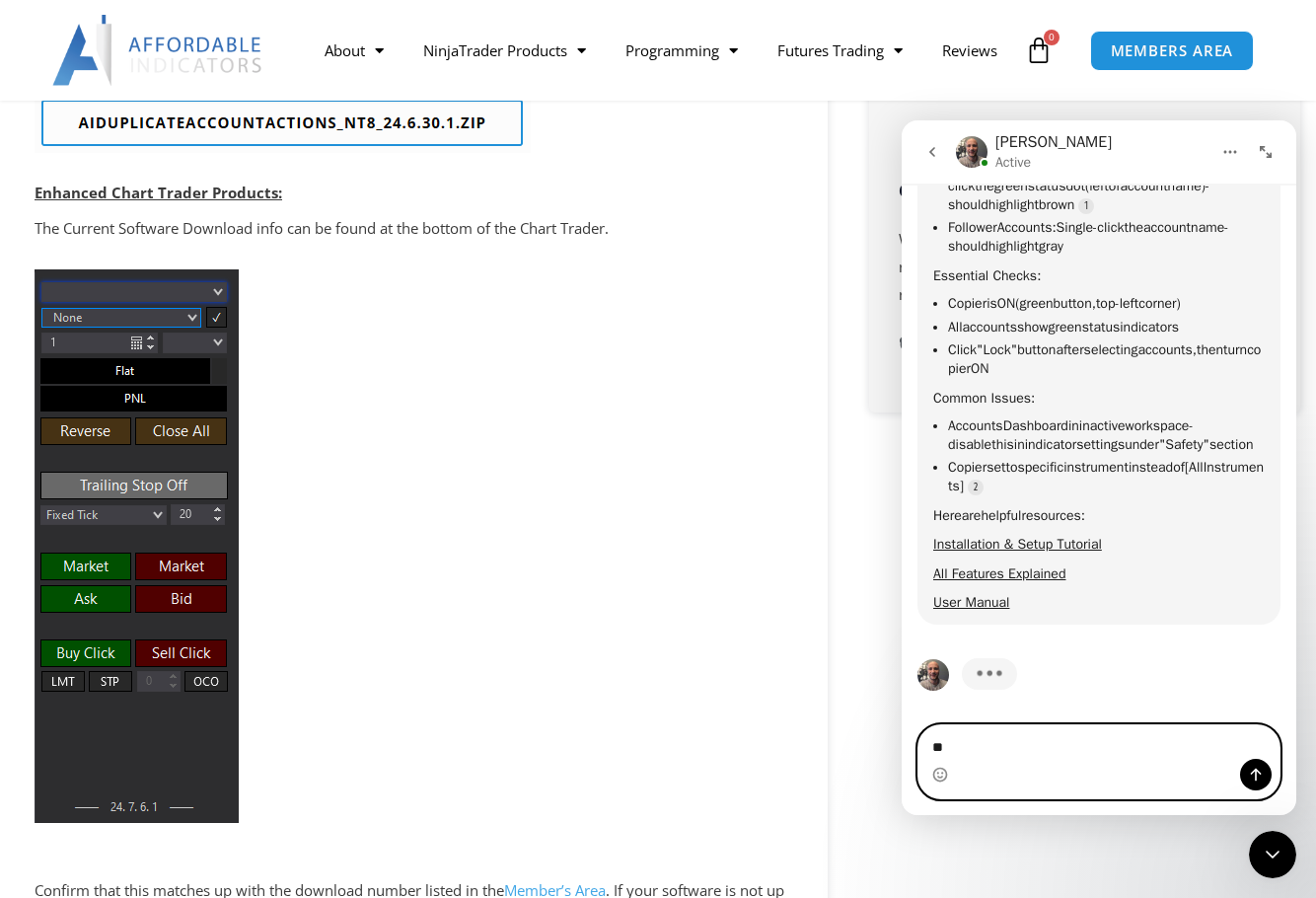 type on "***" 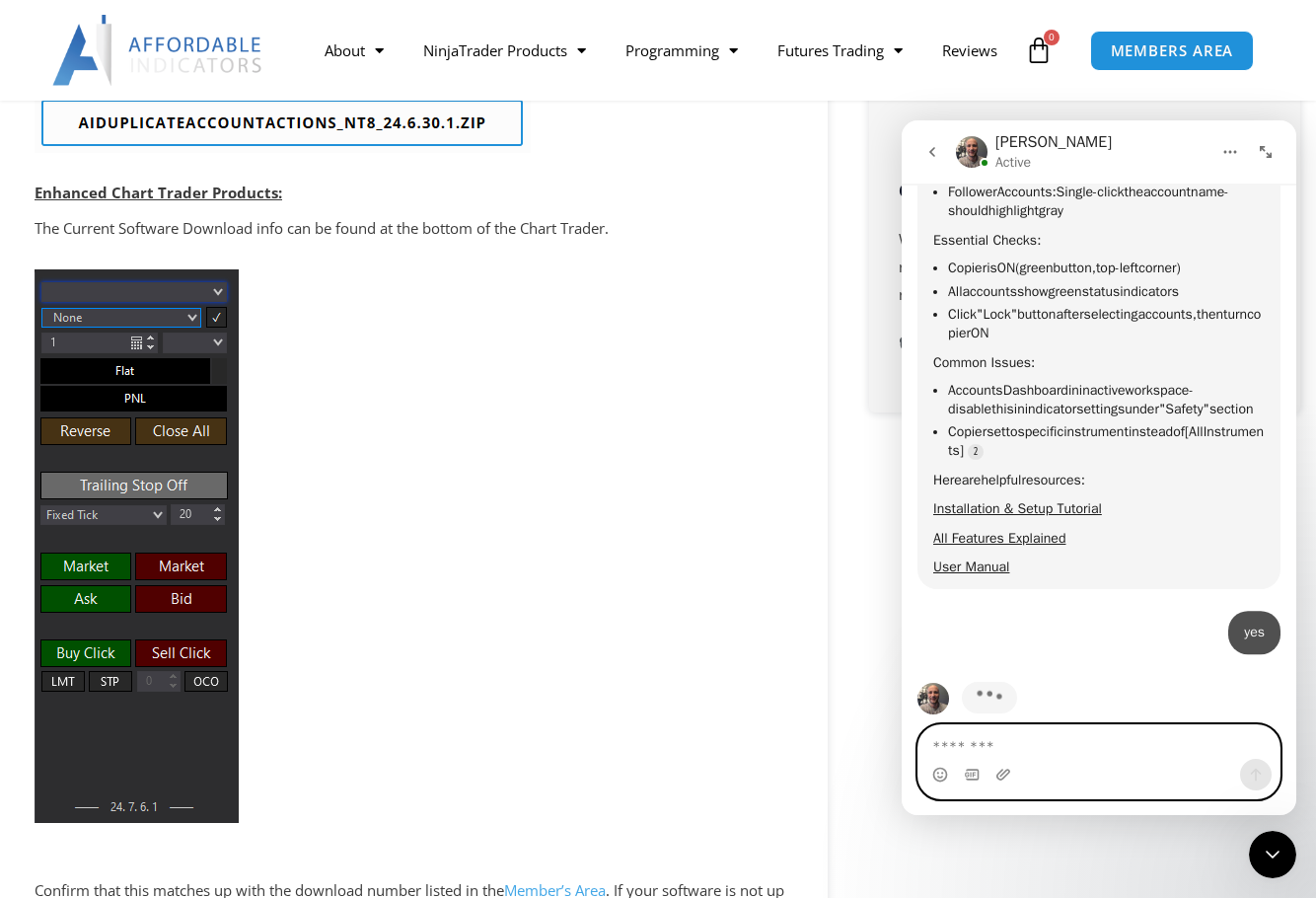 scroll, scrollTop: 2035, scrollLeft: 0, axis: vertical 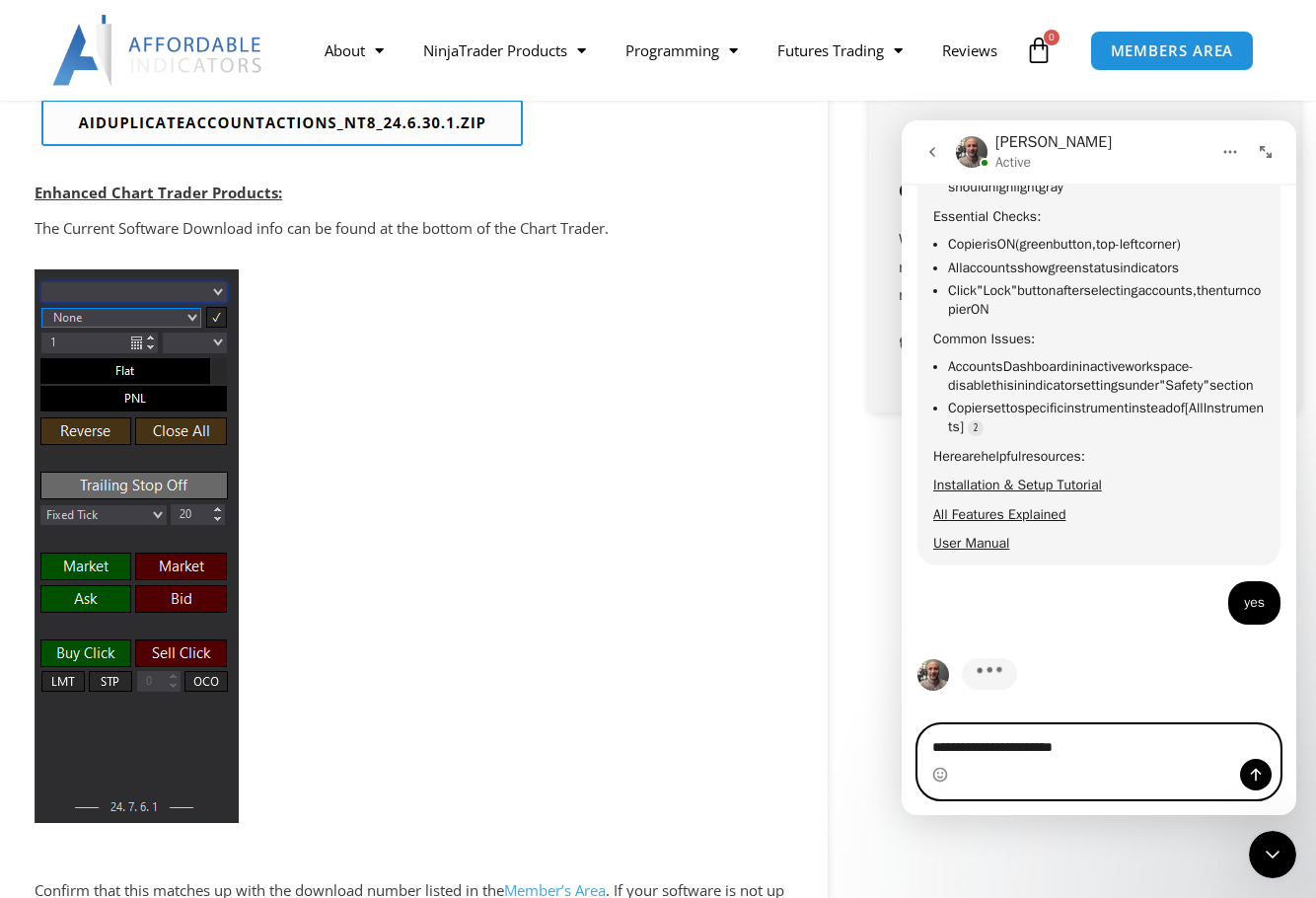 type on "**********" 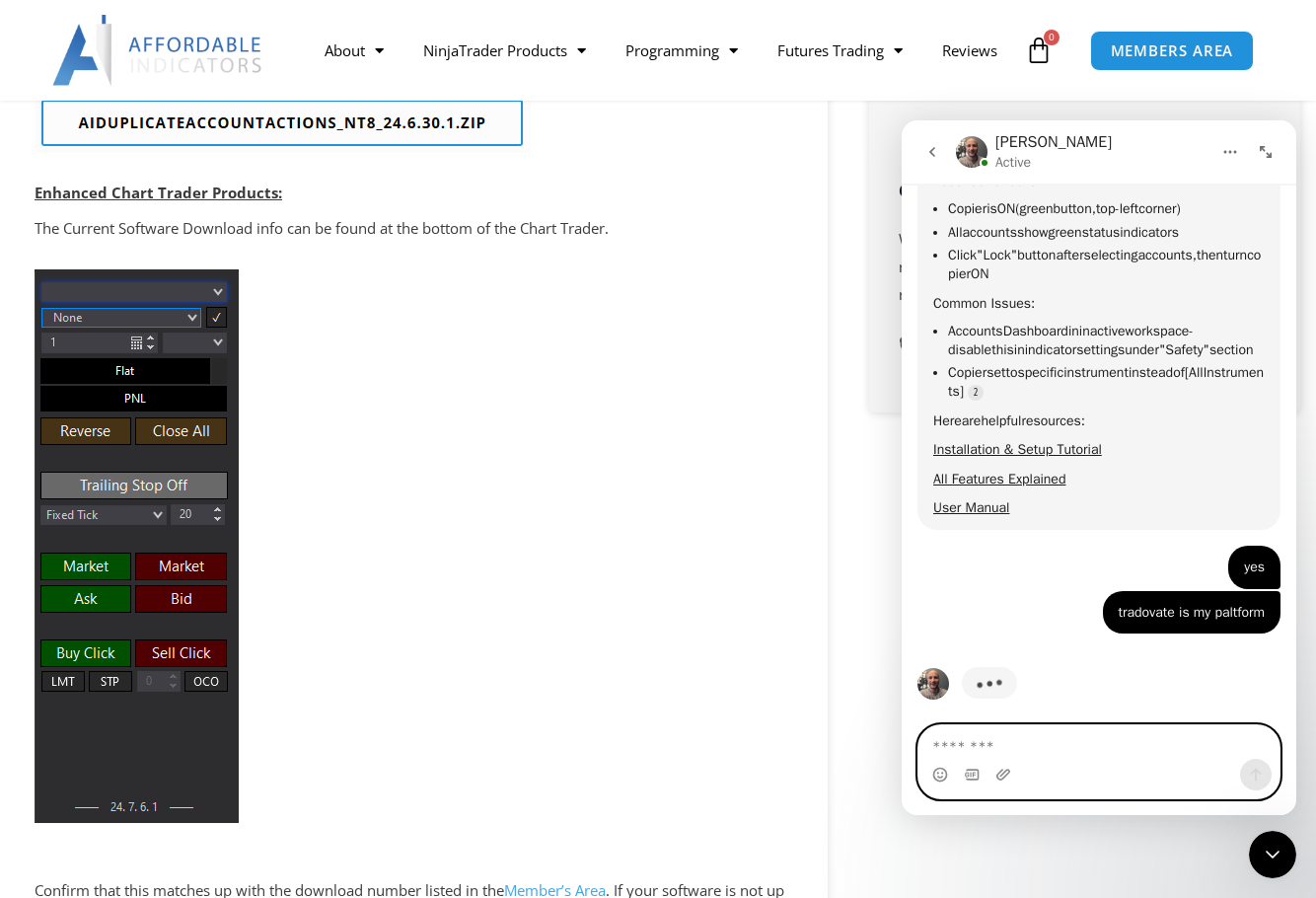 scroll, scrollTop: 2079, scrollLeft: 0, axis: vertical 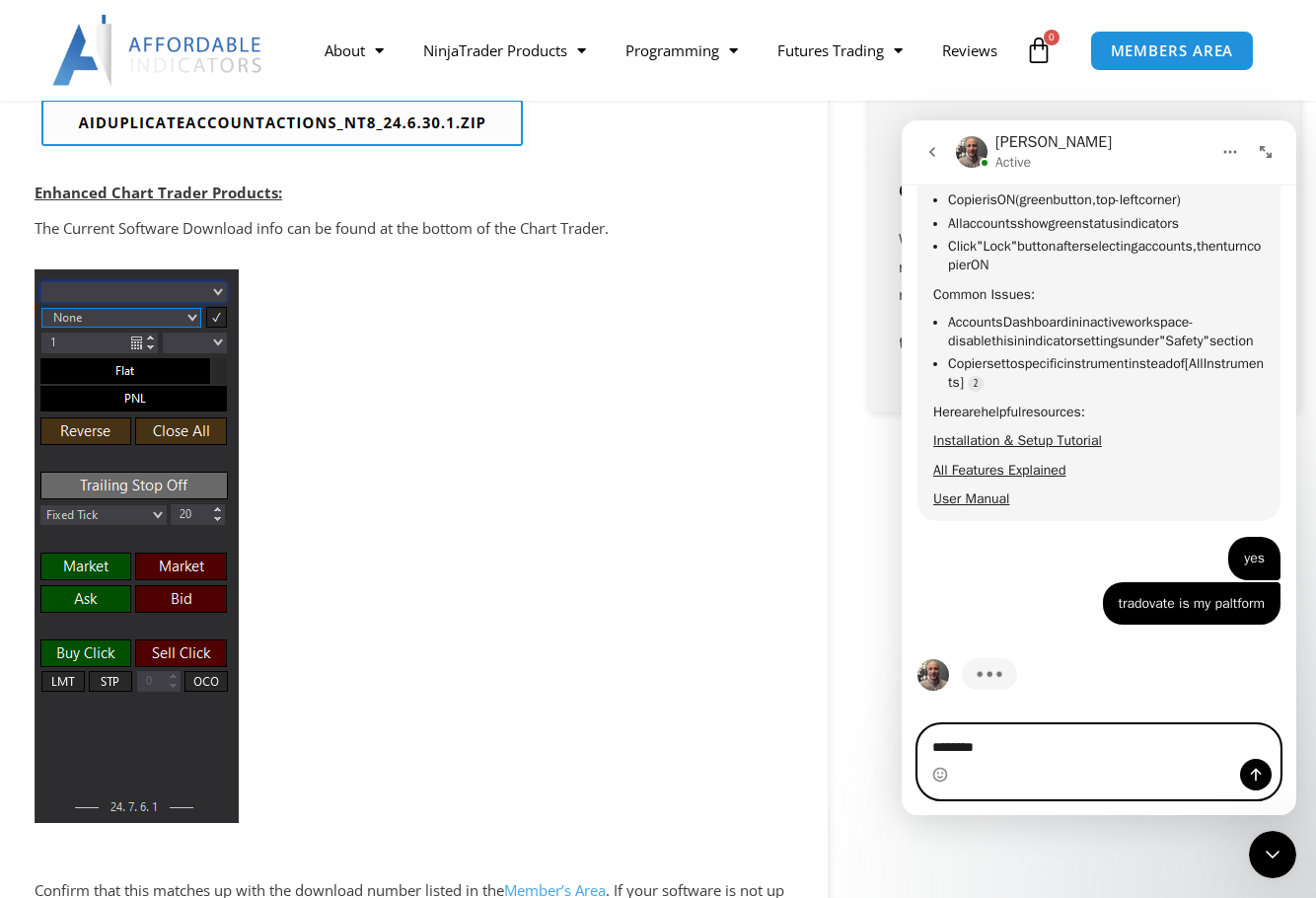 type on "*********" 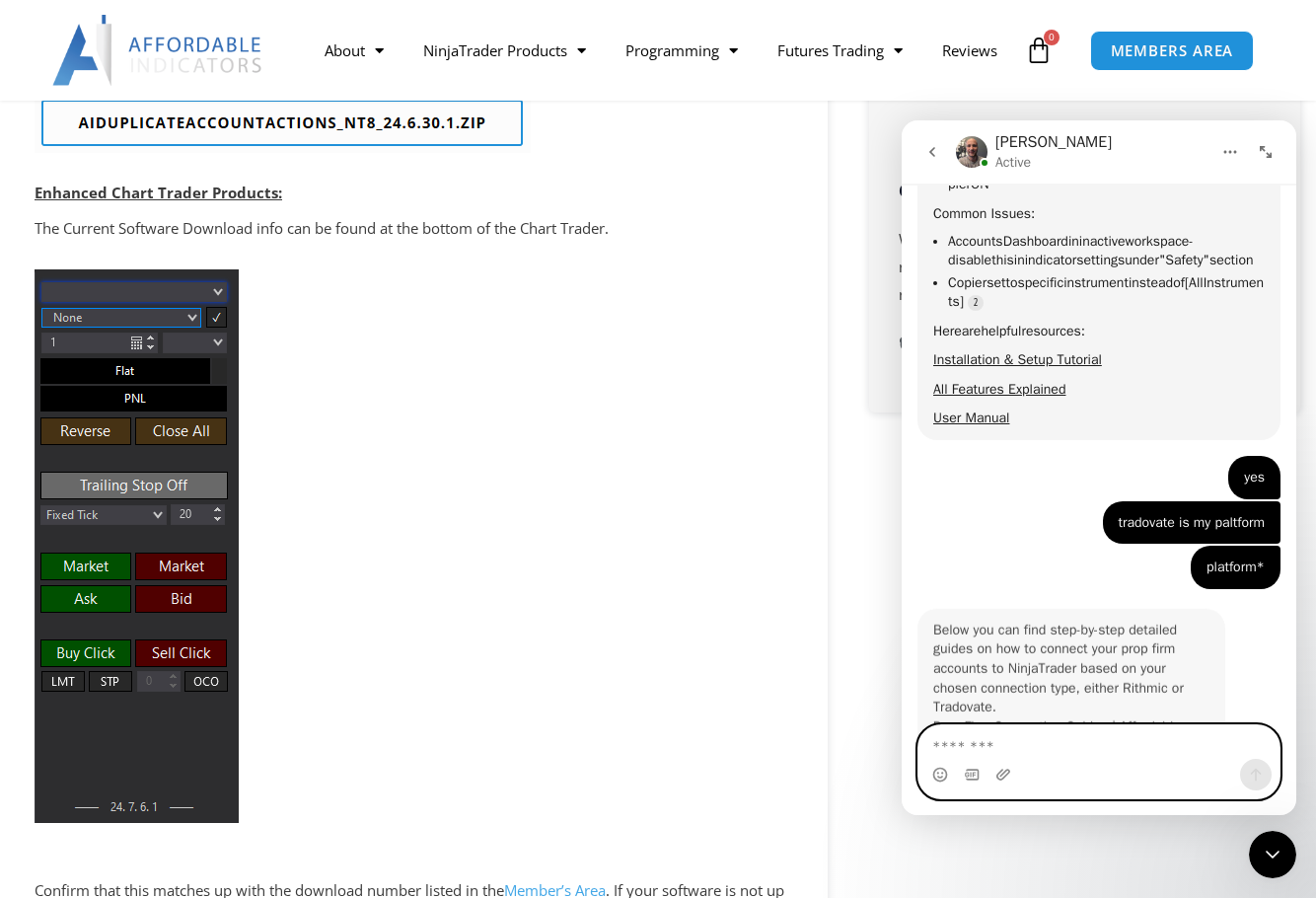 scroll, scrollTop: 2243, scrollLeft: 0, axis: vertical 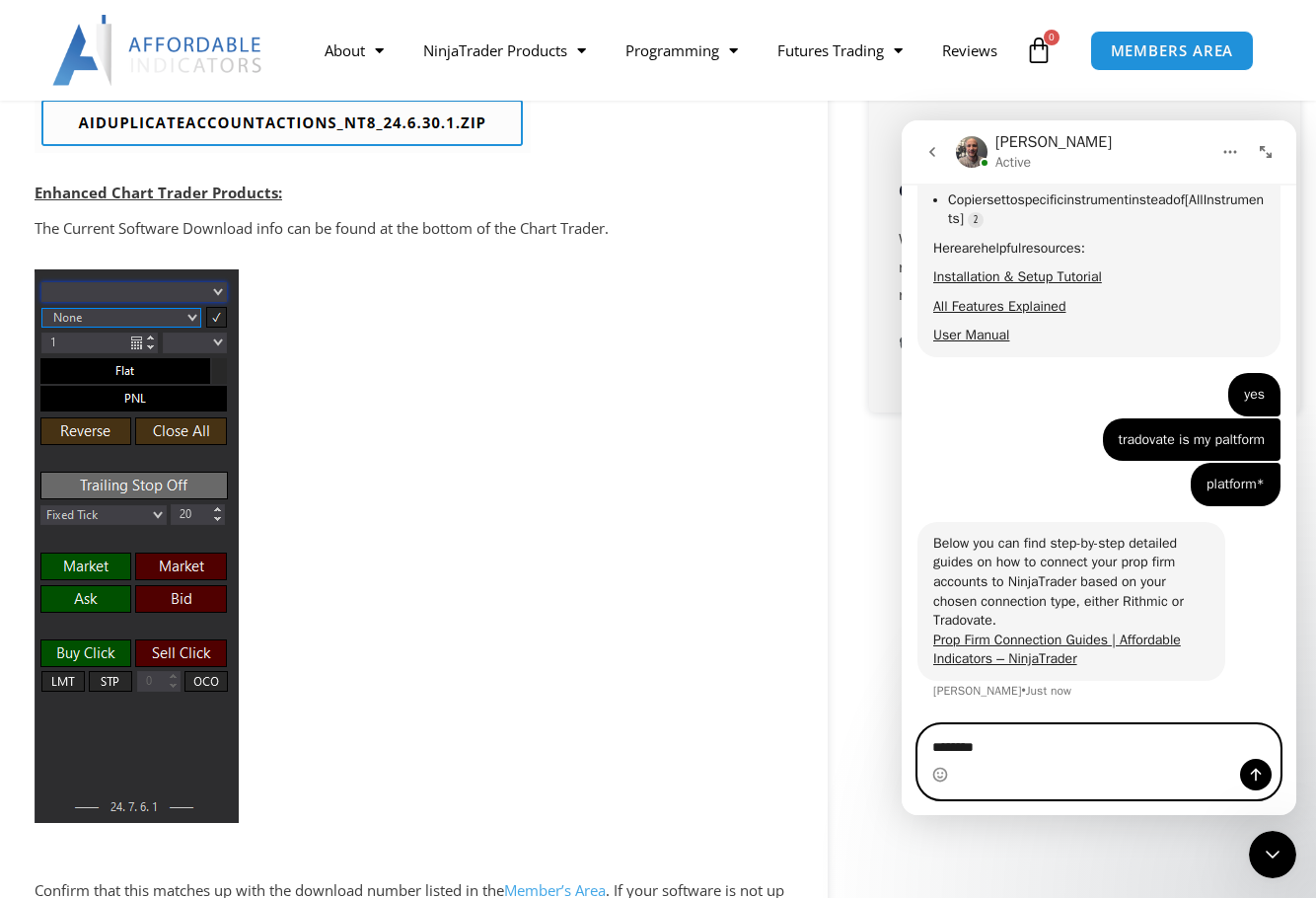 type on "*********" 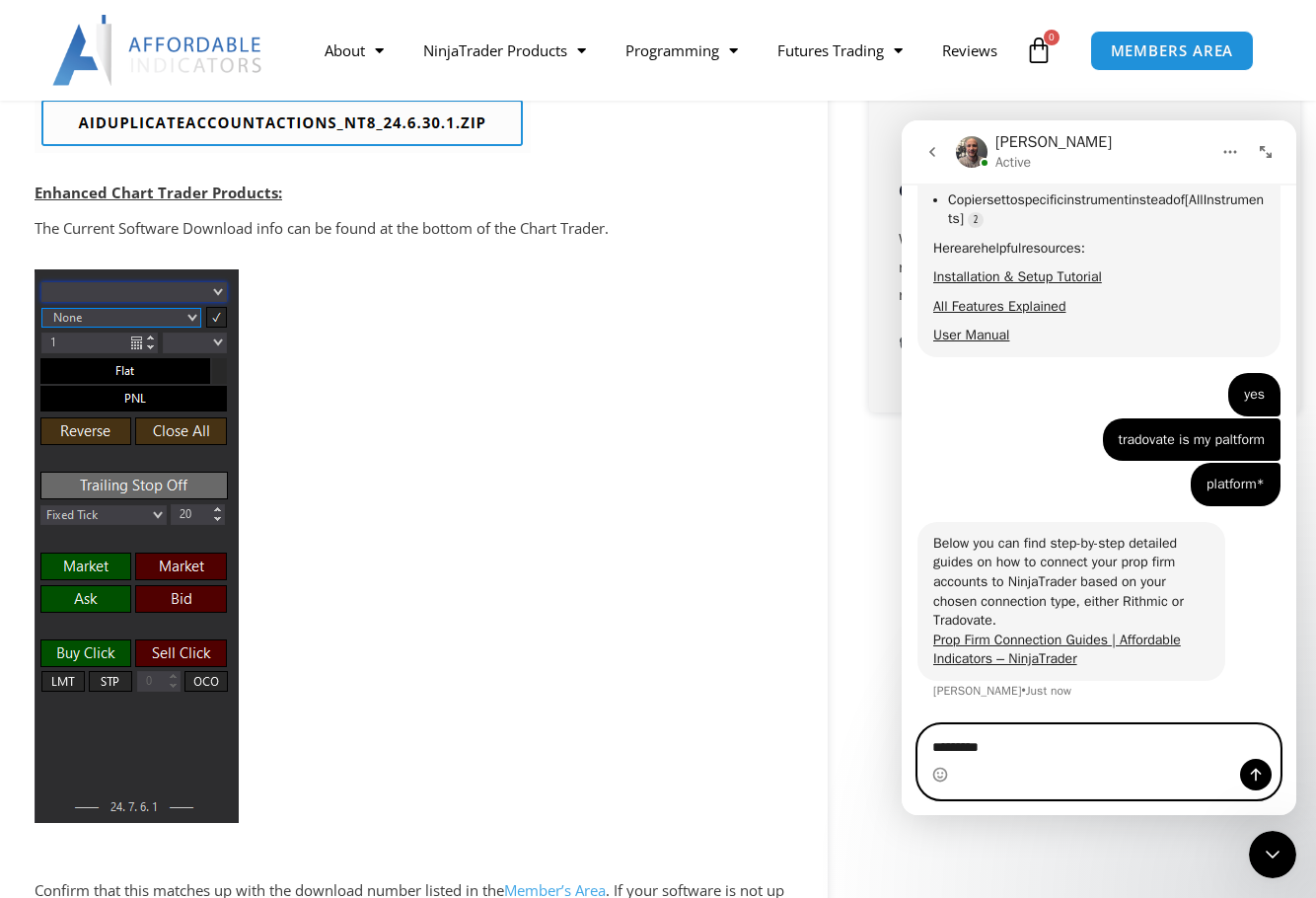 type 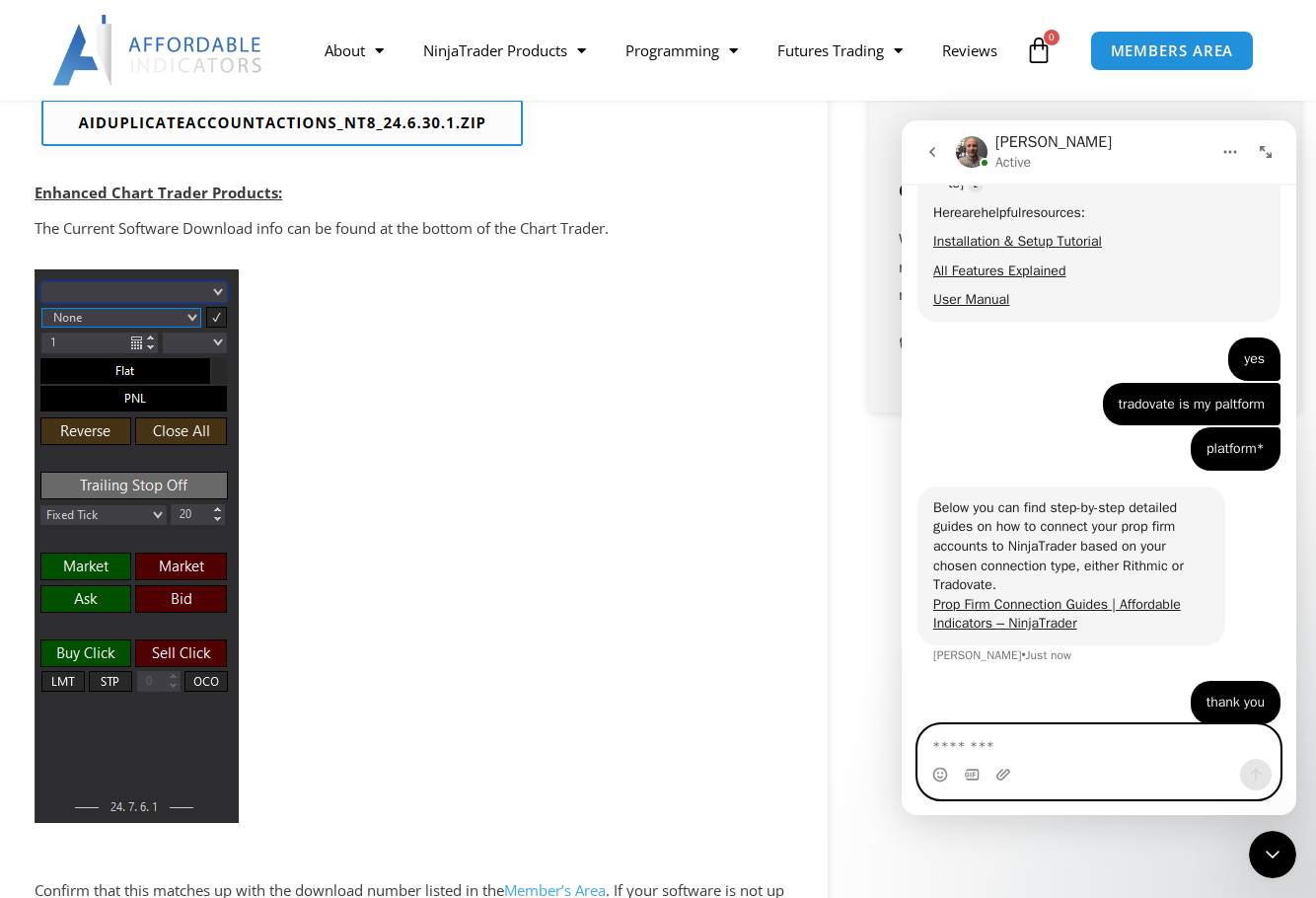 scroll, scrollTop: 2302, scrollLeft: 0, axis: vertical 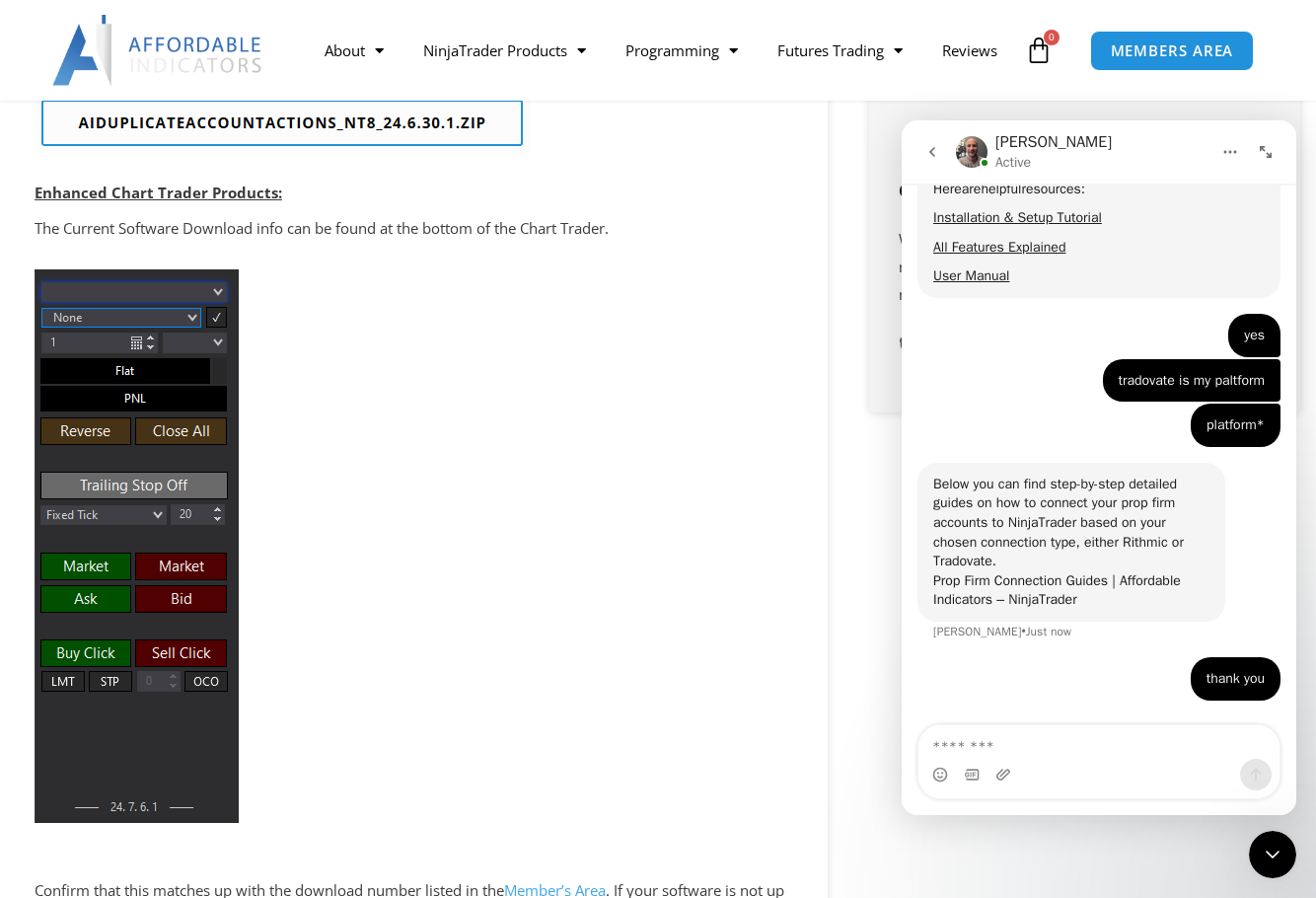 click on "Prop Firm Connection Guides | Affordable Indicators – NinjaTrader" at bounding box center [1057, 590] 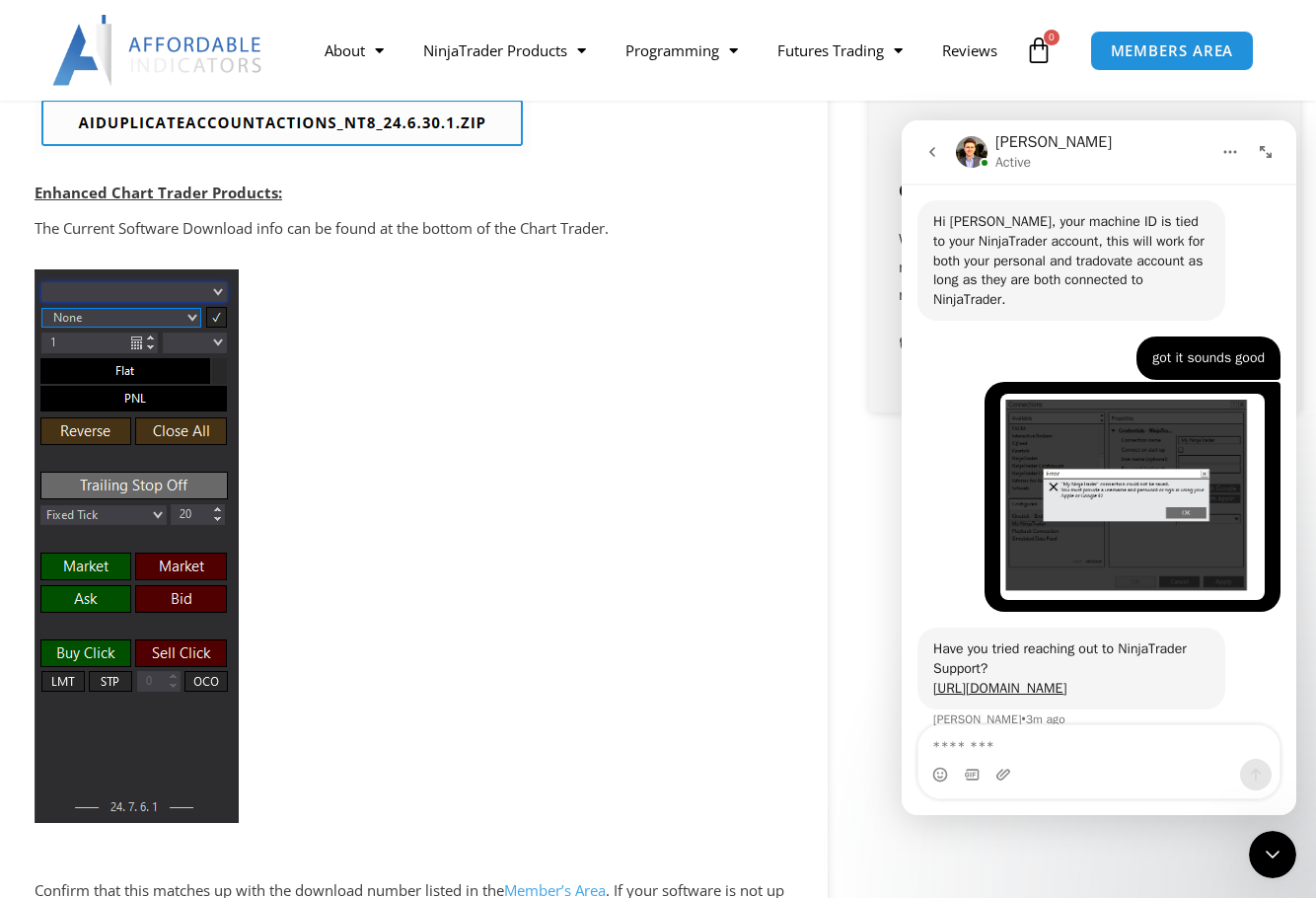 scroll, scrollTop: 3029, scrollLeft: 0, axis: vertical 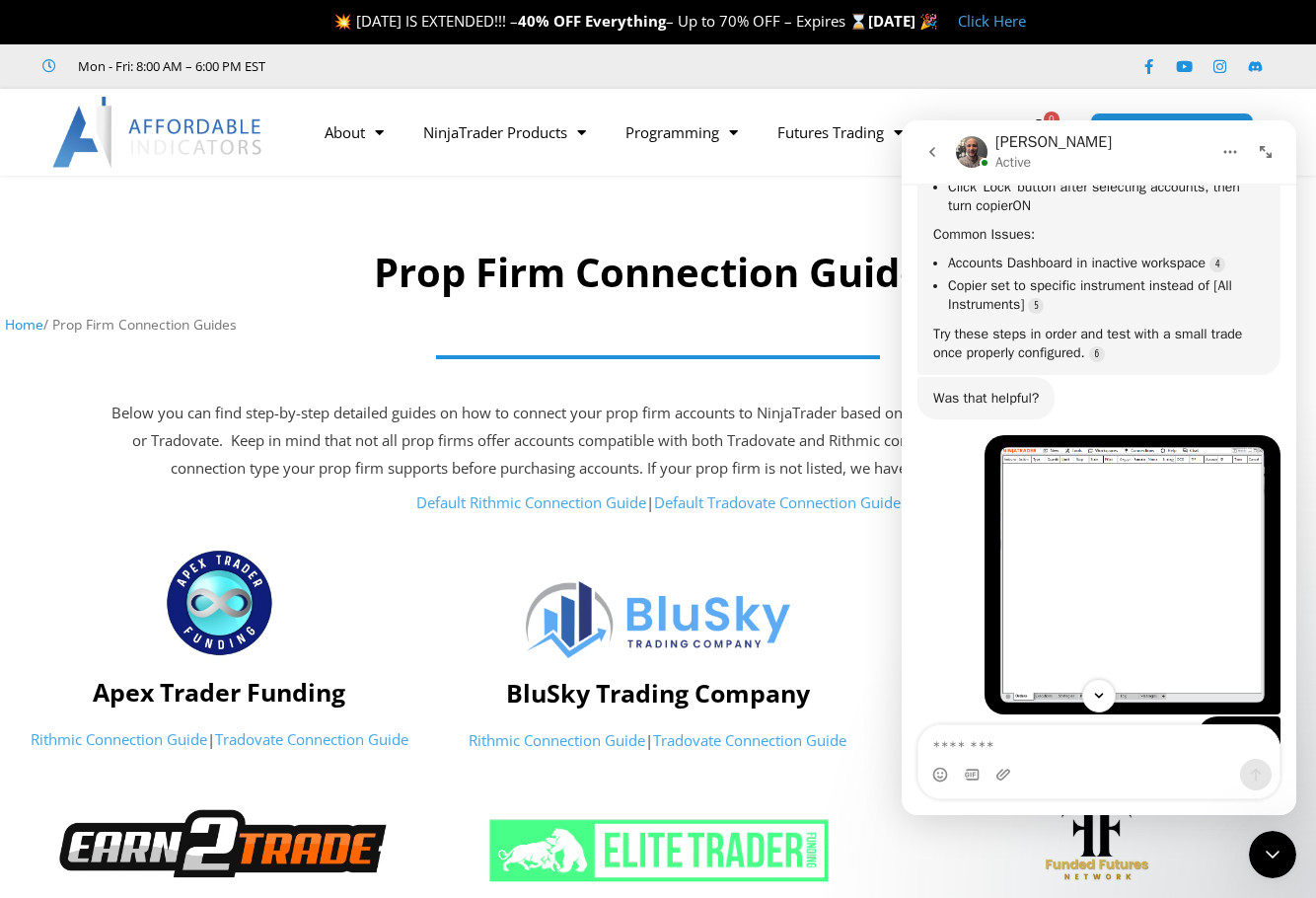 click 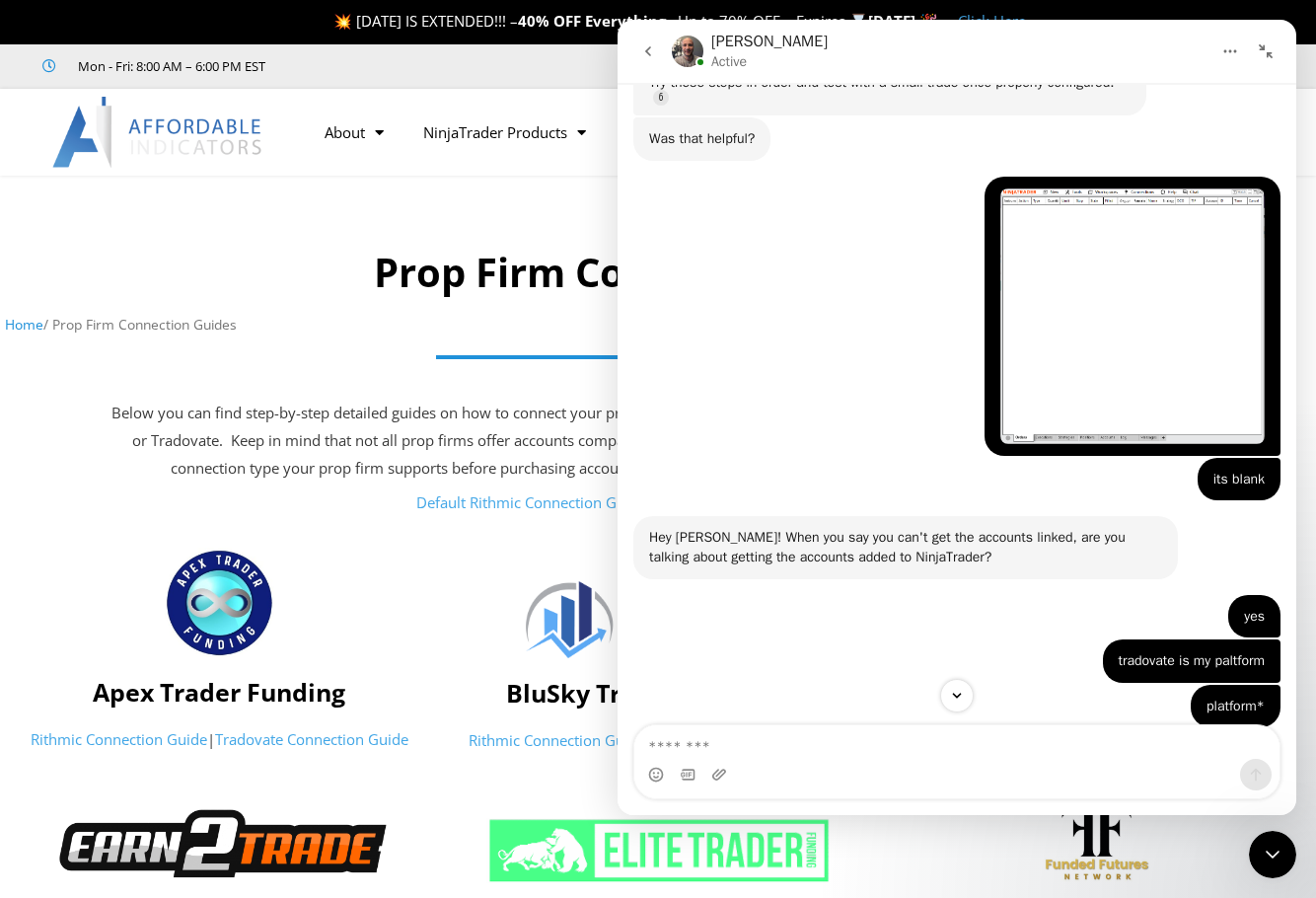 click 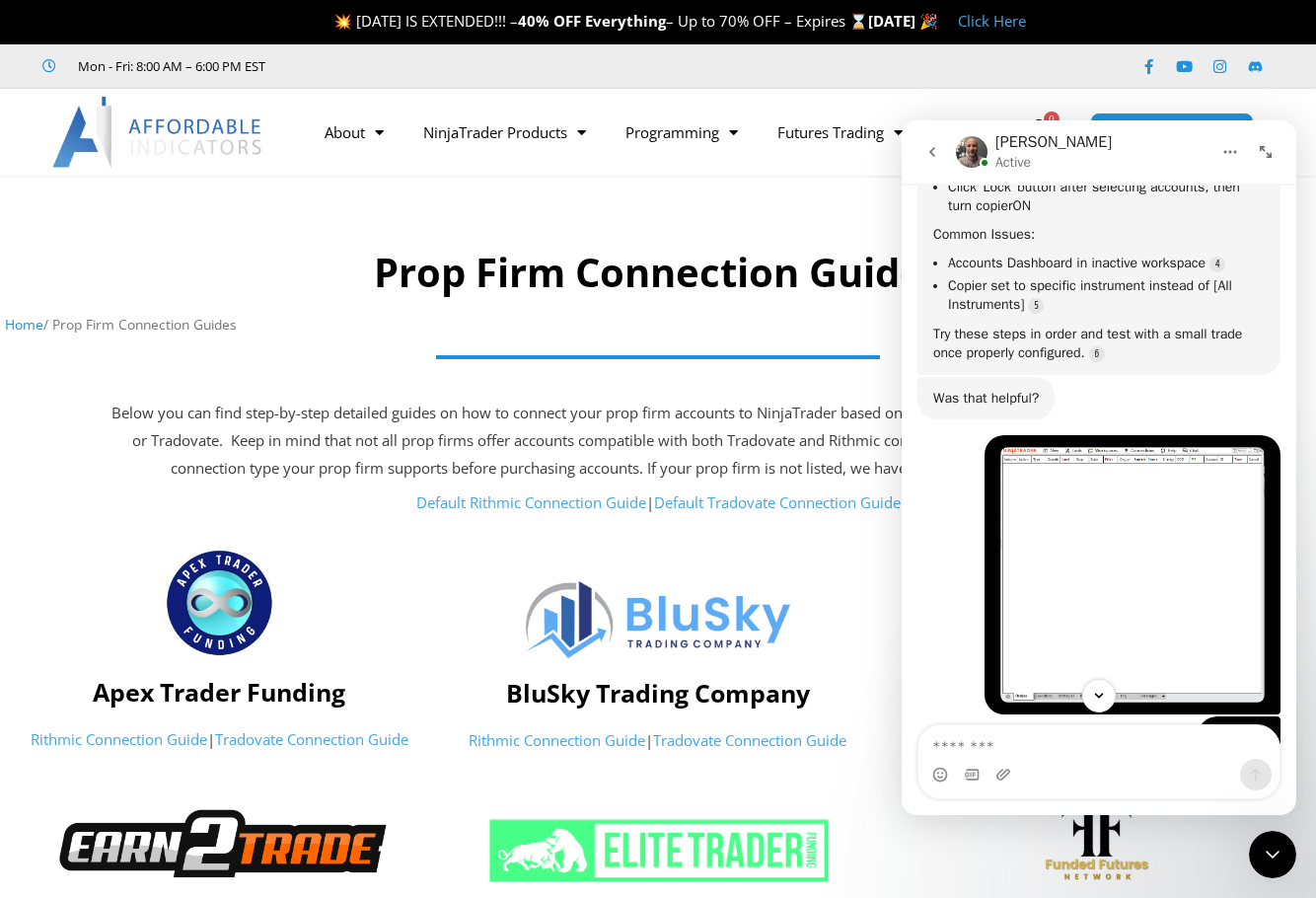 click 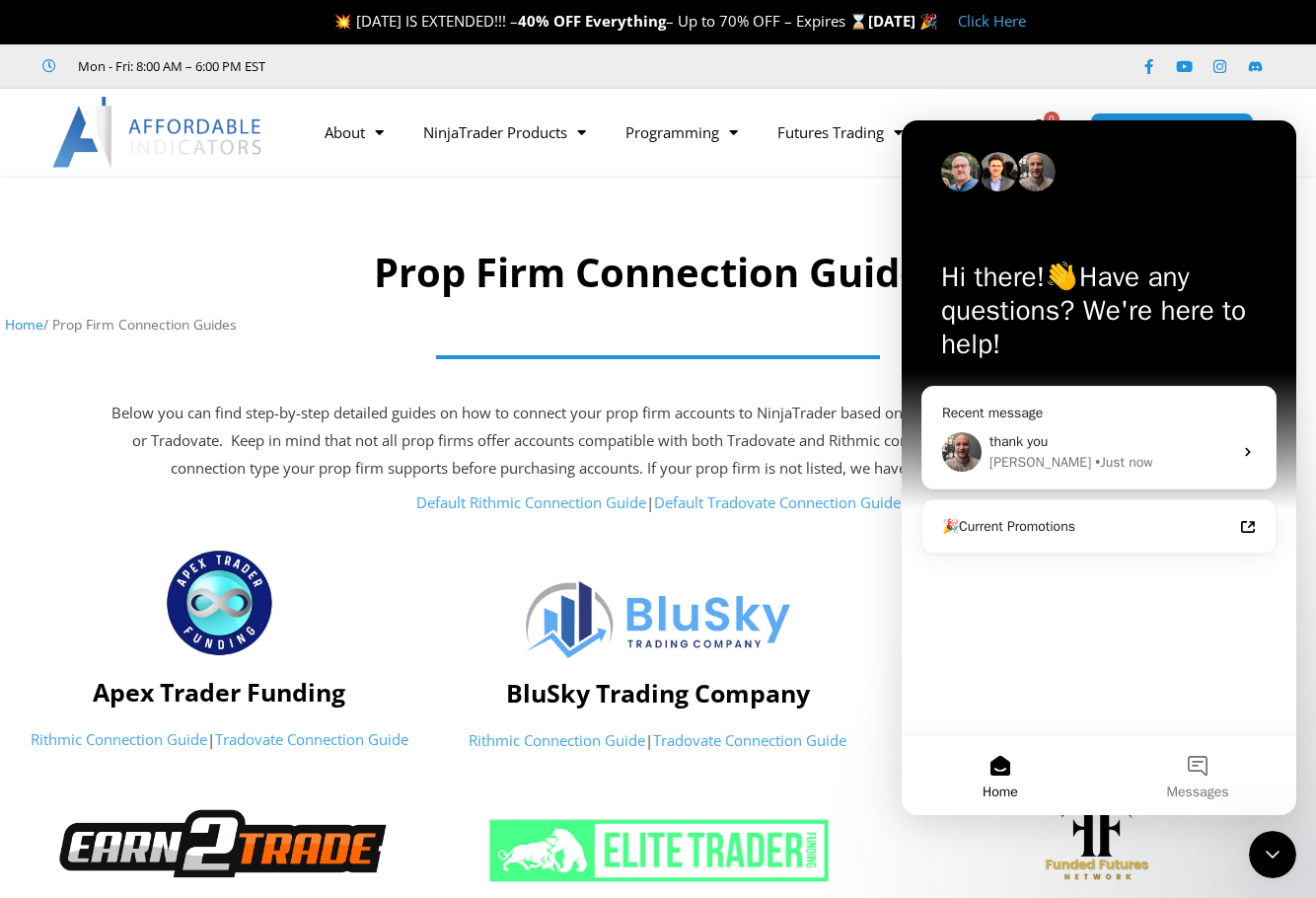 scroll, scrollTop: 0, scrollLeft: 0, axis: both 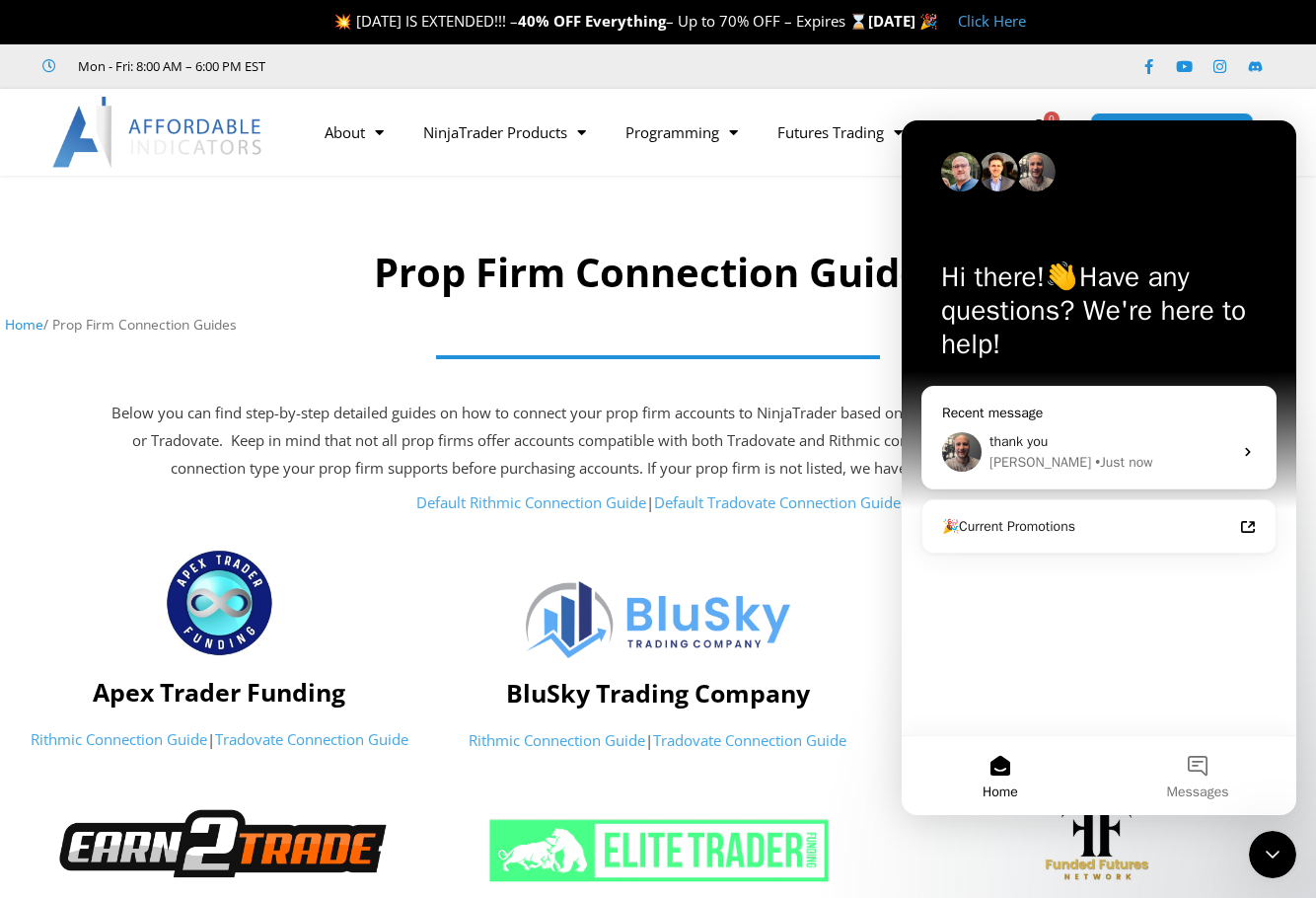 click on "thank you" at bounding box center (1111, 441) 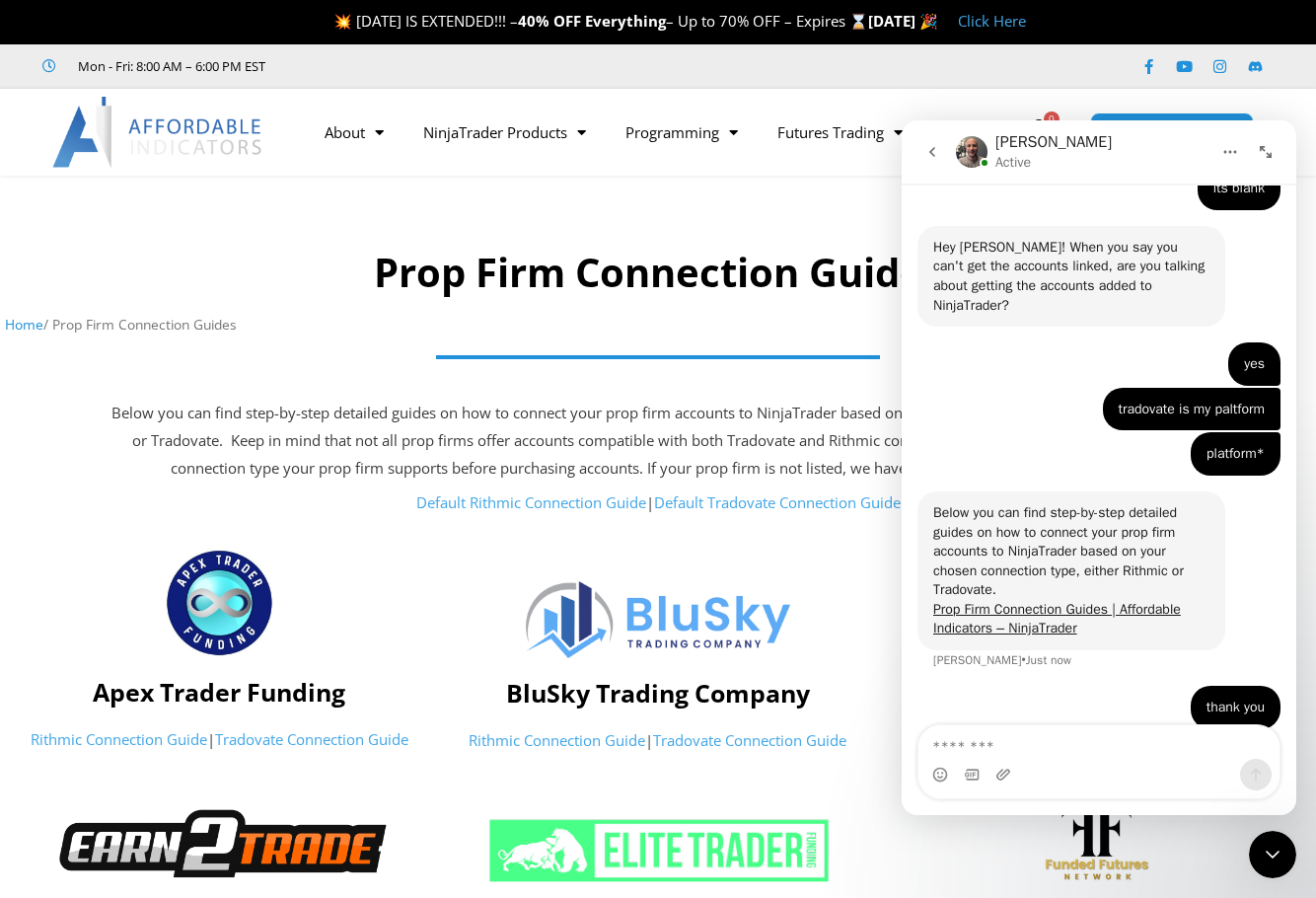 scroll, scrollTop: 1693, scrollLeft: 0, axis: vertical 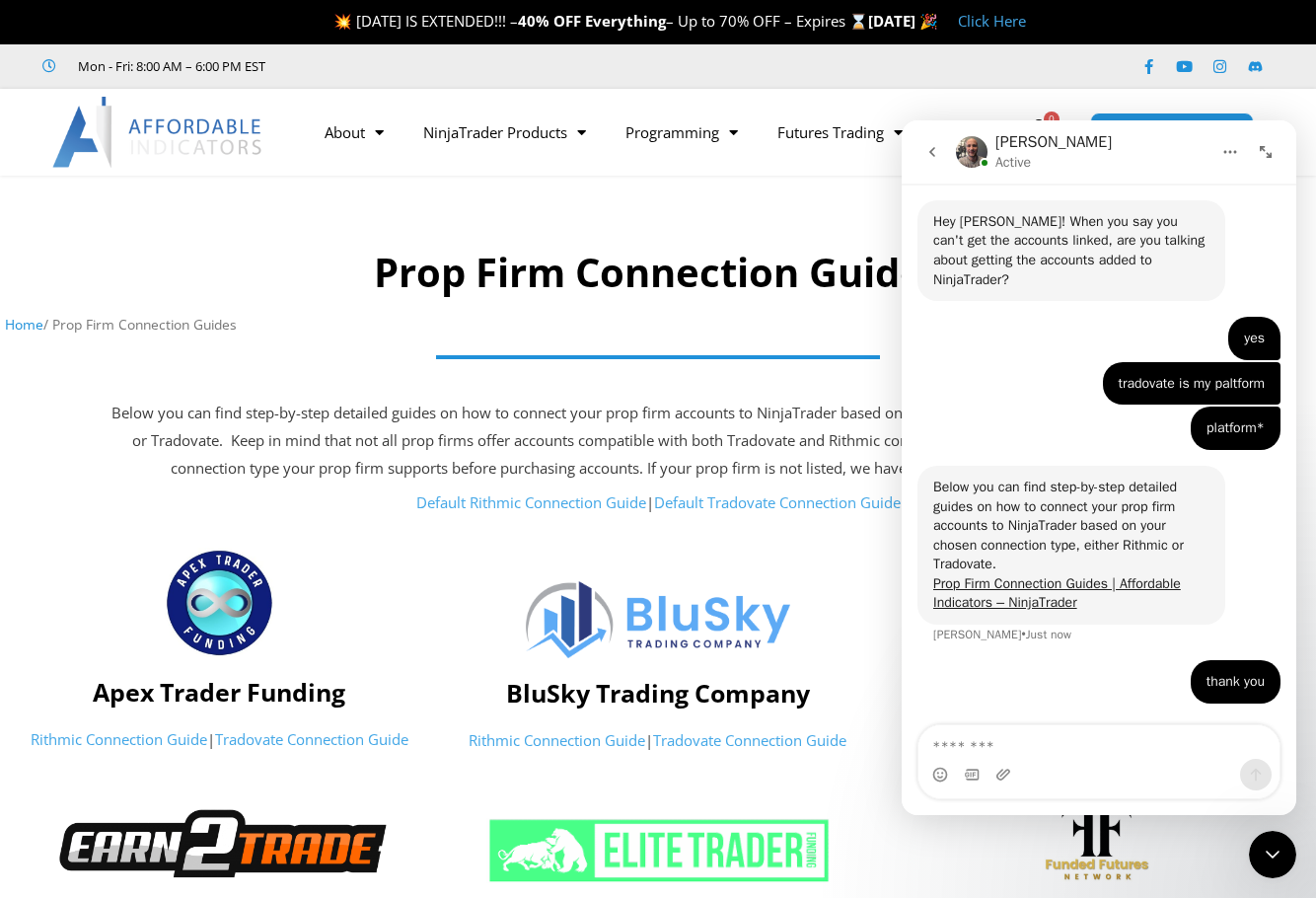 click 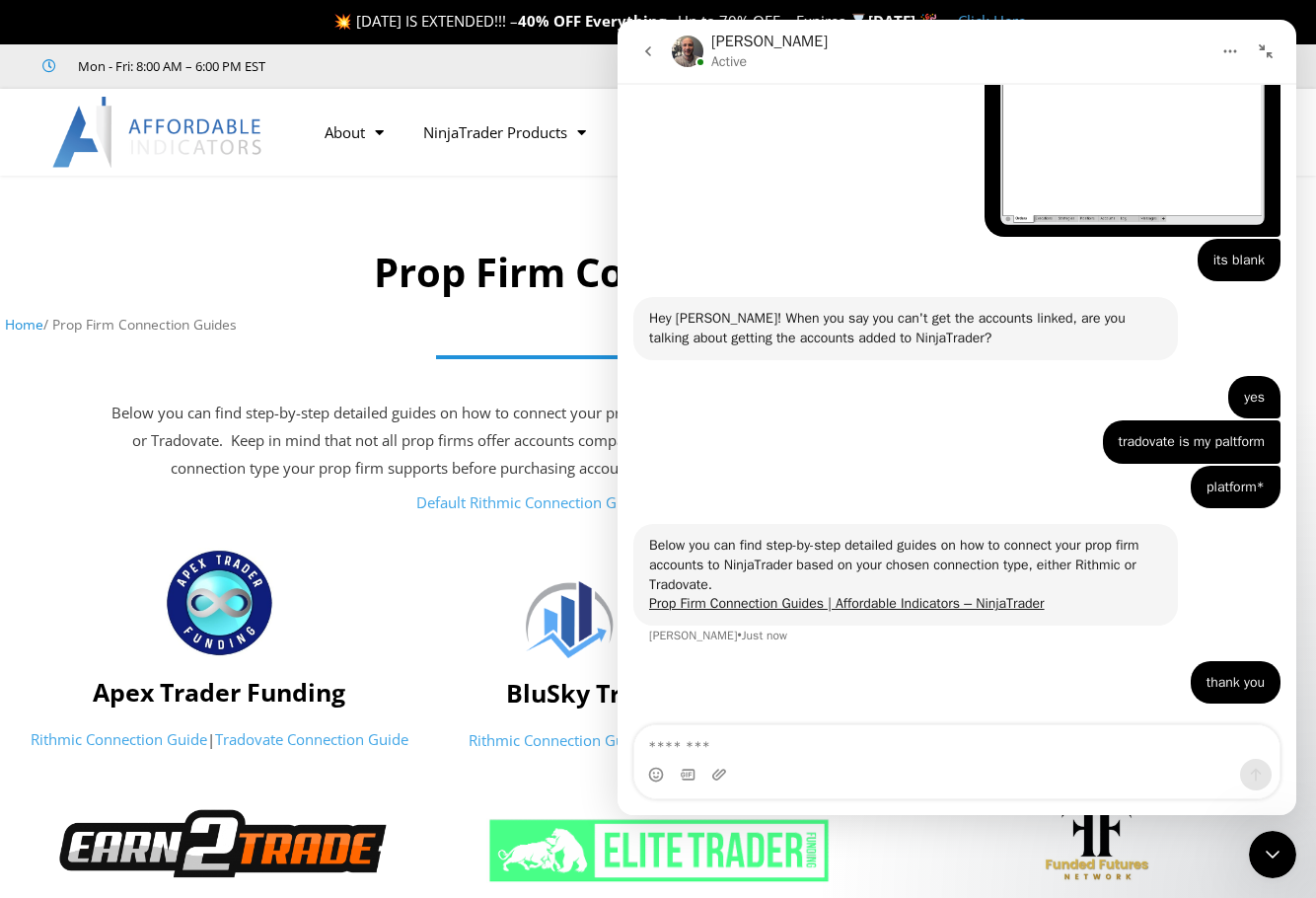 click 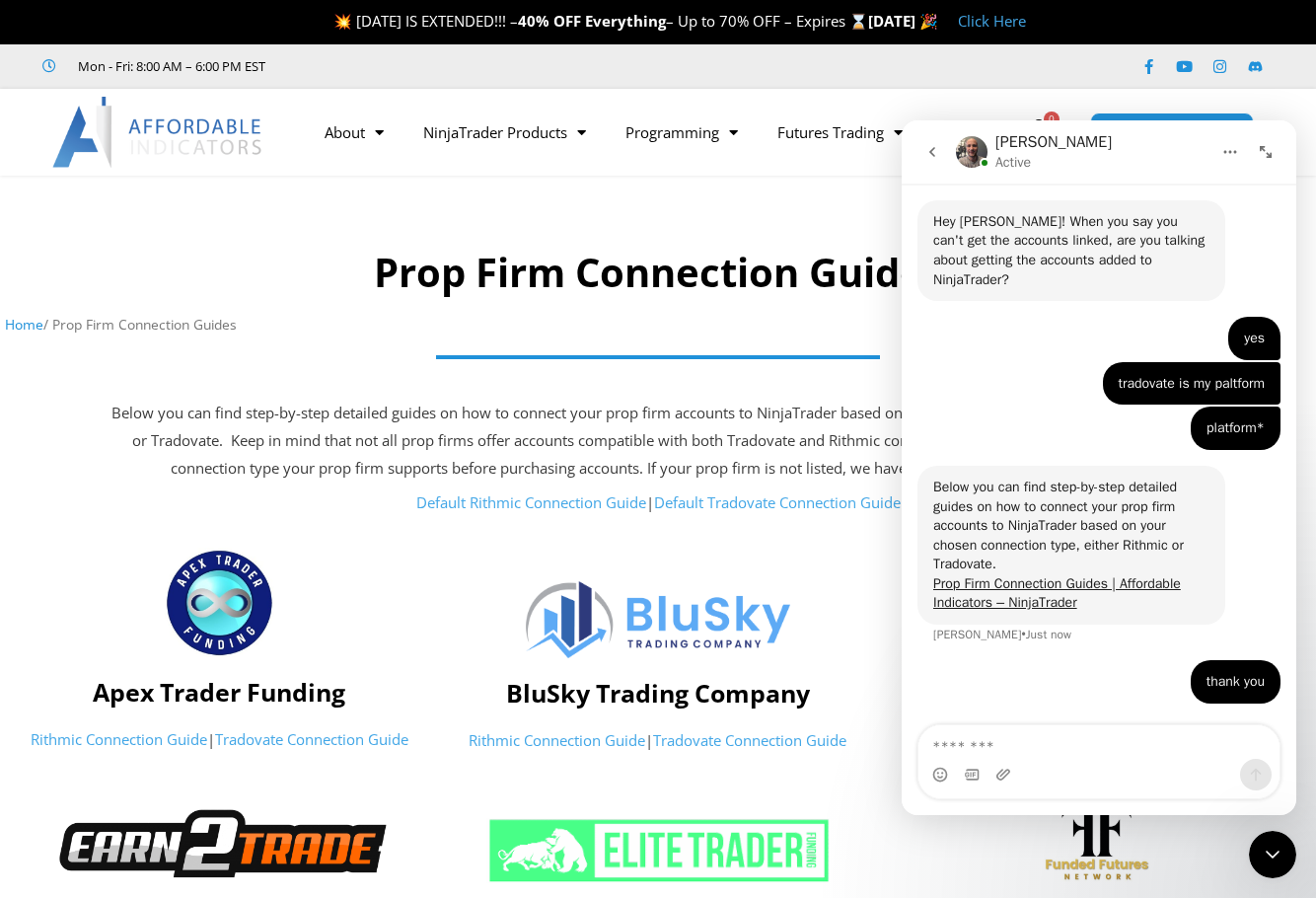 scroll, scrollTop: 1670, scrollLeft: 0, axis: vertical 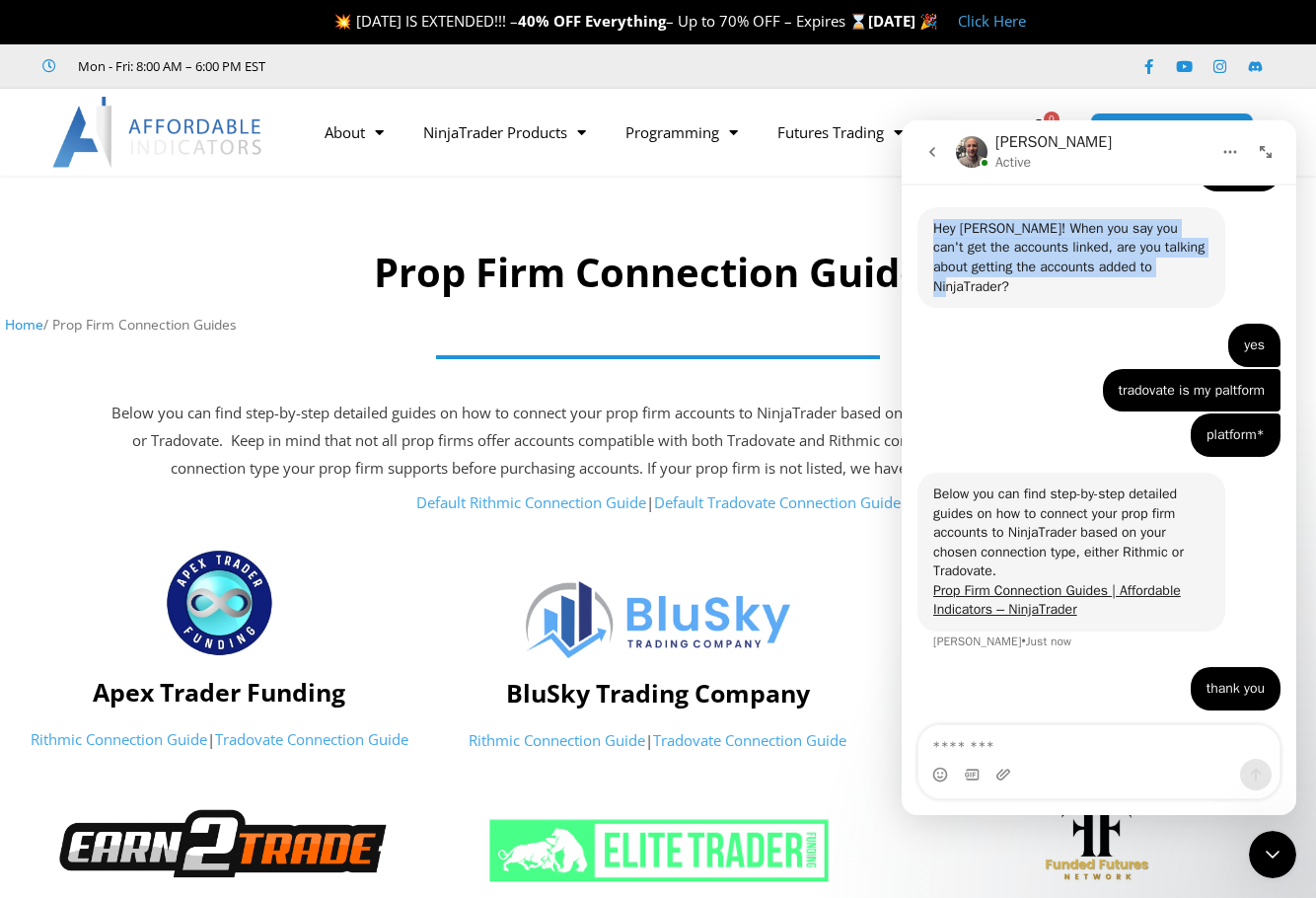 drag, startPoint x: 1122, startPoint y: 156, endPoint x: 1179, endPoint y: 332, distance: 185 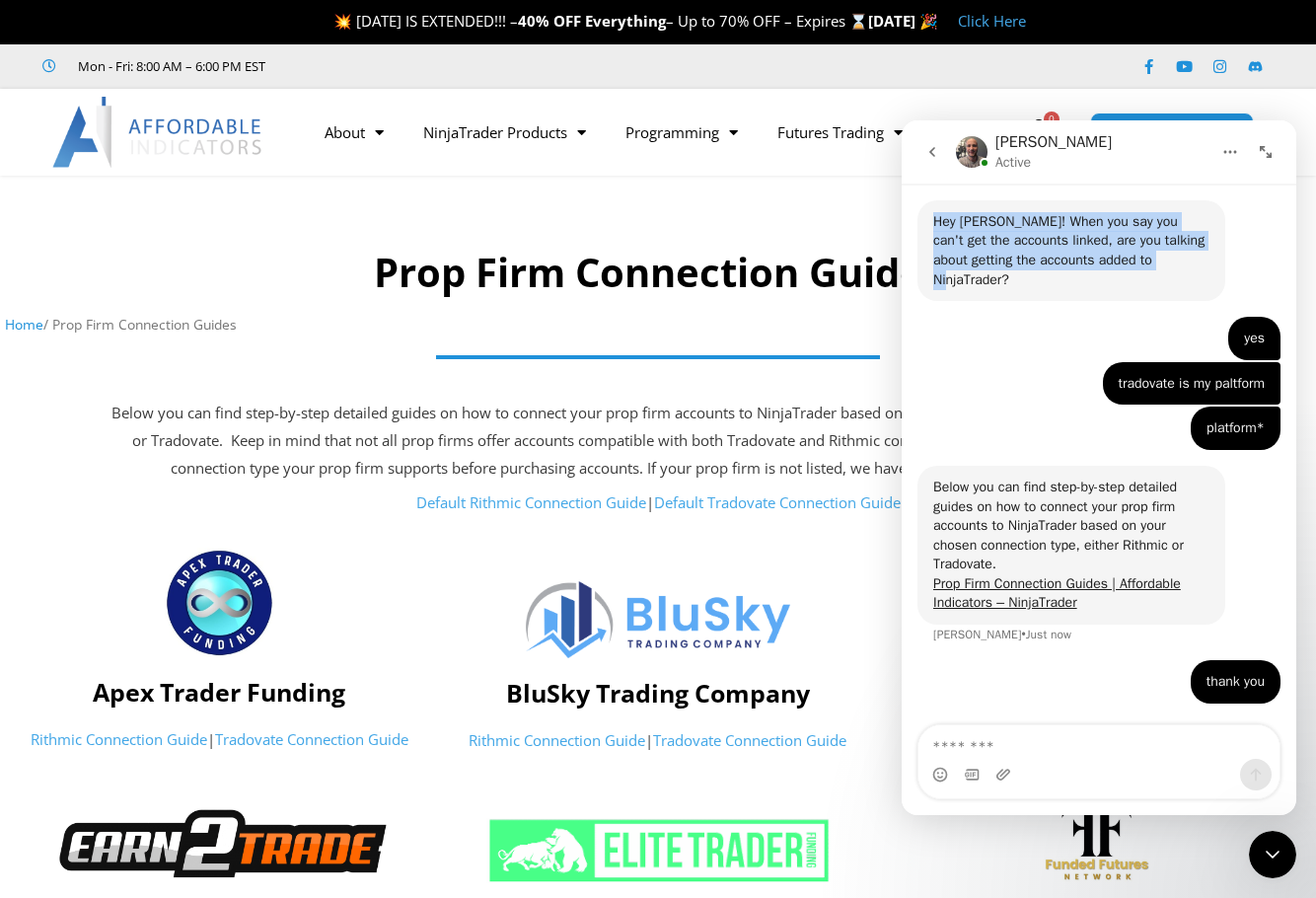 scroll, scrollTop: 1693, scrollLeft: 0, axis: vertical 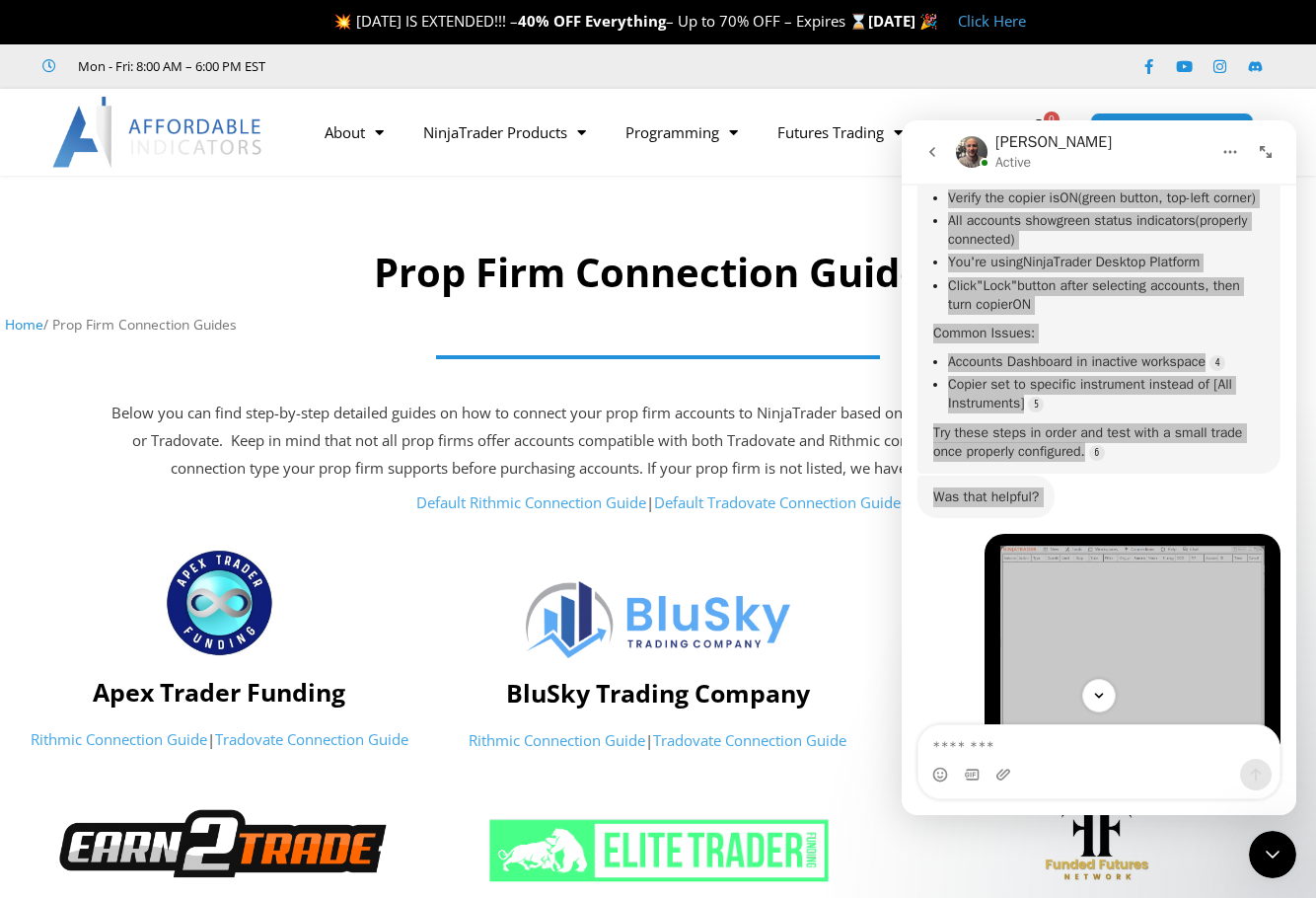click on "About
Contact Us
Premium Support
Team
Partners
NinjaTrader
NinjaTrader FAQ
NinjaTrader Products
Promotions
See All Products
Enhanced Chart Trader
Accounts Dashboard
Impact Order Flow
Best Indicators
Programming
Request a Quote
Custom Indicators
Custom Strategies
Custom Order Execution
Custom Drawing Tools
Custom Market Analyzer Columns
Terms of Service
Futures Trading
Getting Started
Prop Firms
Articles
Reviews" 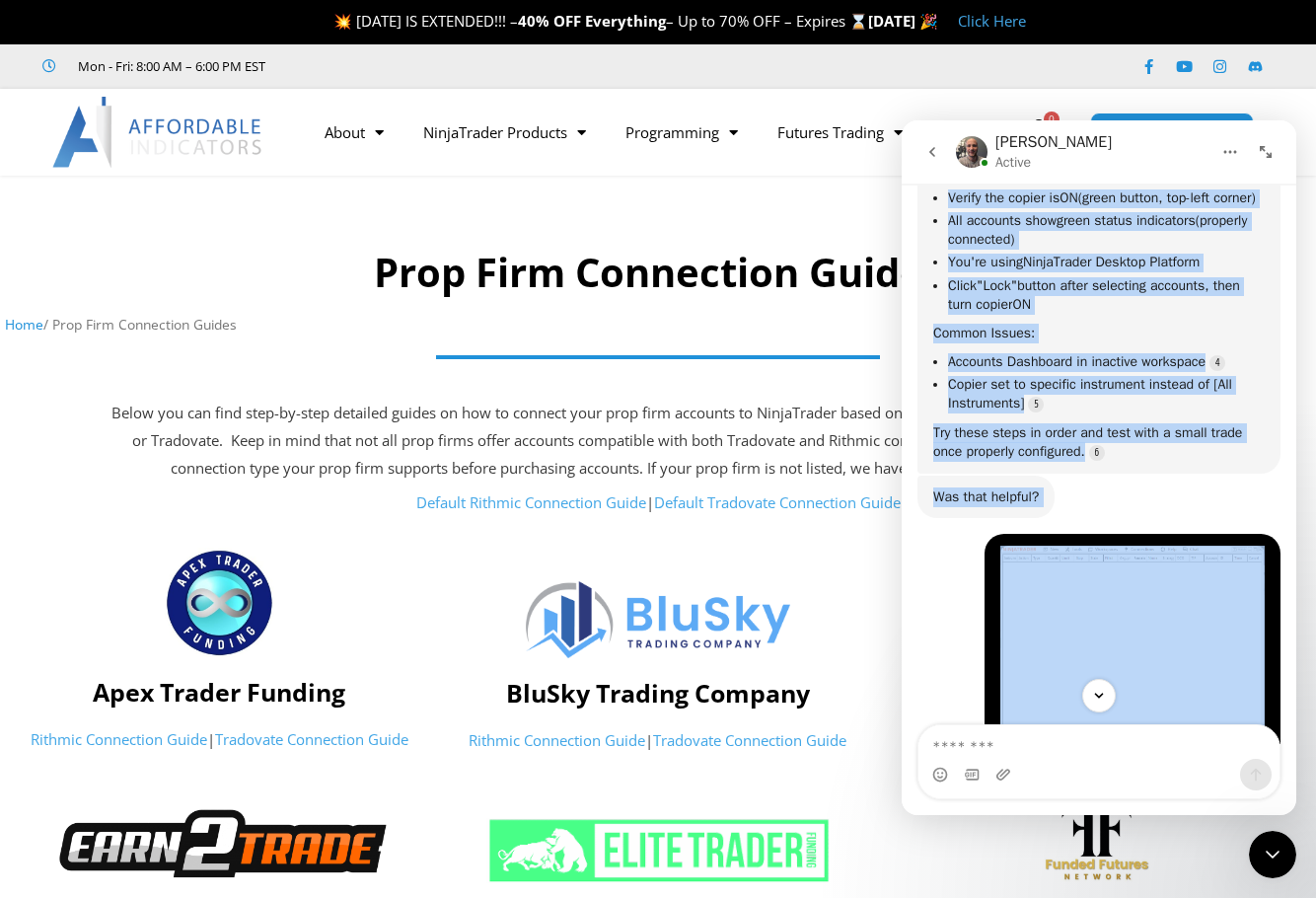 click 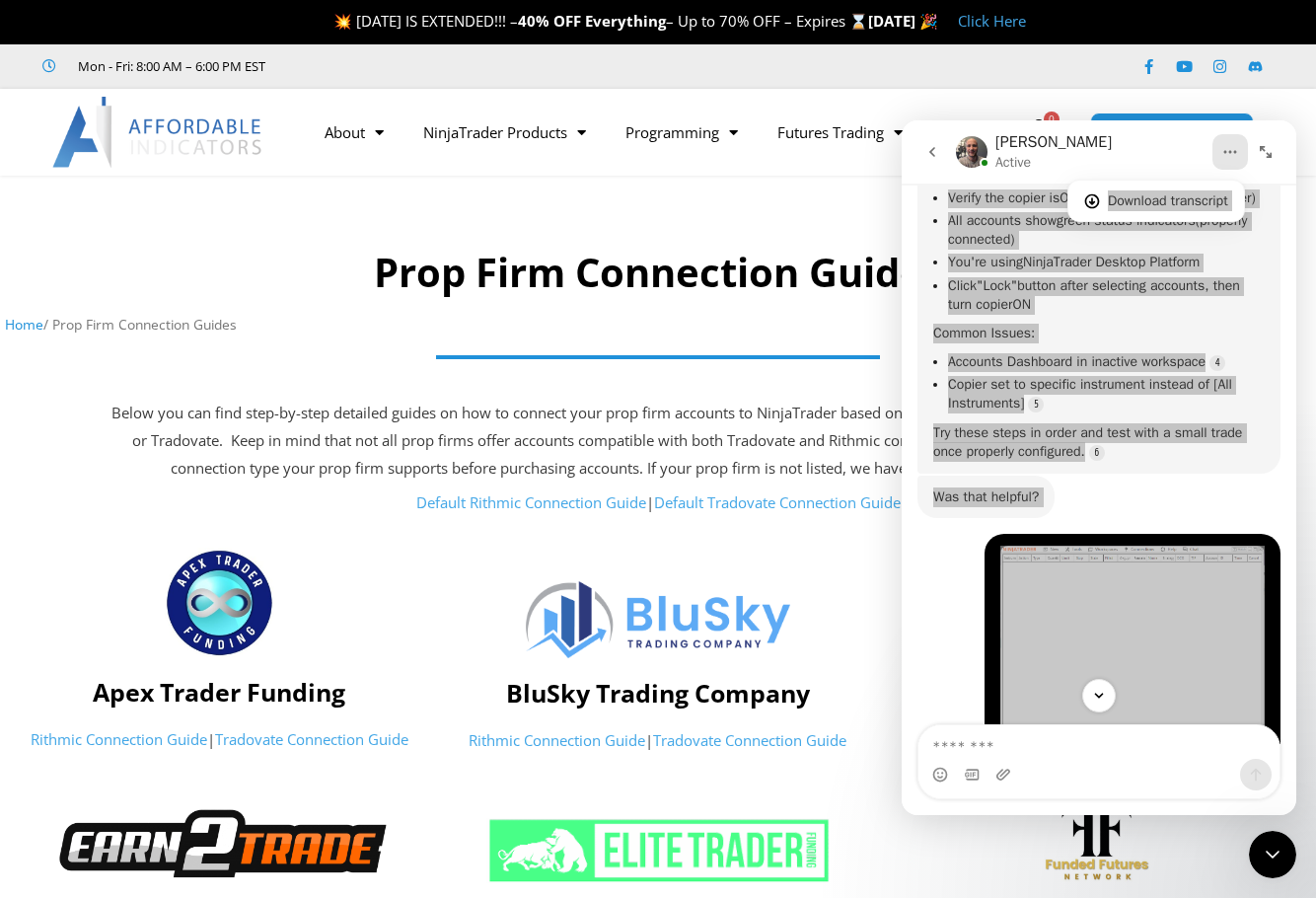 click on "About
Contact Us
Premium Support
Team
Partners
NinjaTrader
NinjaTrader FAQ
NinjaTrader Products
Promotions
See All Products
Enhanced Chart Trader
Accounts Dashboard
Impact Order Flow
Best Indicators
Programming
Request a Quote
Custom Indicators
Custom Strategies
Custom Order Execution
Custom Drawing Tools
Custom Market Analyzer Columns
Terms of Service
Futures Trading
Getting Started
Prop Firms
Articles
Reviews" 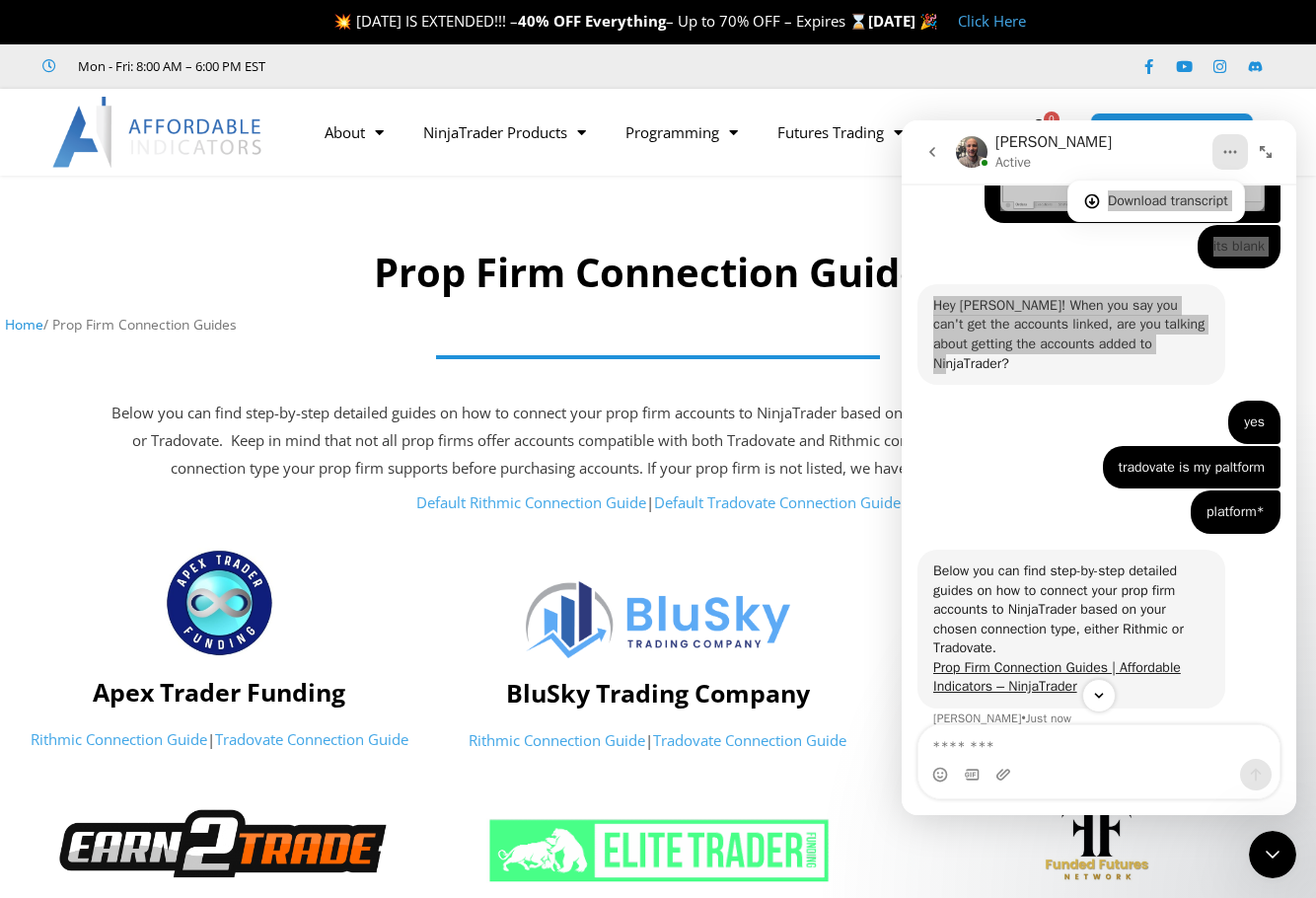 scroll, scrollTop: 1693, scrollLeft: 0, axis: vertical 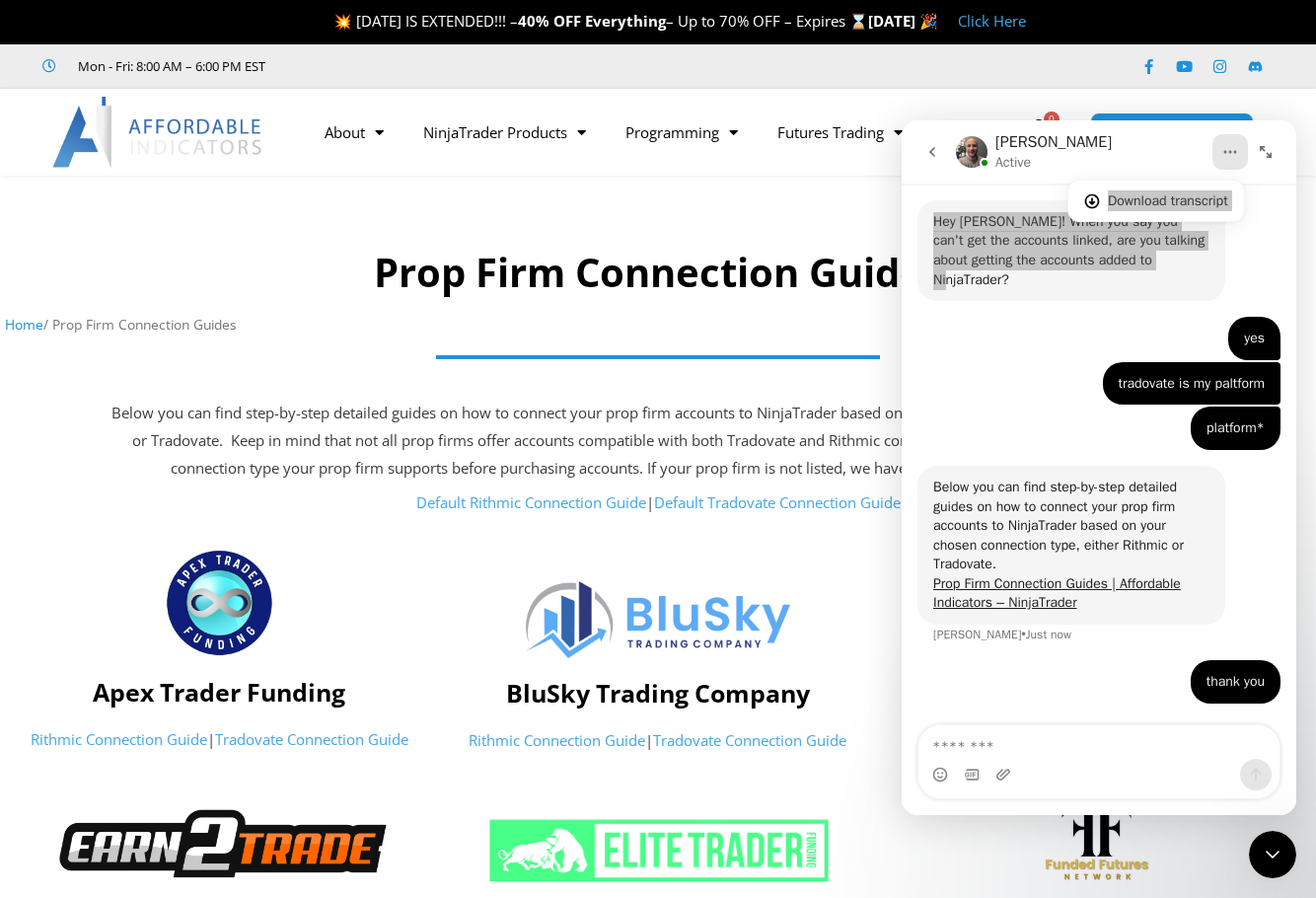 click on "About
Contact Us
Premium Support
Team
Partners
NinjaTrader
NinjaTrader FAQ
NinjaTrader Products
Promotions
See All Products
Enhanced Chart Trader
Accounts Dashboard
Impact Order Flow
Best Indicators
Programming
Request a Quote
Custom Indicators
Custom Strategies
Custom Order Execution
Custom Drawing Tools
Custom Market Analyzer Columns
Terms of Service
Futures Trading
Getting Started
Prop Firms
Articles
Reviews" 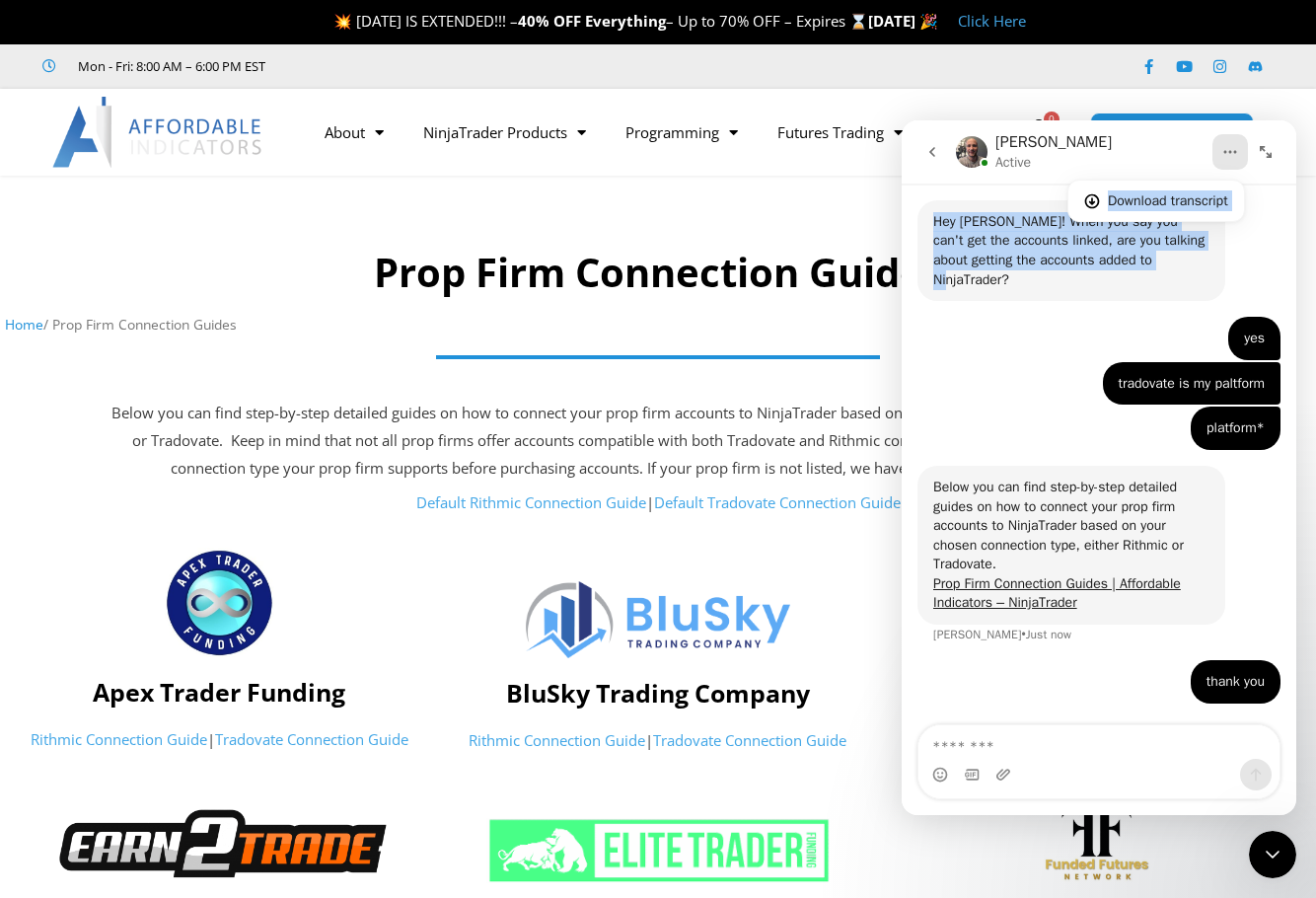 click 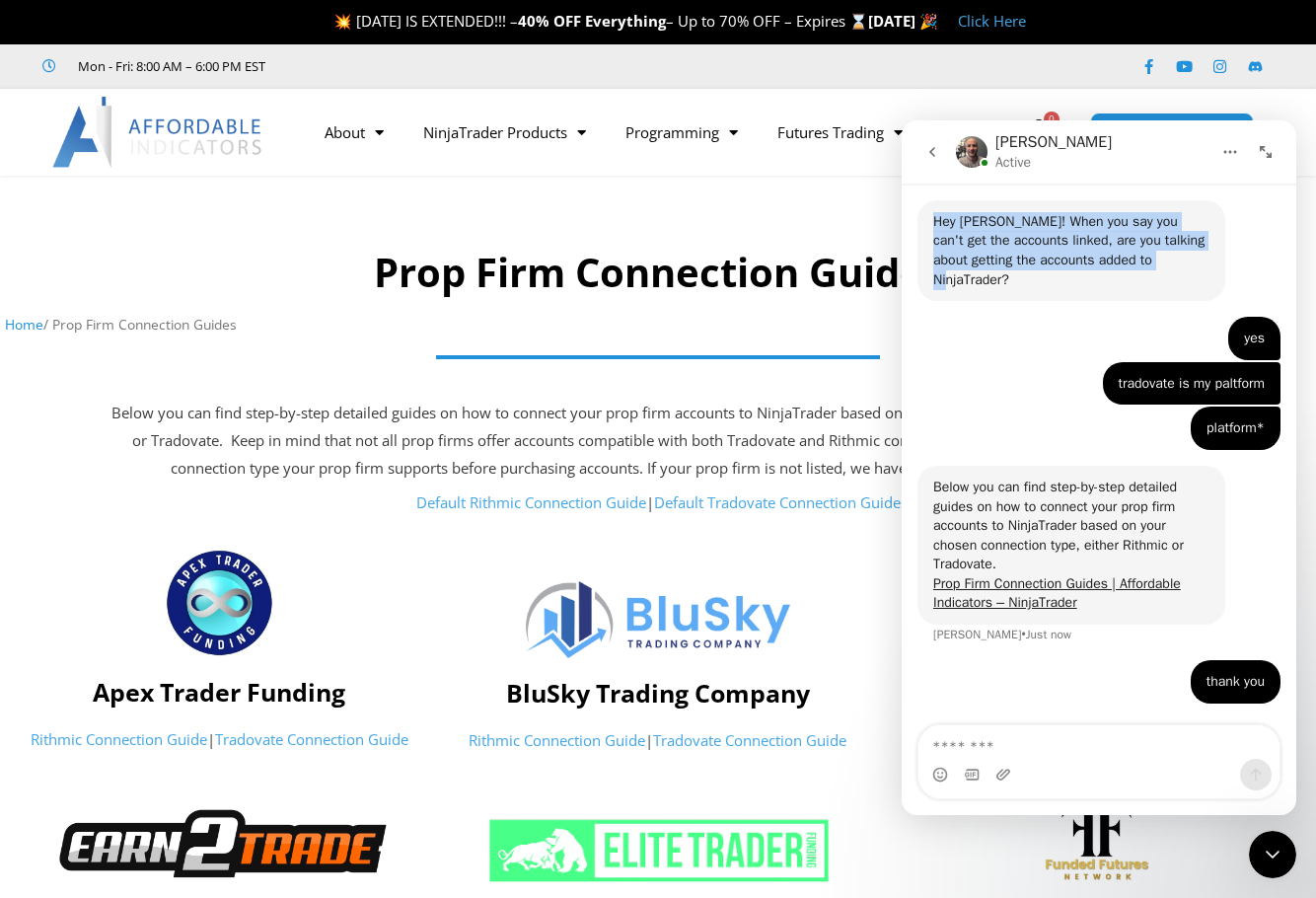 click 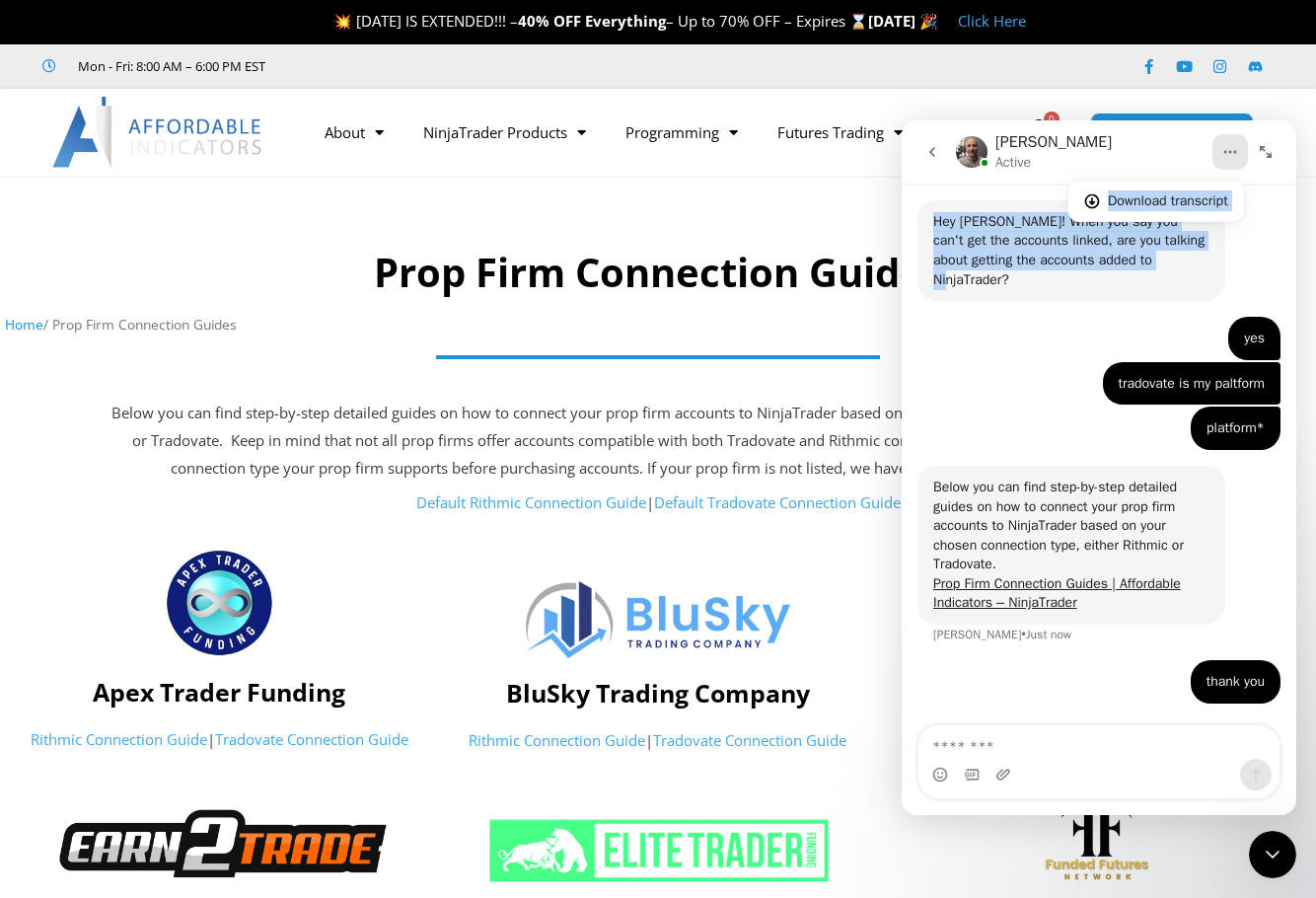 click at bounding box center [1266, 152] 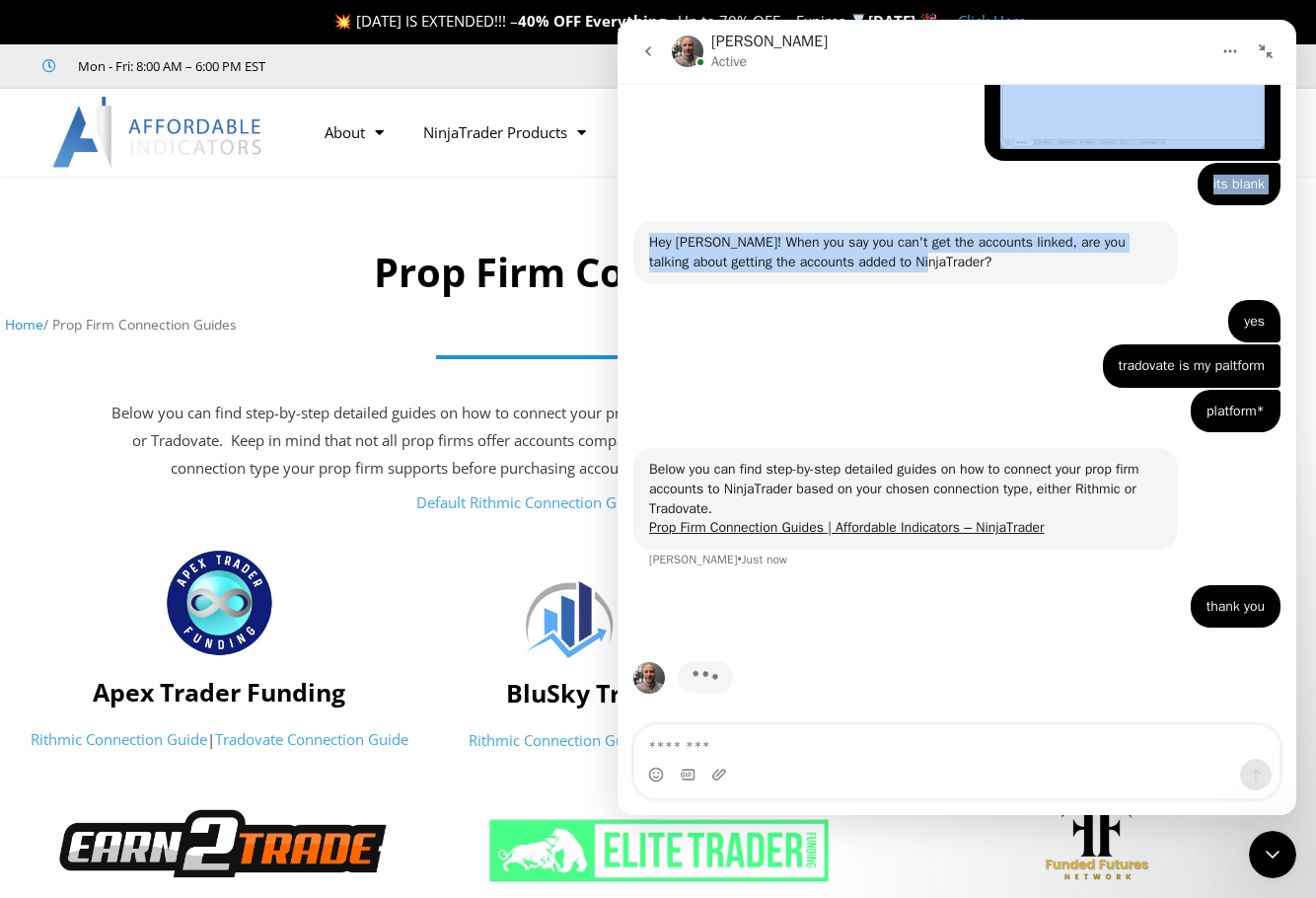 scroll, scrollTop: 1396, scrollLeft: 0, axis: vertical 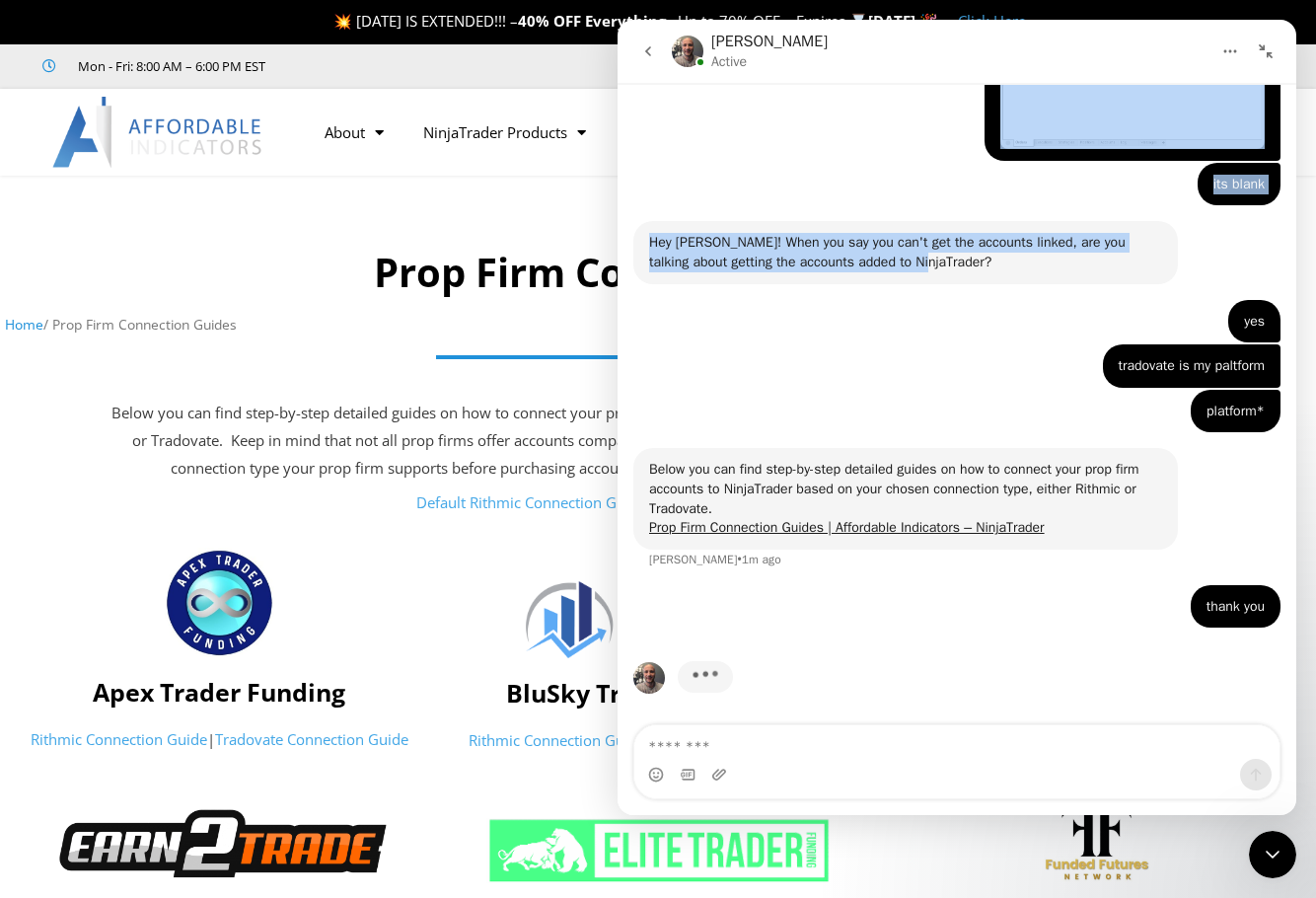 click 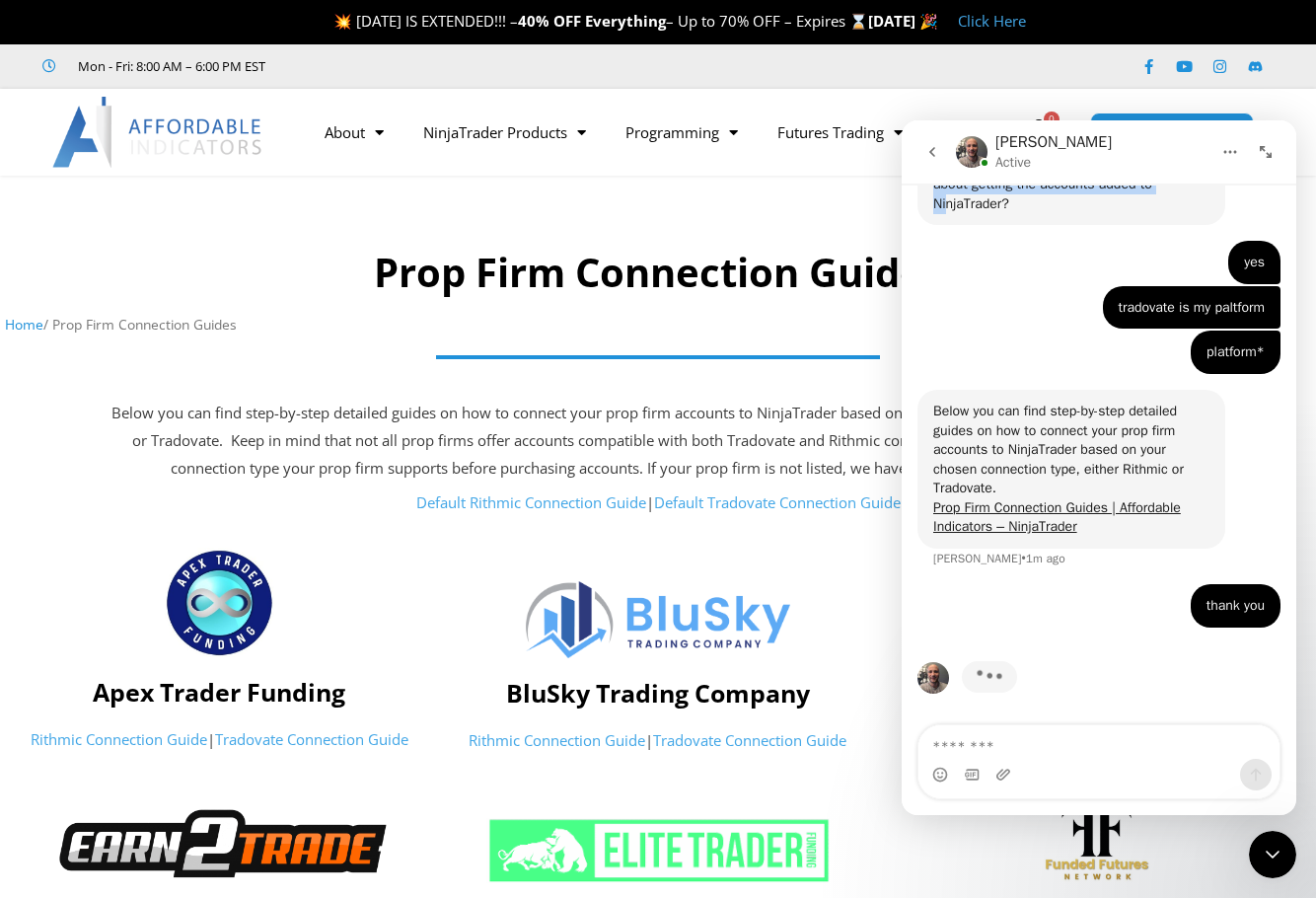 scroll, scrollTop: 1769, scrollLeft: 0, axis: vertical 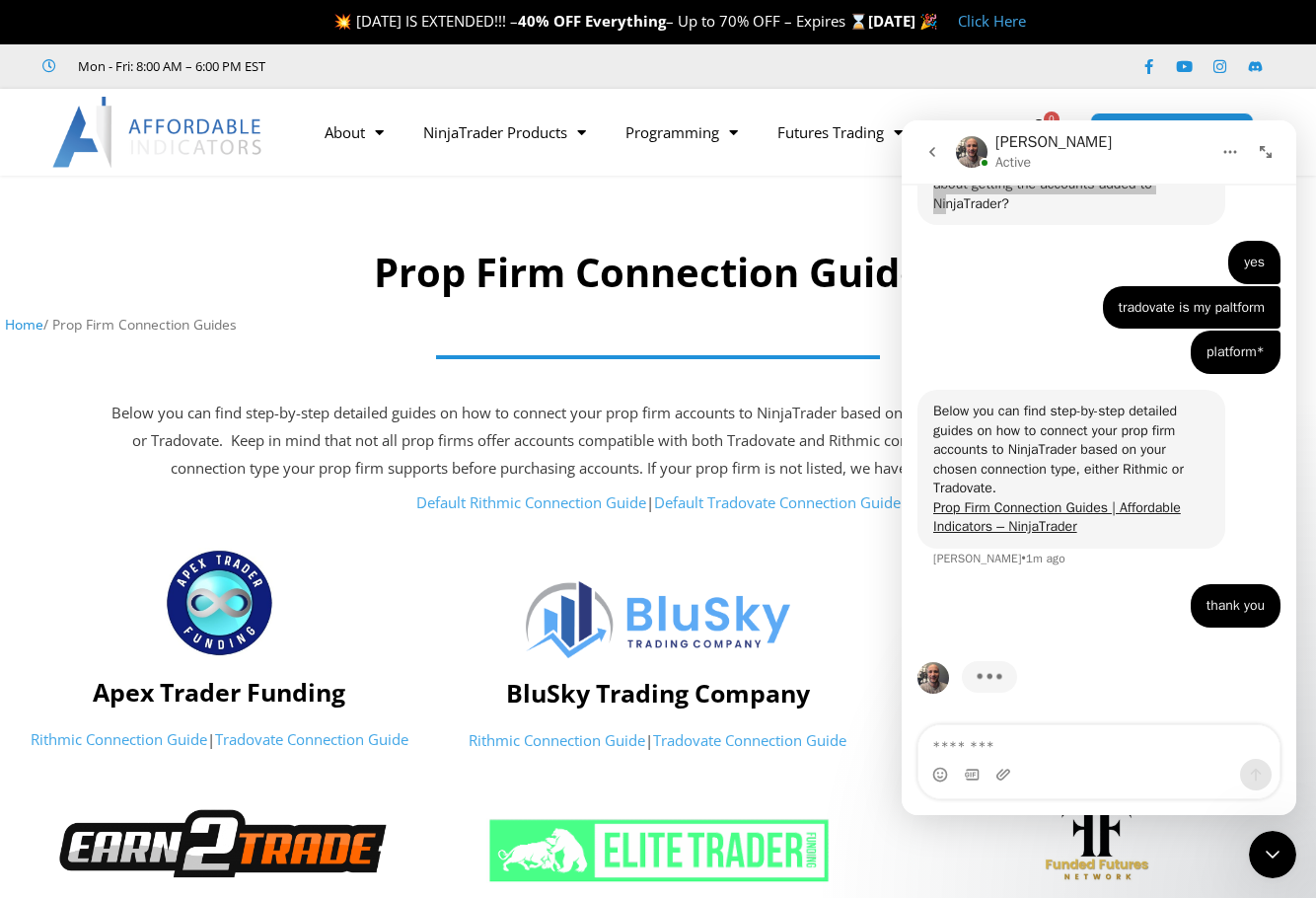 click on "About
Contact Us
Premium Support
Team
Partners
NinjaTrader
NinjaTrader FAQ
NinjaTrader Products
Promotions
See All Products
Enhanced Chart Trader
Accounts Dashboard
Impact Order Flow
Best Indicators
Programming
Request a Quote
Custom Indicators
Custom Strategies
Custom Order Execution
Custom Drawing Tools
Custom Market Analyzer Columns
Terms of Service
Futures Trading
Getting Started
Prop Firms
Articles
Reviews" 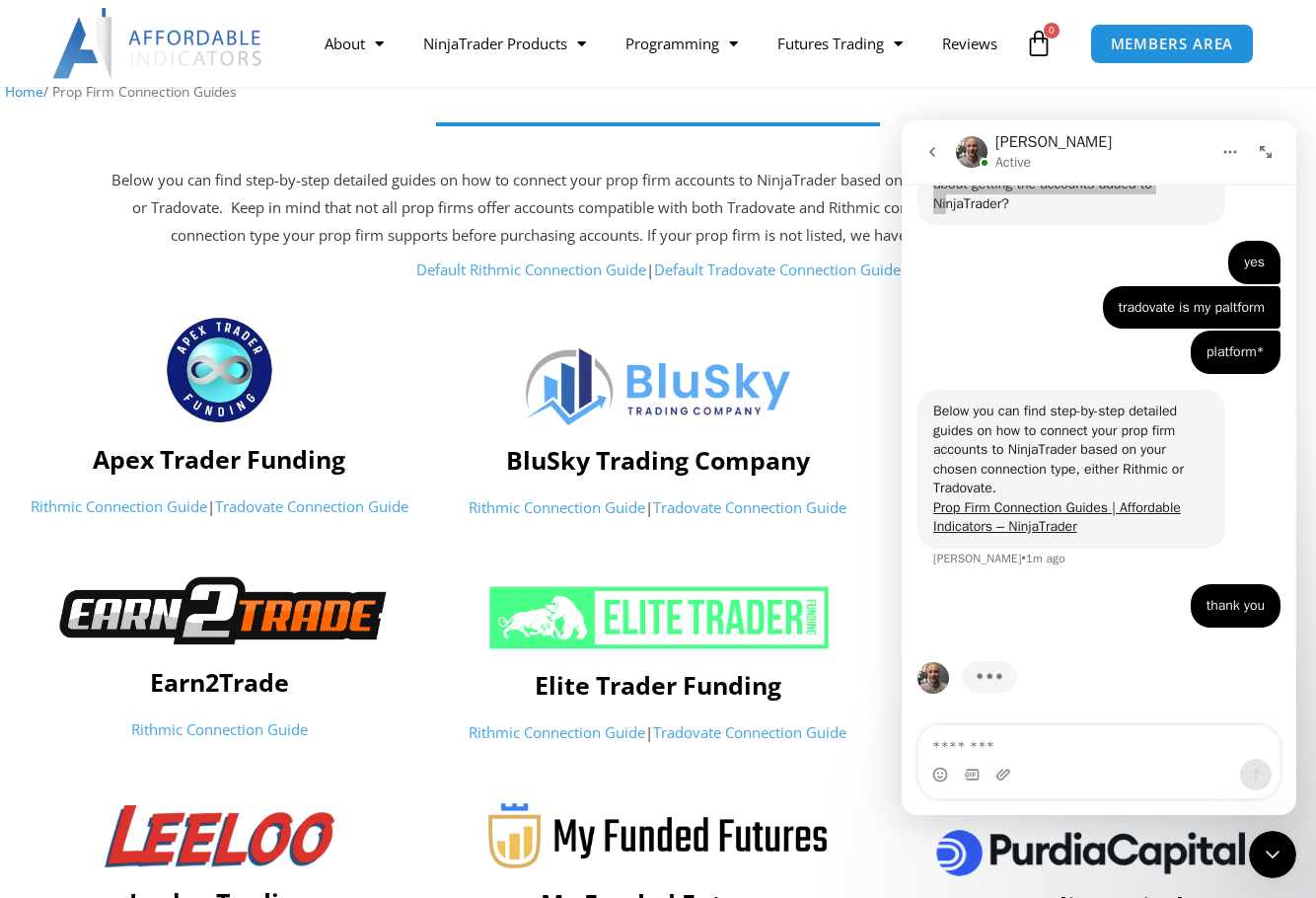 scroll, scrollTop: 197, scrollLeft: 0, axis: vertical 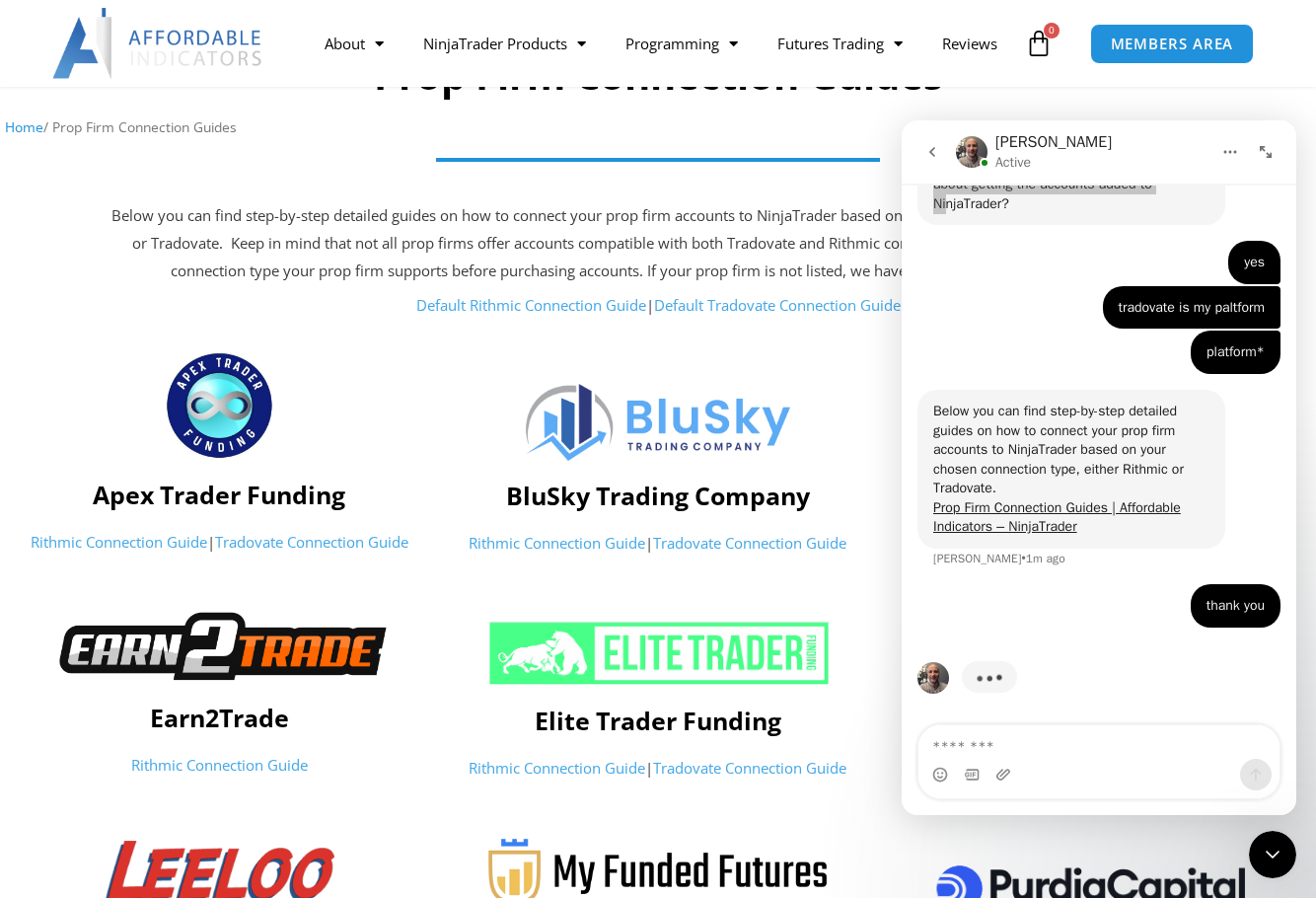 click on "Default Tradovate Connection Guide" at bounding box center (777, 305) 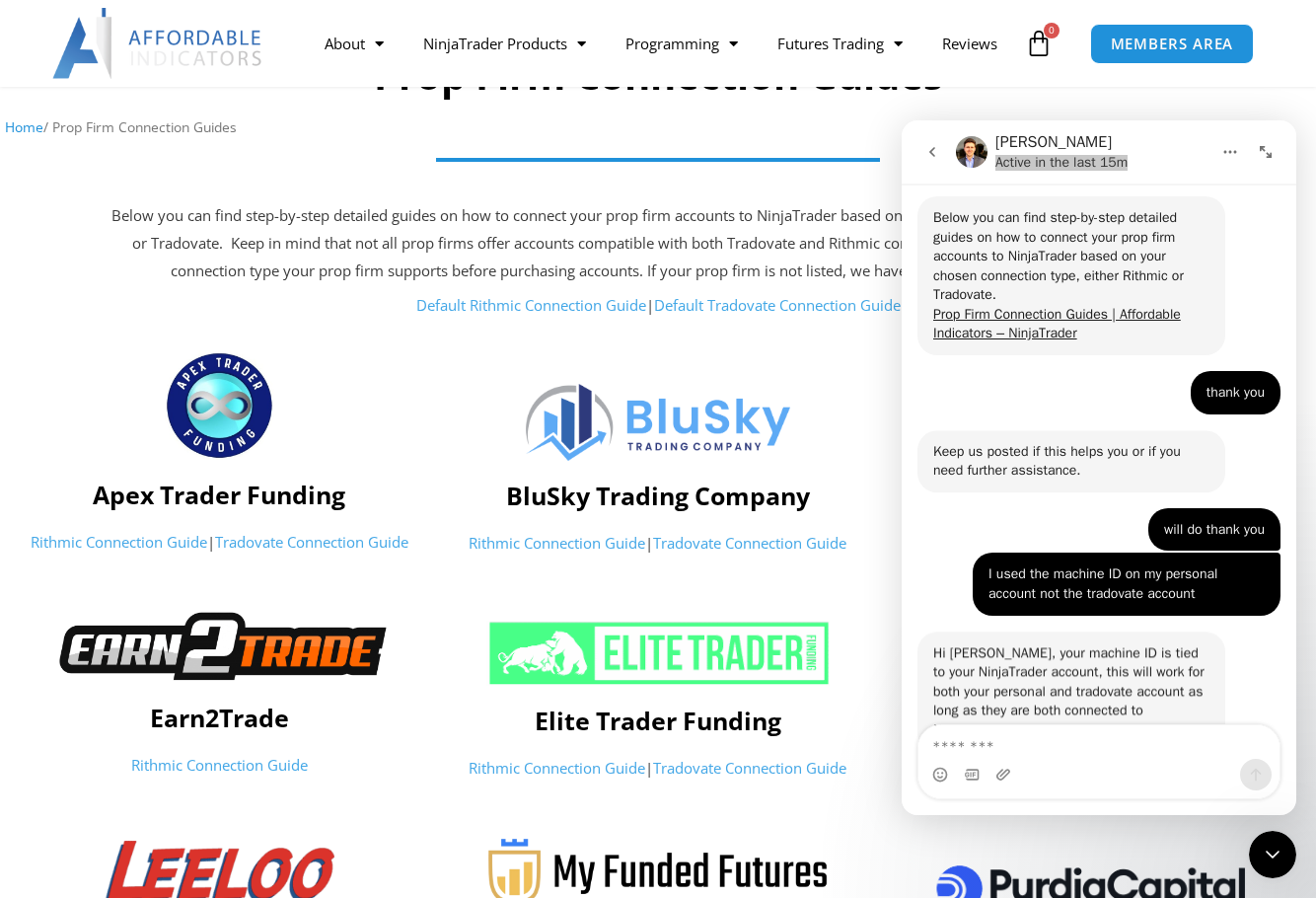 scroll, scrollTop: 2303, scrollLeft: 0, axis: vertical 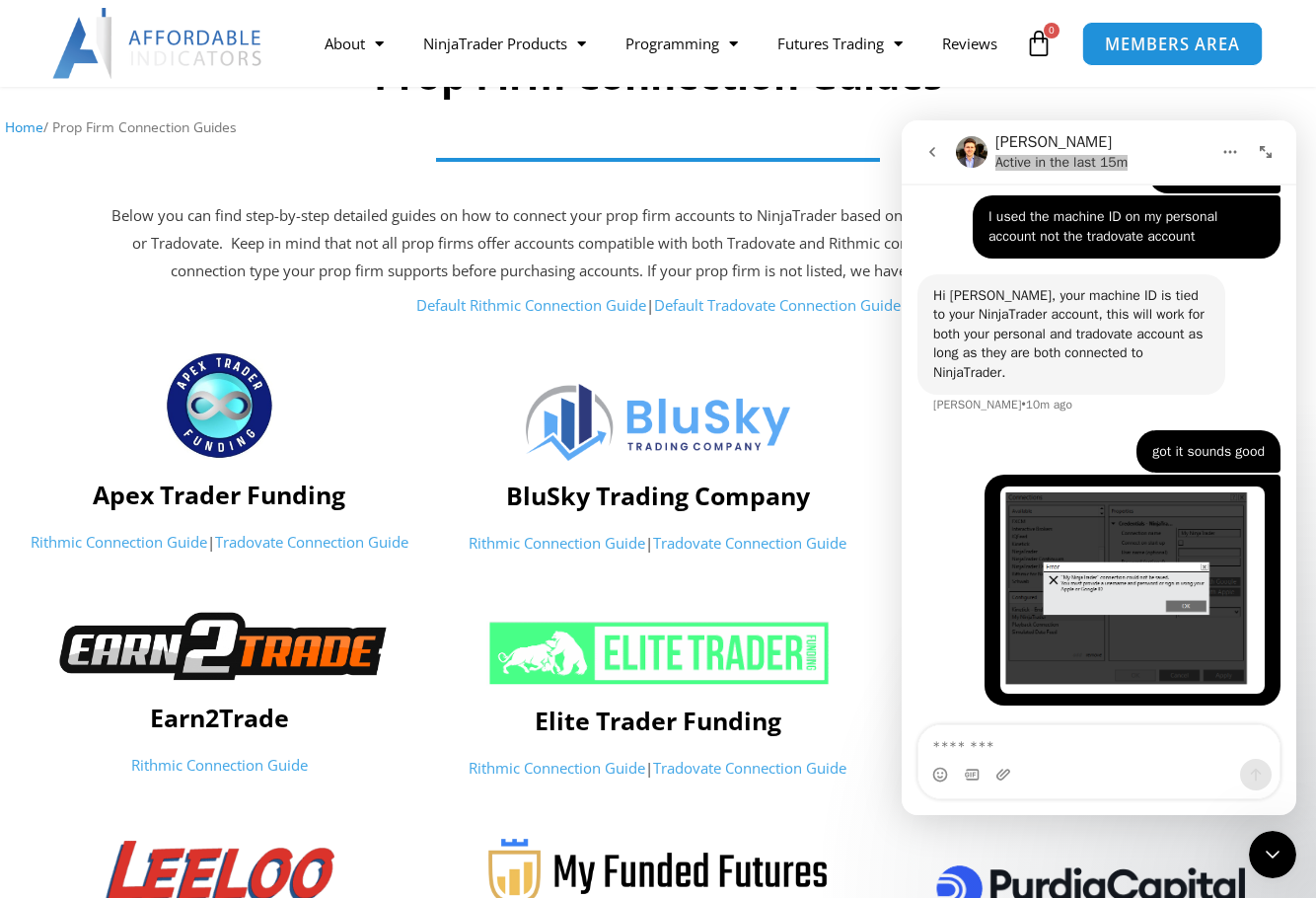 click on "MEMBERS AREA" at bounding box center (1171, 43) 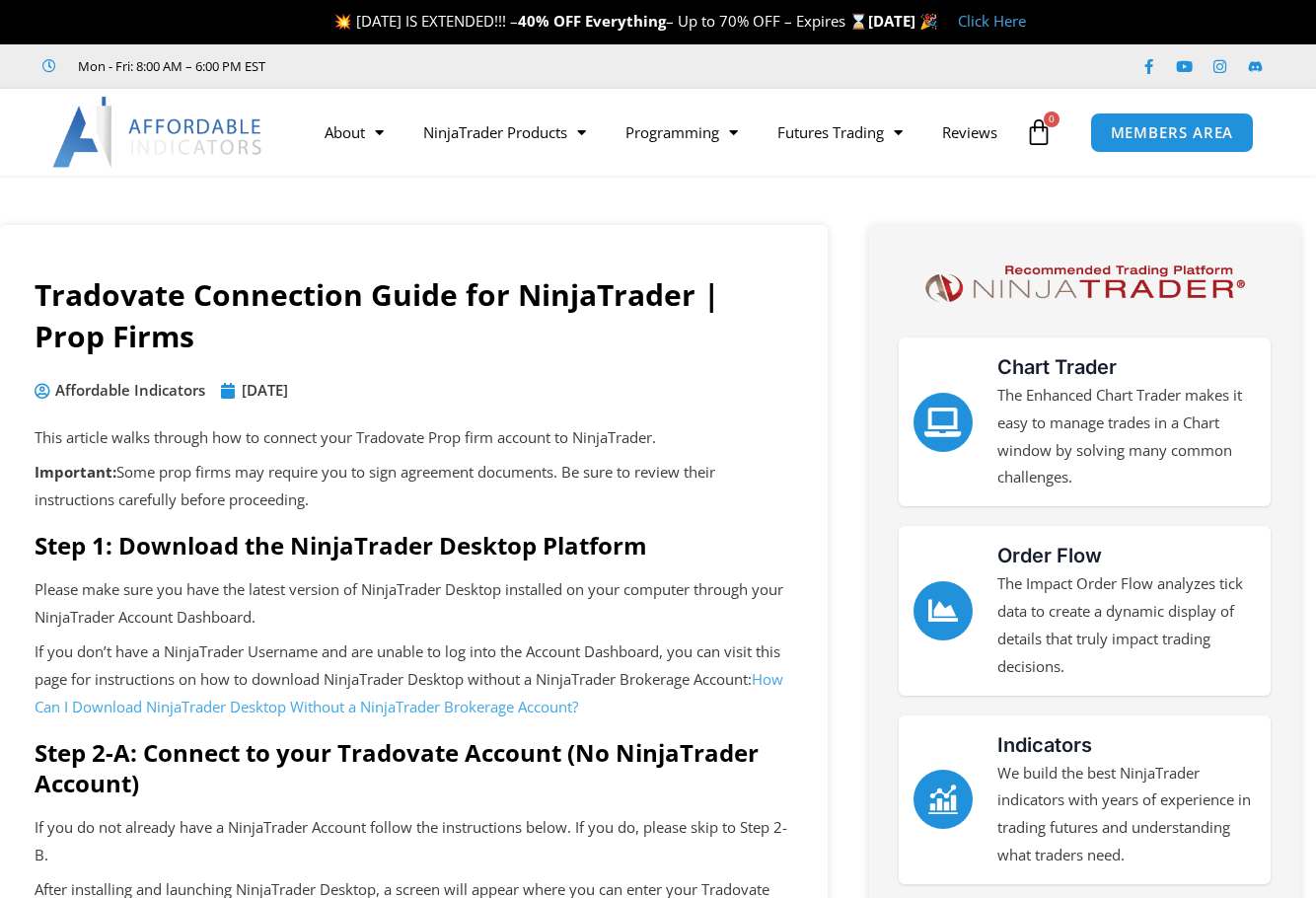 scroll, scrollTop: 0, scrollLeft: 0, axis: both 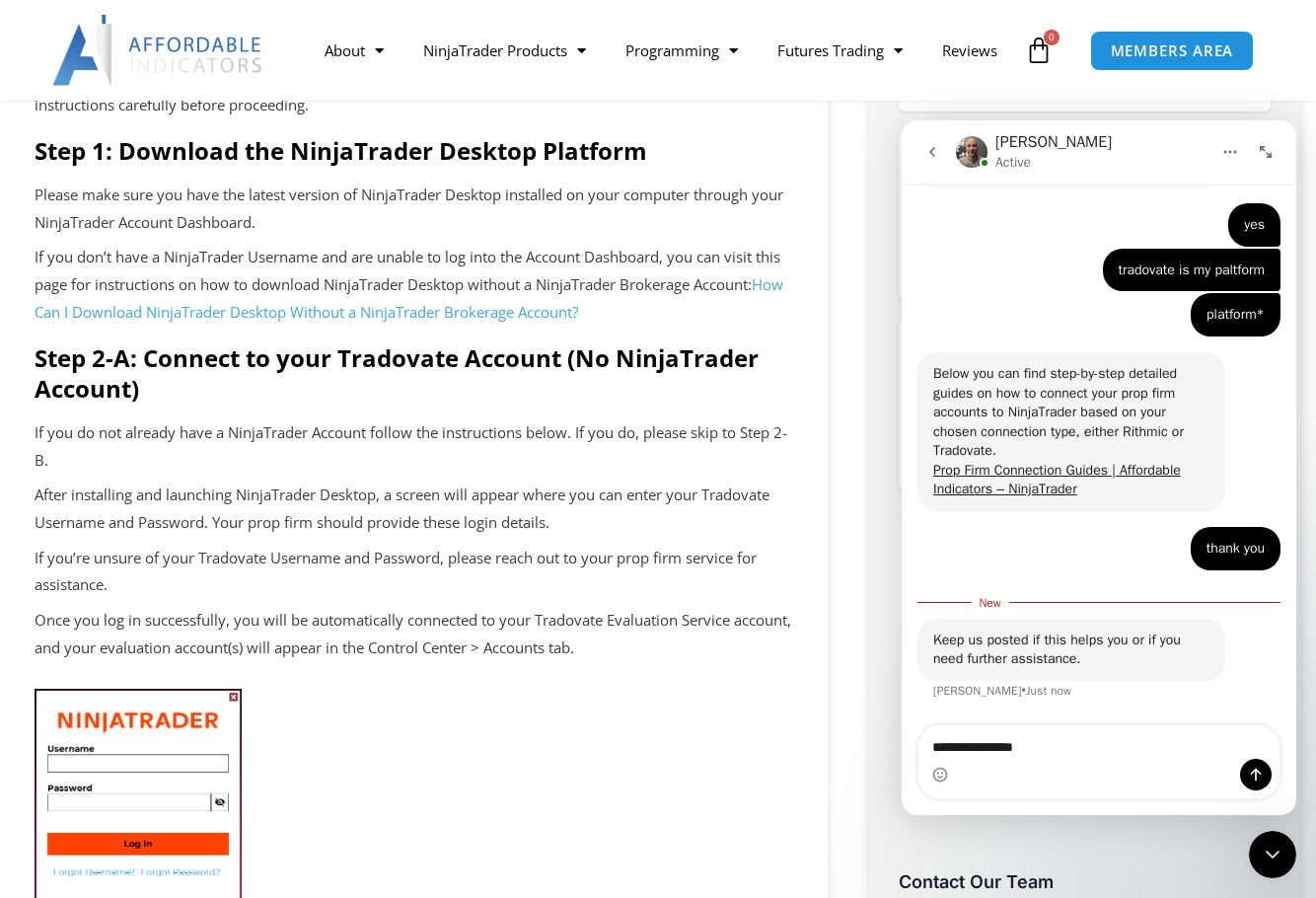 type on "**********" 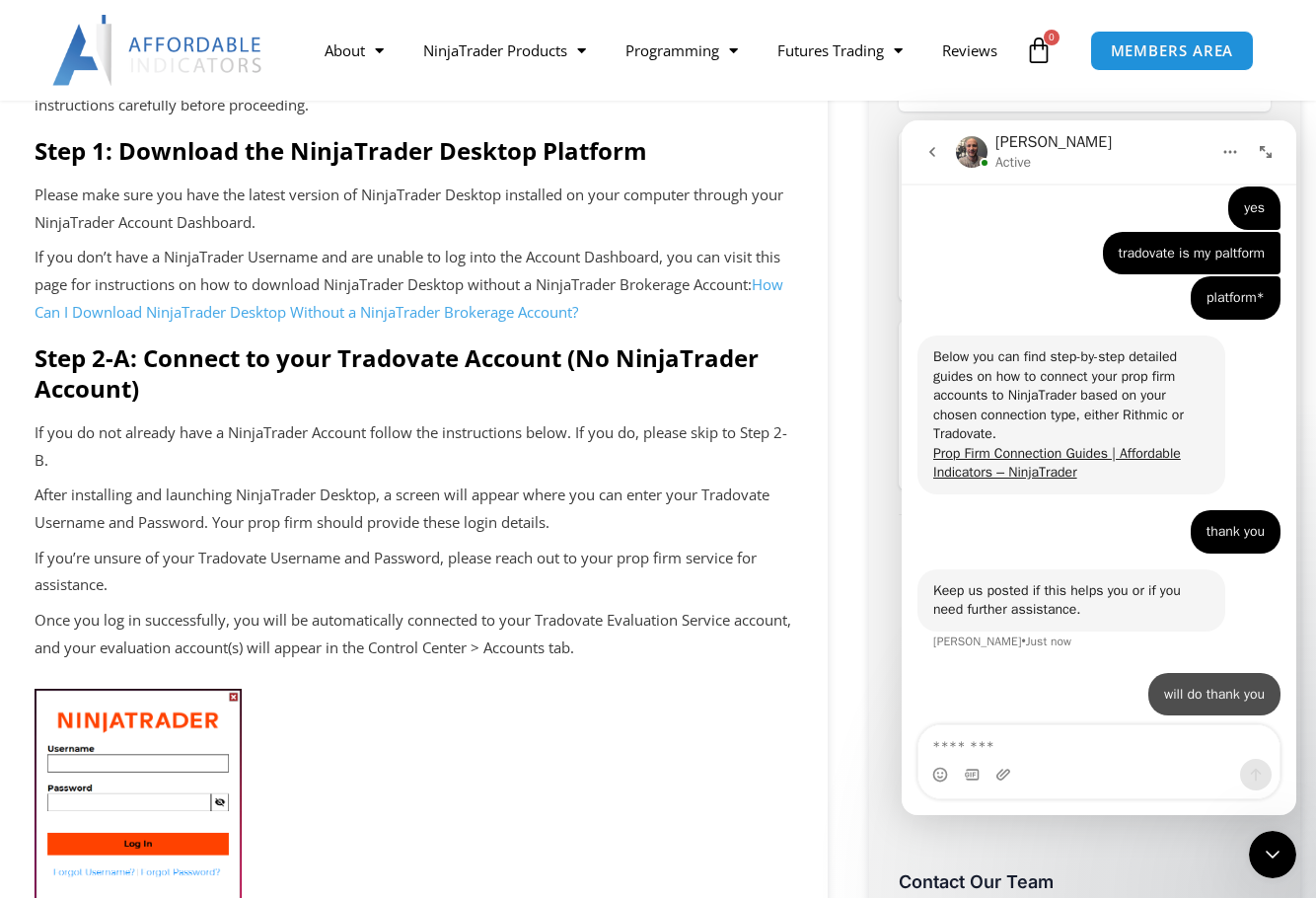 scroll, scrollTop: 1831, scrollLeft: 0, axis: vertical 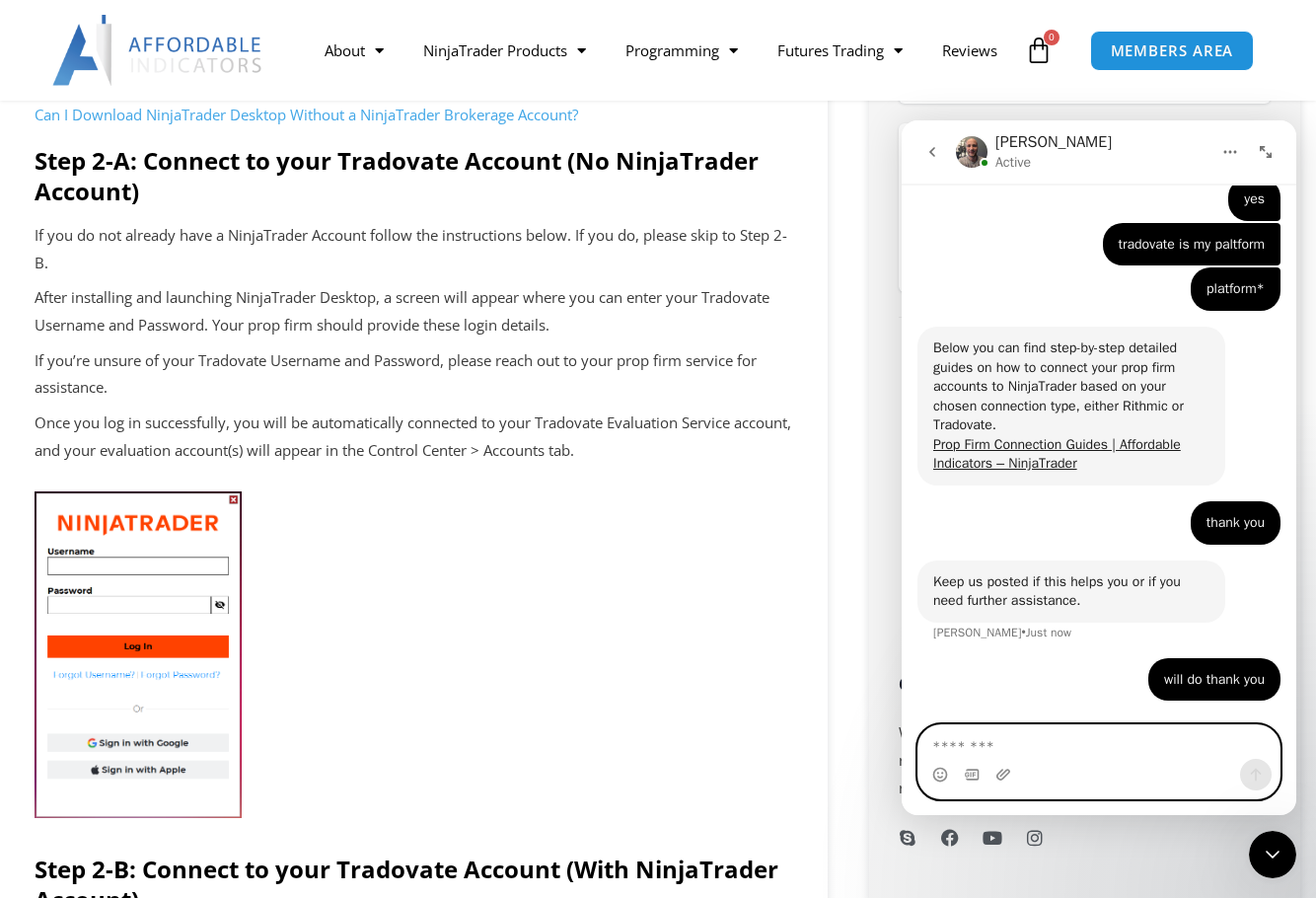 click at bounding box center [1099, 742] 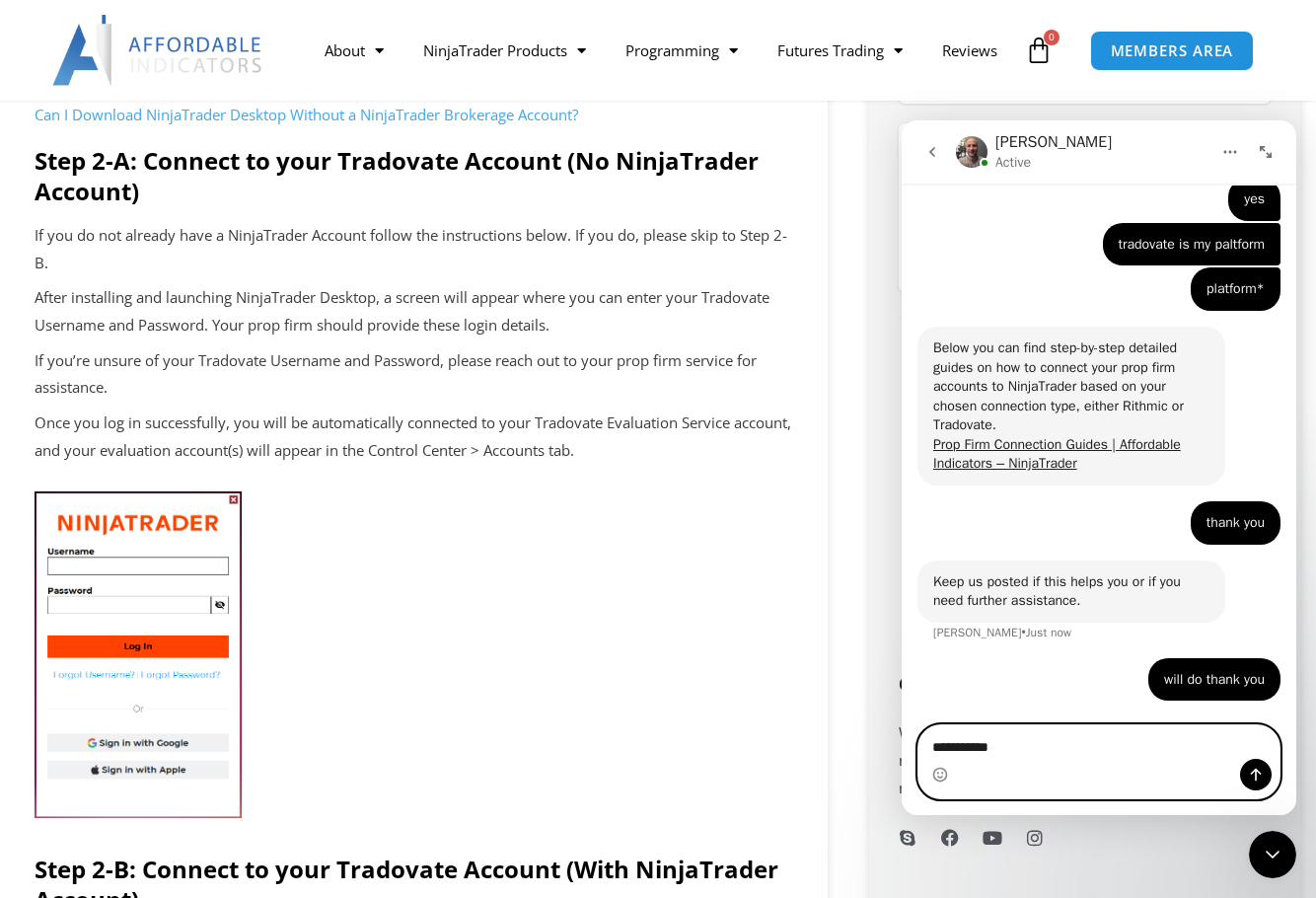 click on "**********" at bounding box center (1099, 742) 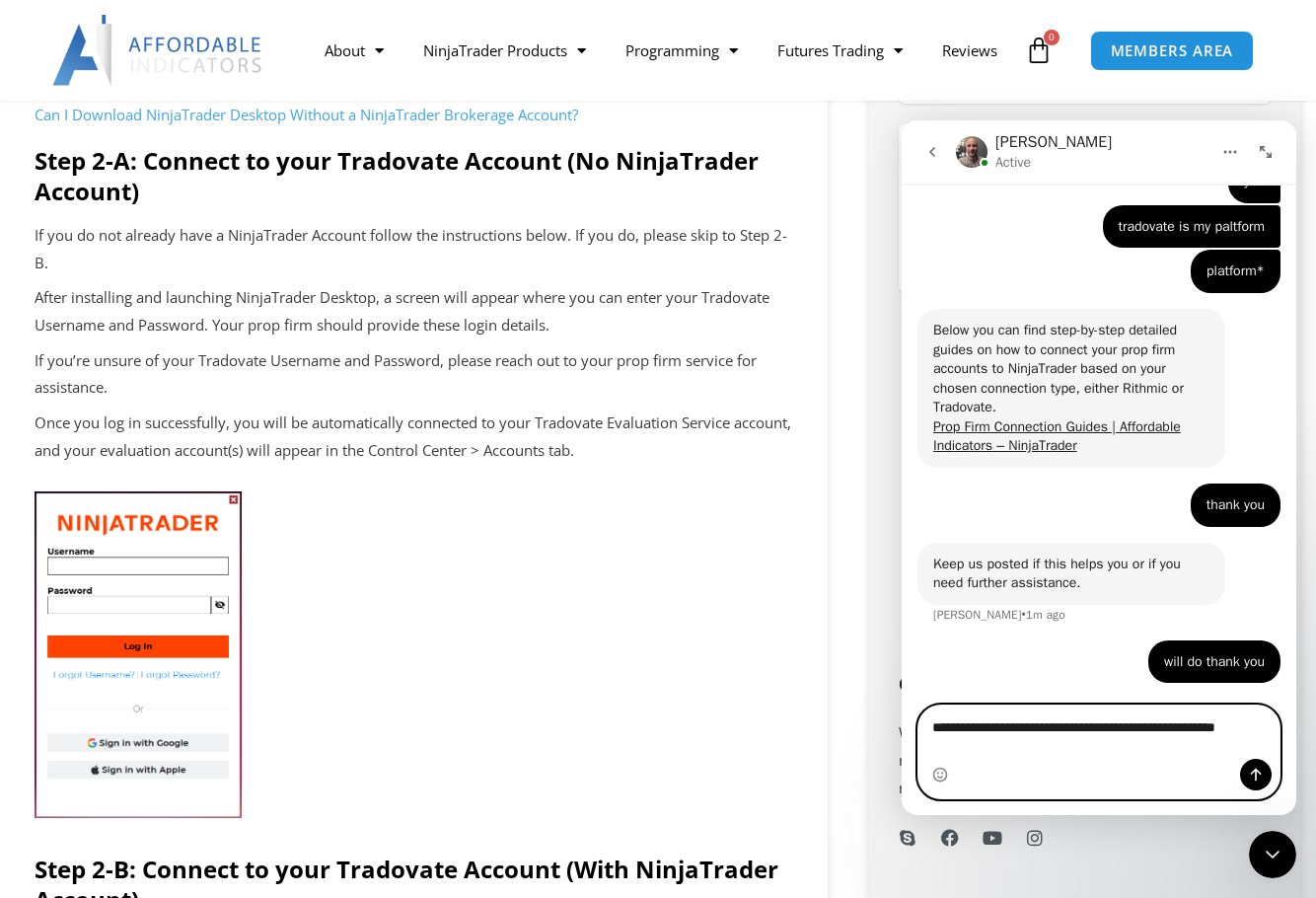 scroll, scrollTop: 1850, scrollLeft: 0, axis: vertical 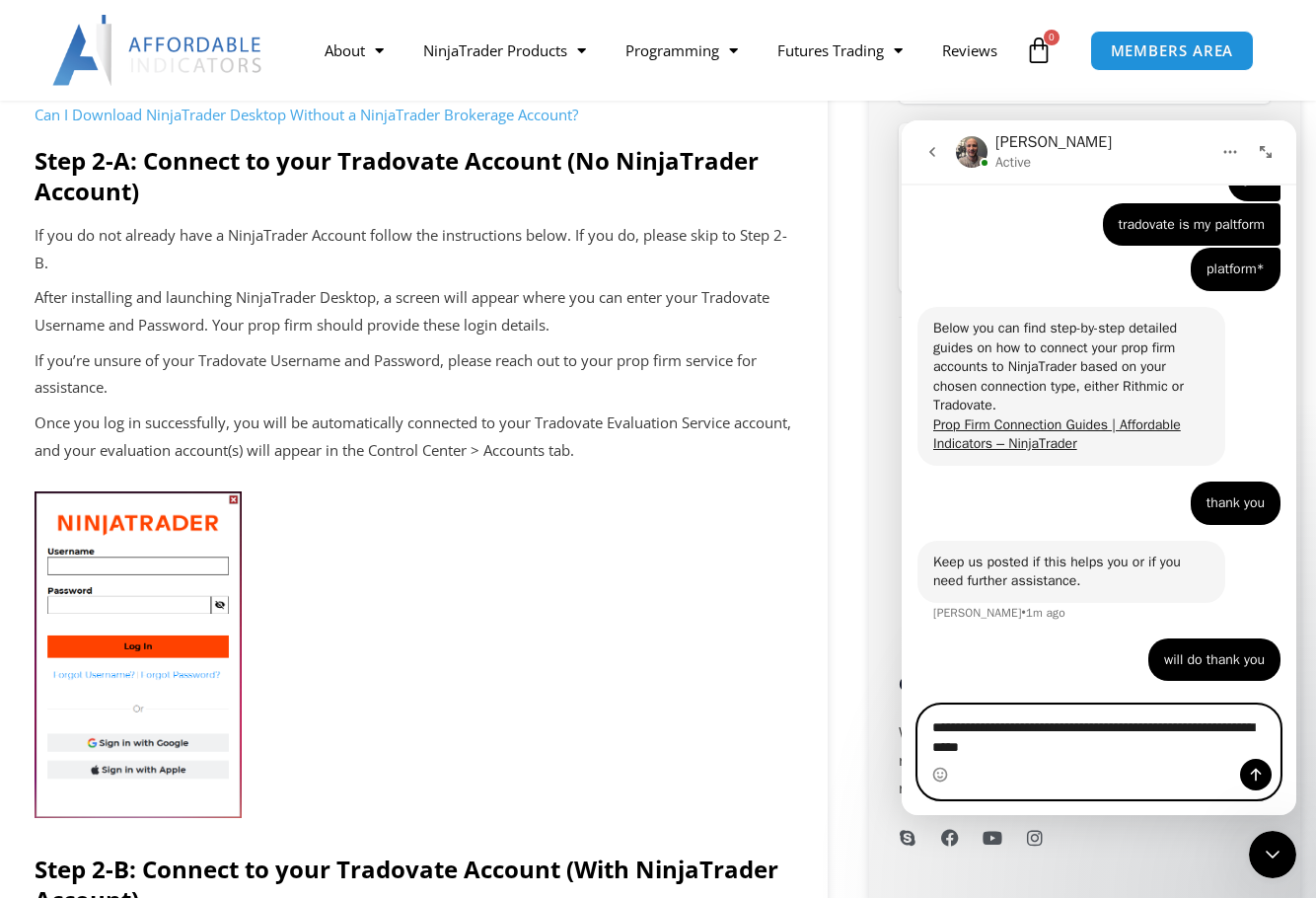 type on "**********" 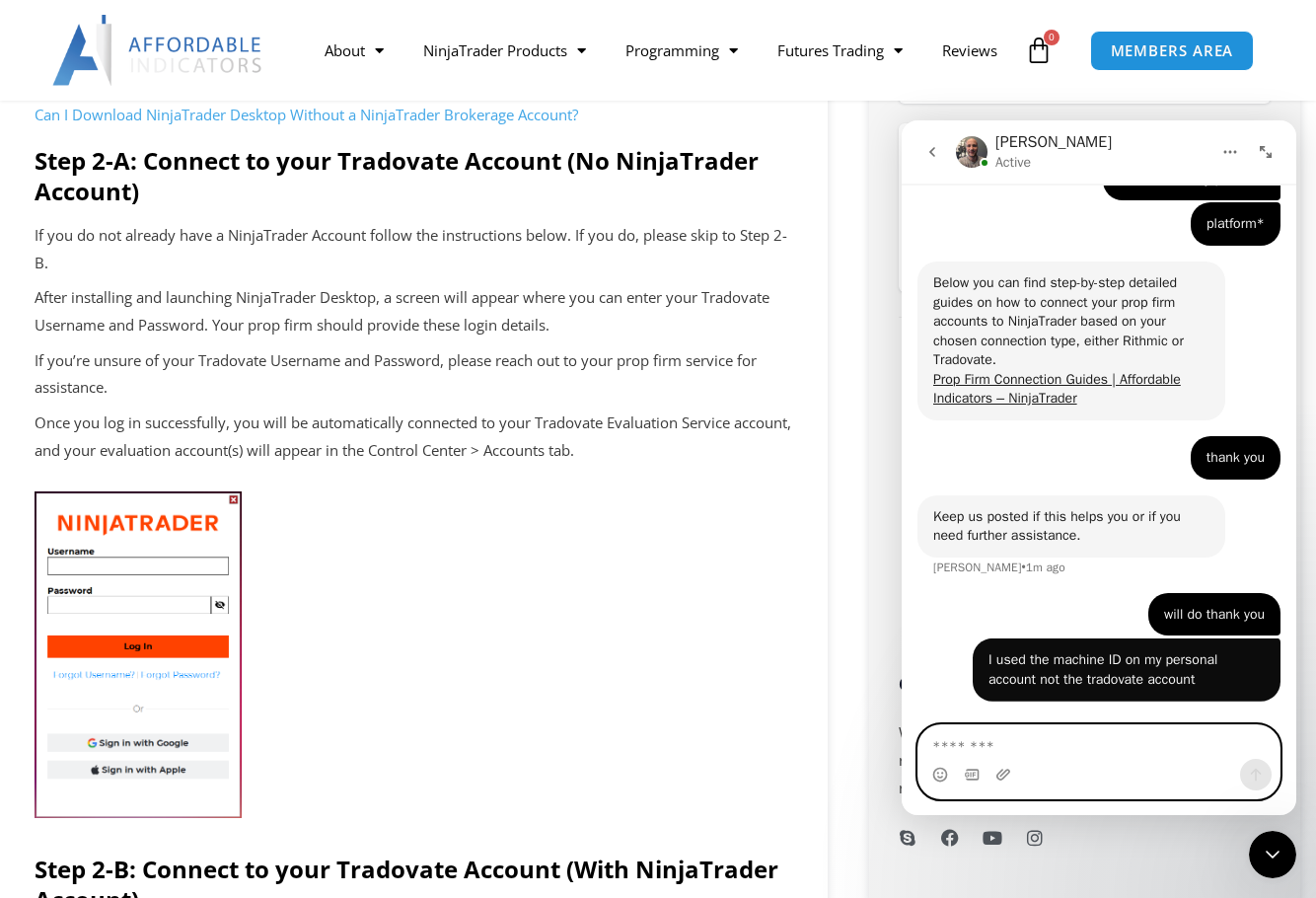scroll, scrollTop: 1895, scrollLeft: 0, axis: vertical 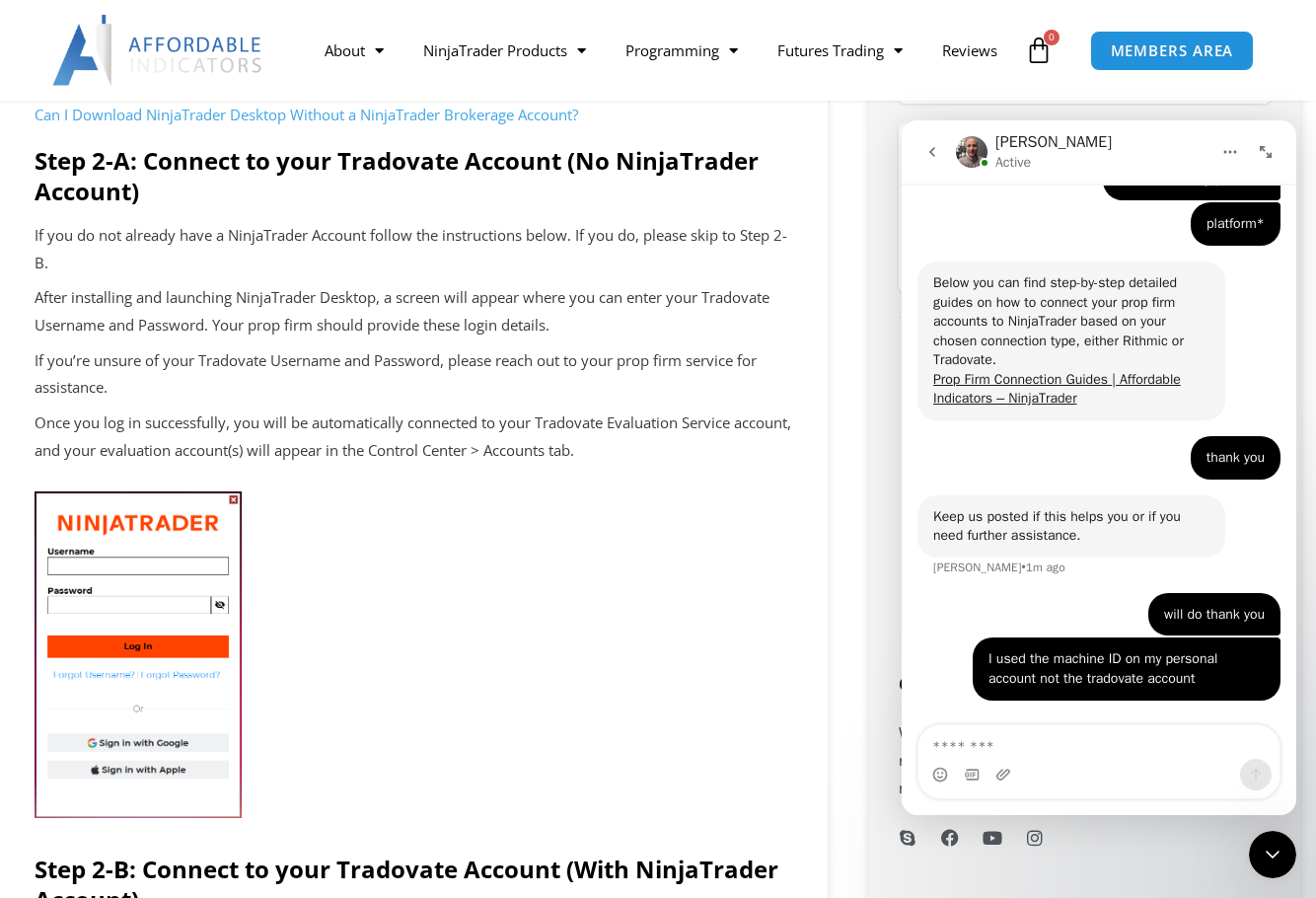 click at bounding box center [413, 654] 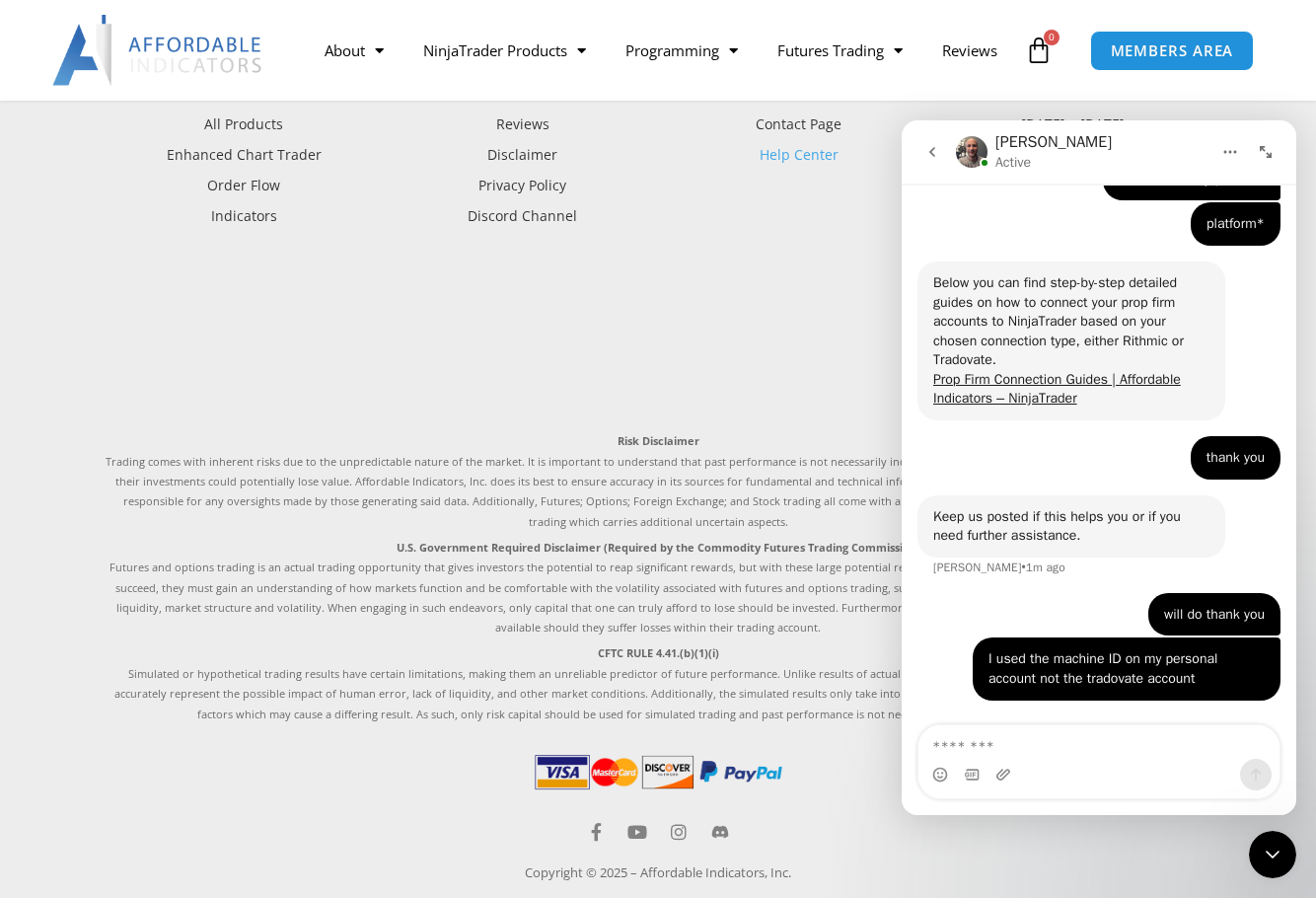scroll, scrollTop: 4126, scrollLeft: 0, axis: vertical 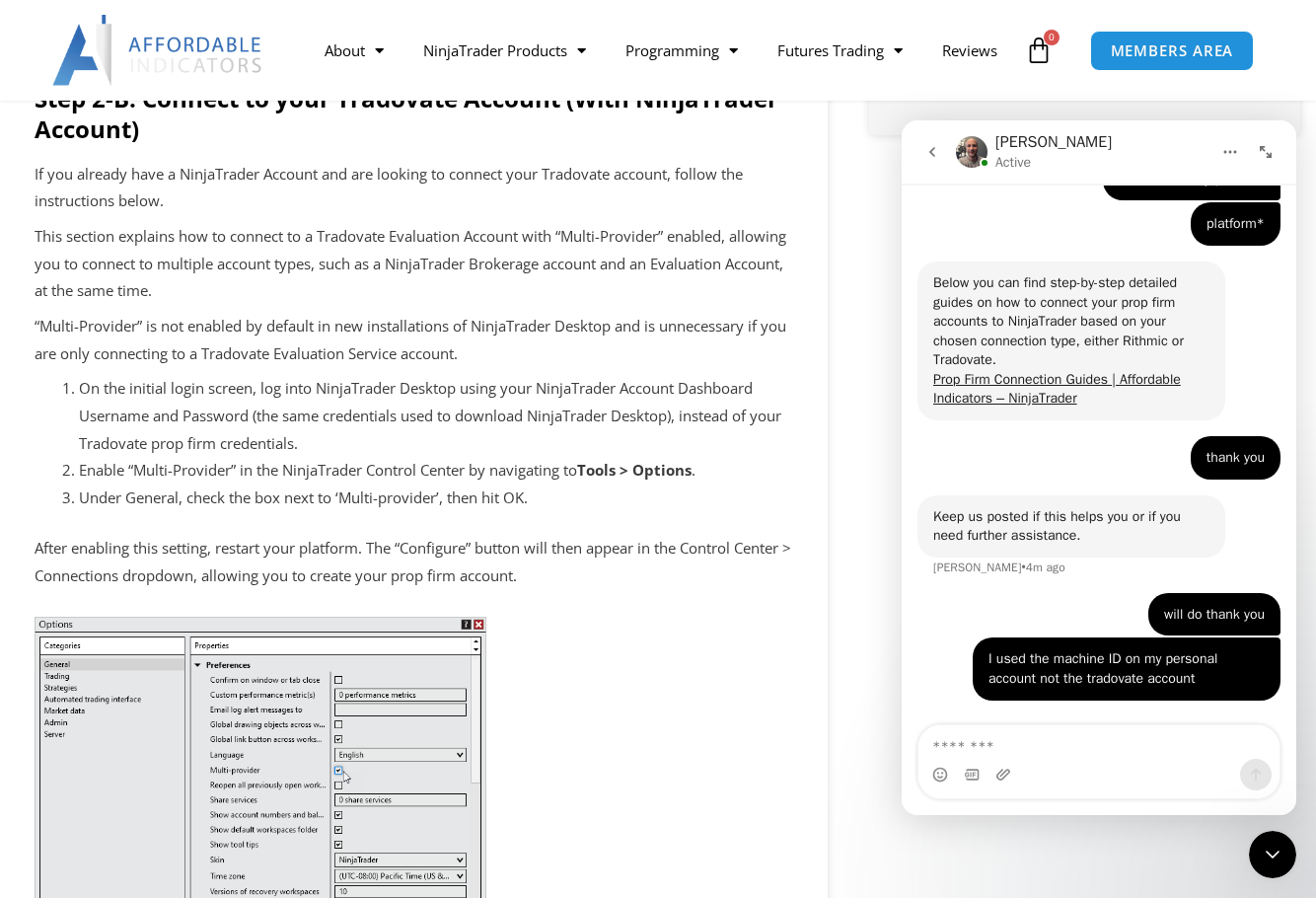 click at bounding box center [413, 778] 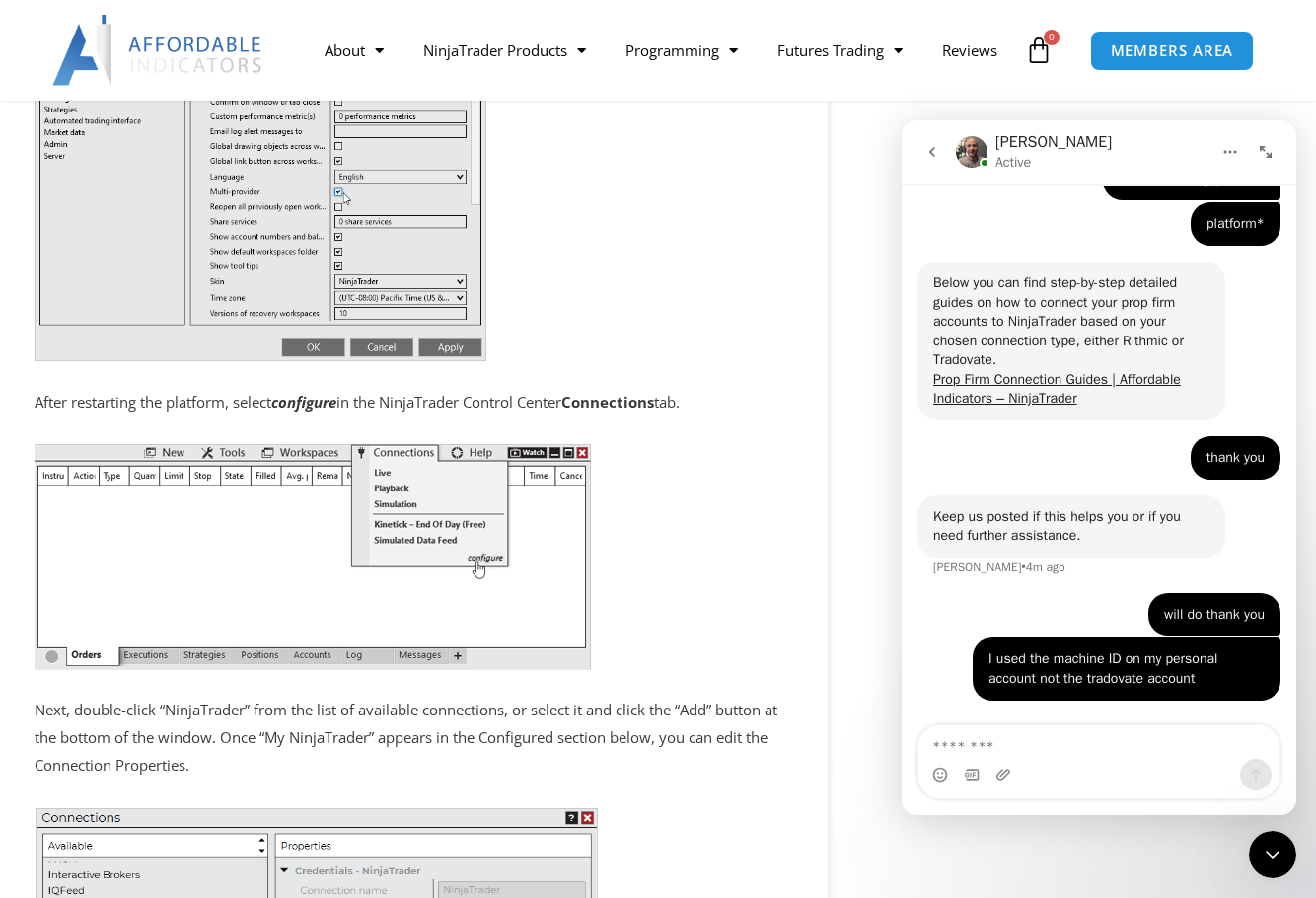 scroll, scrollTop: 2054, scrollLeft: 0, axis: vertical 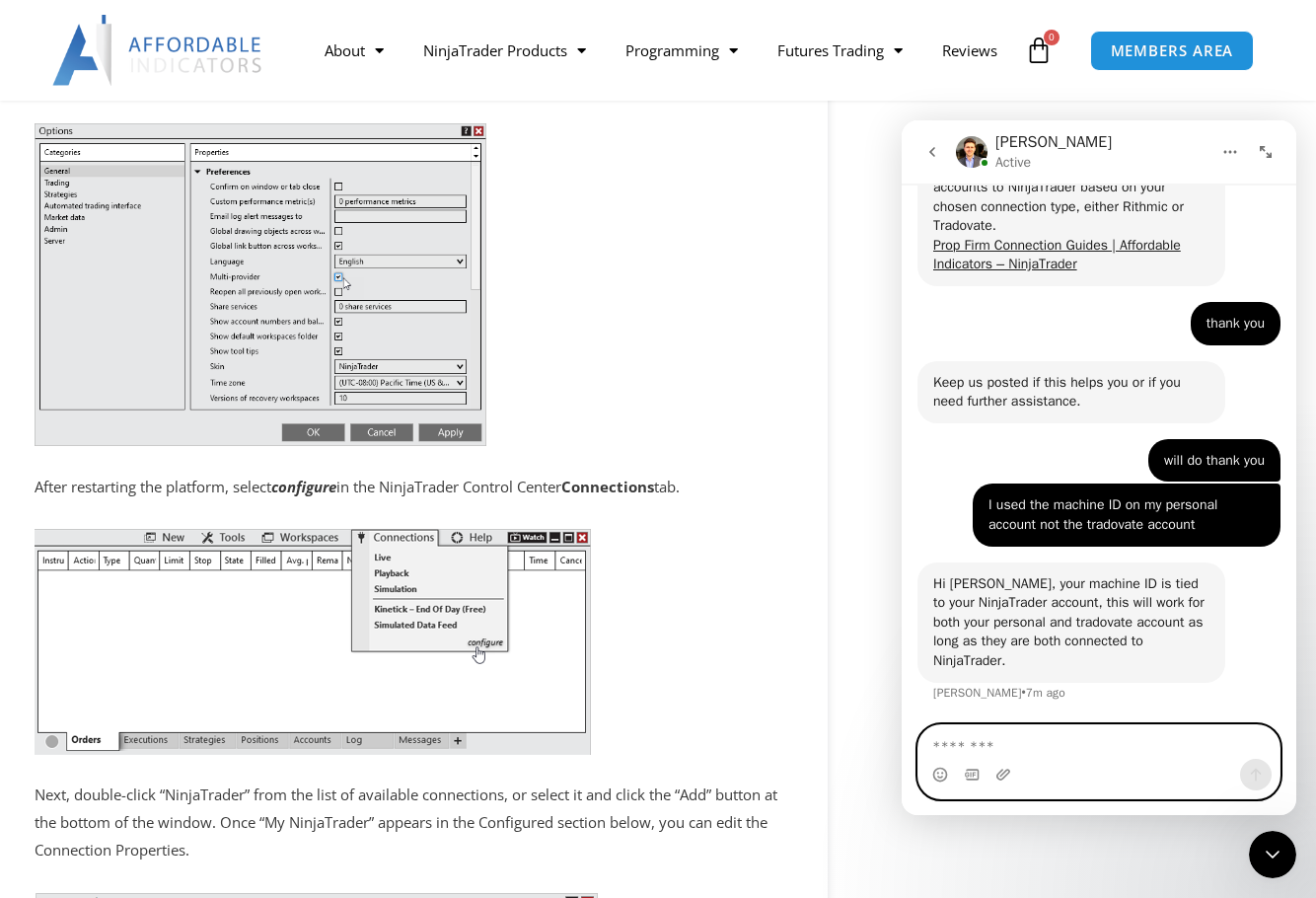 click at bounding box center [1099, 742] 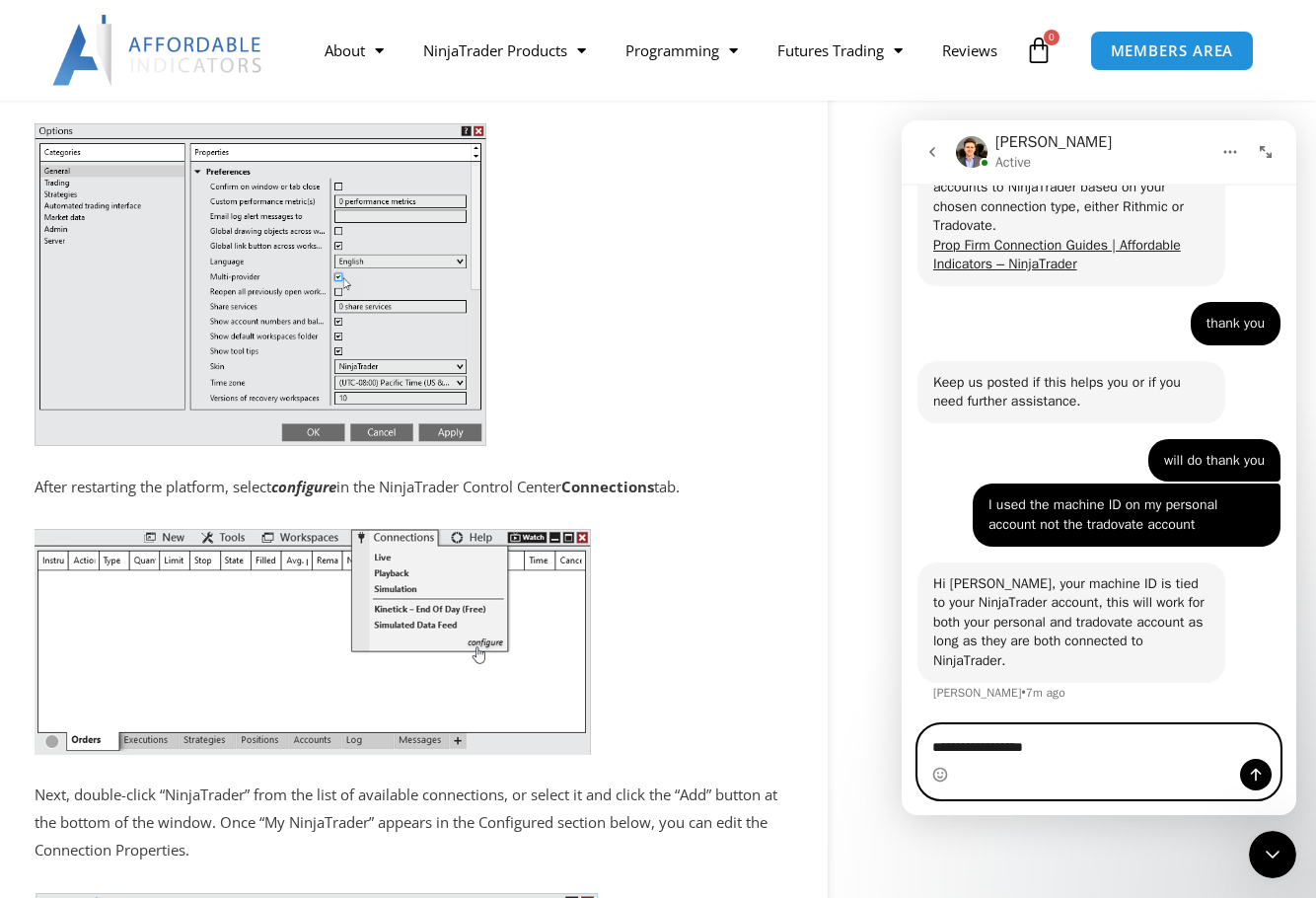 type on "**********" 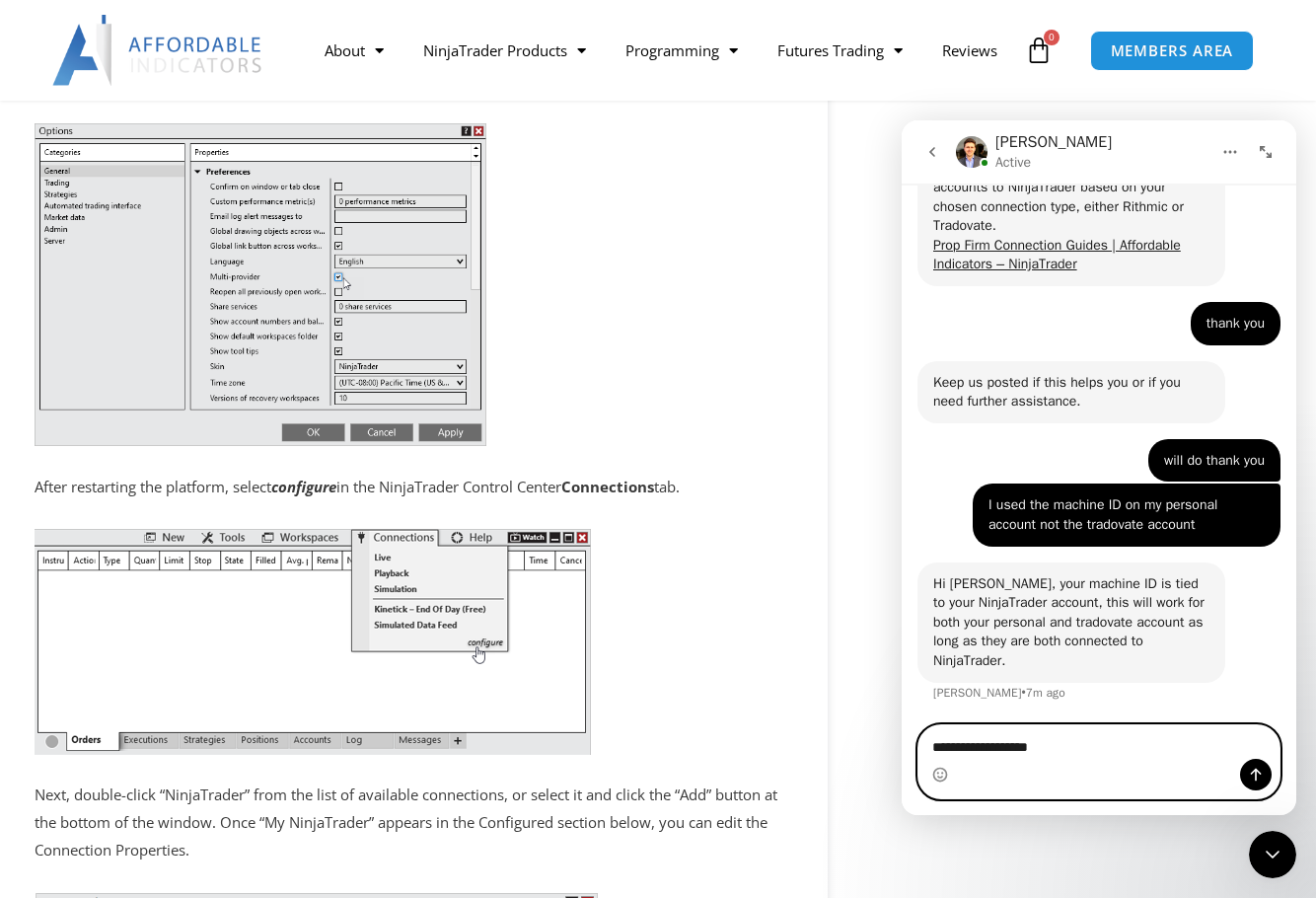 type 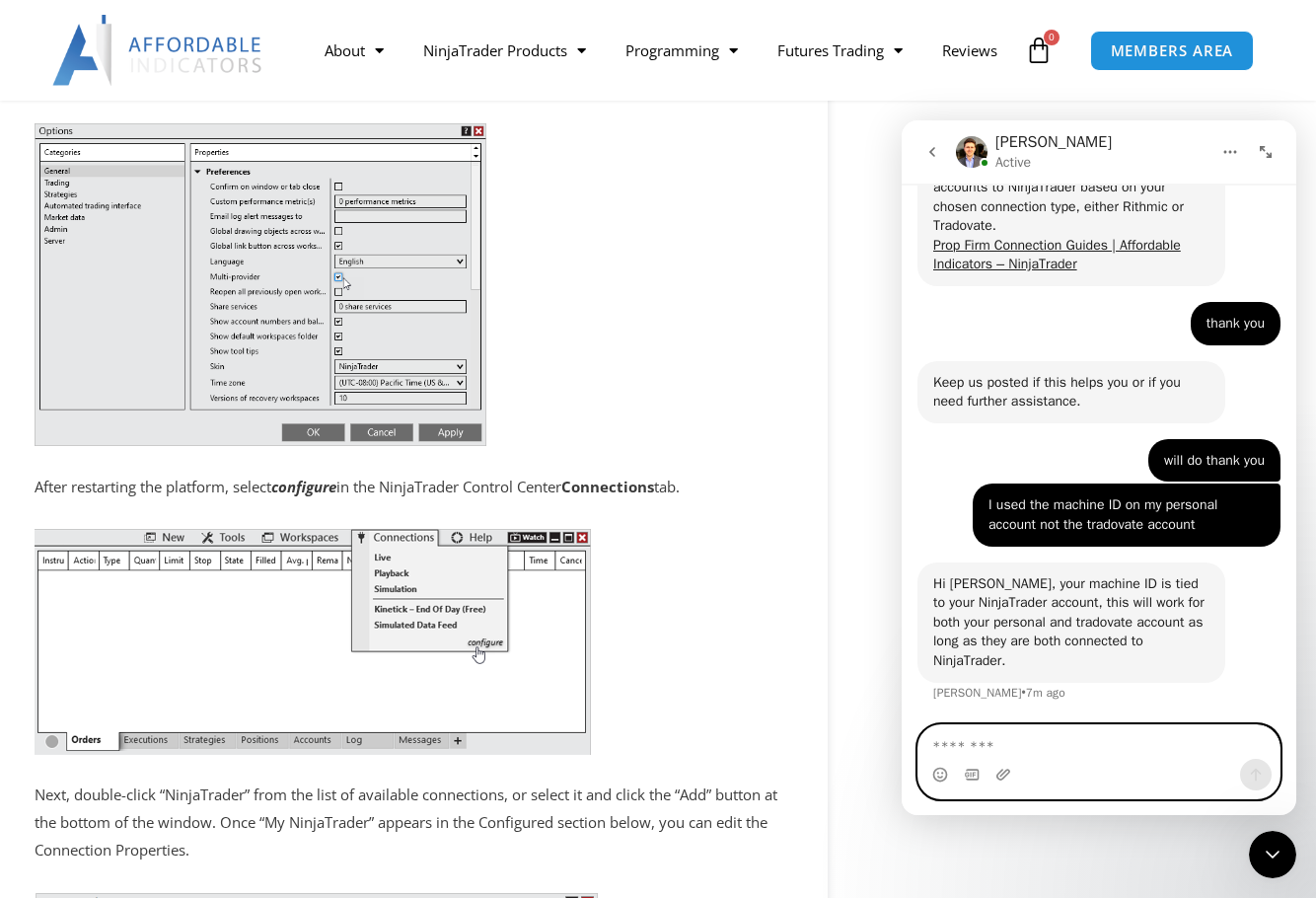 scroll, scrollTop: 2070, scrollLeft: 0, axis: vertical 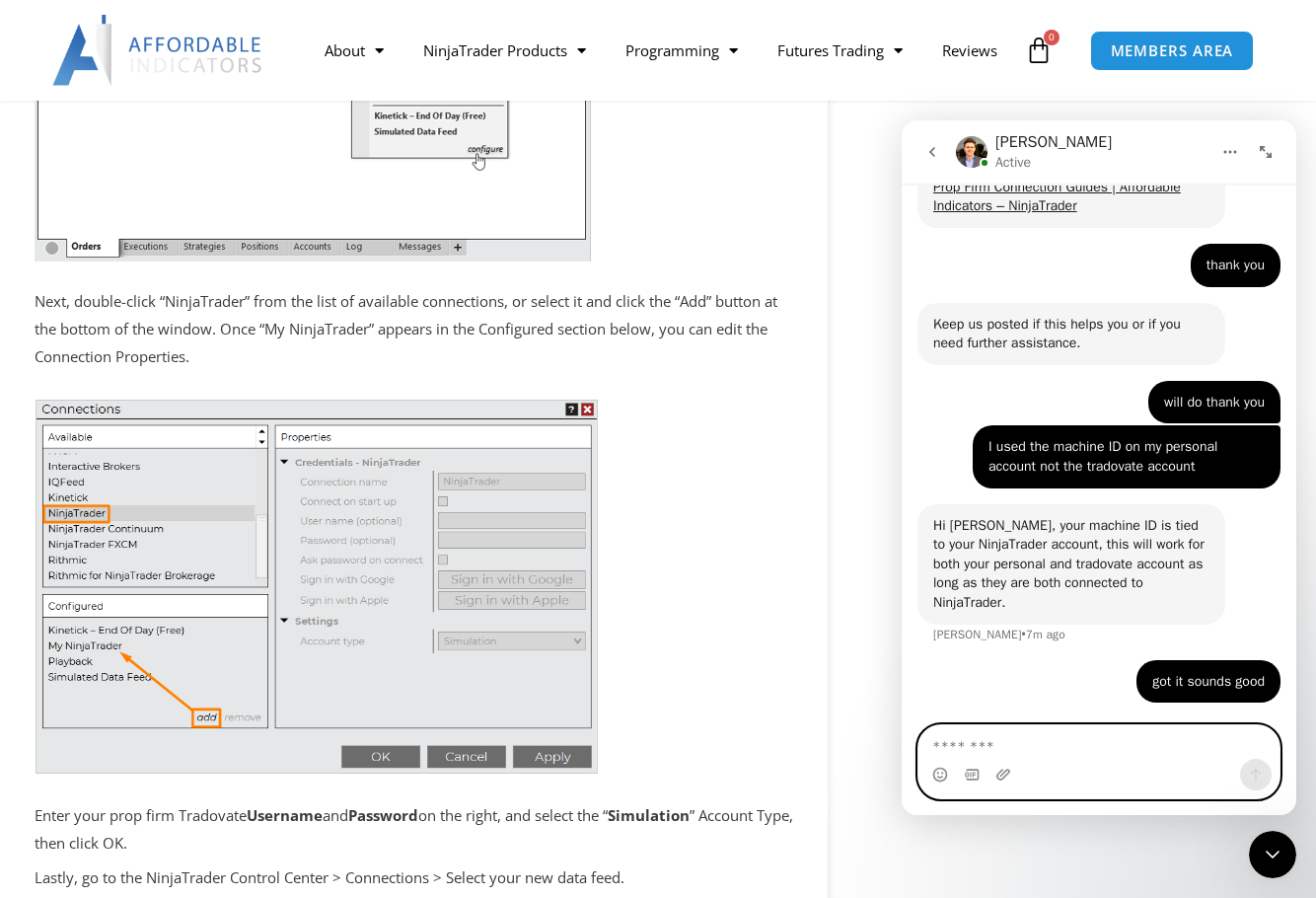 click at bounding box center (1099, 742) 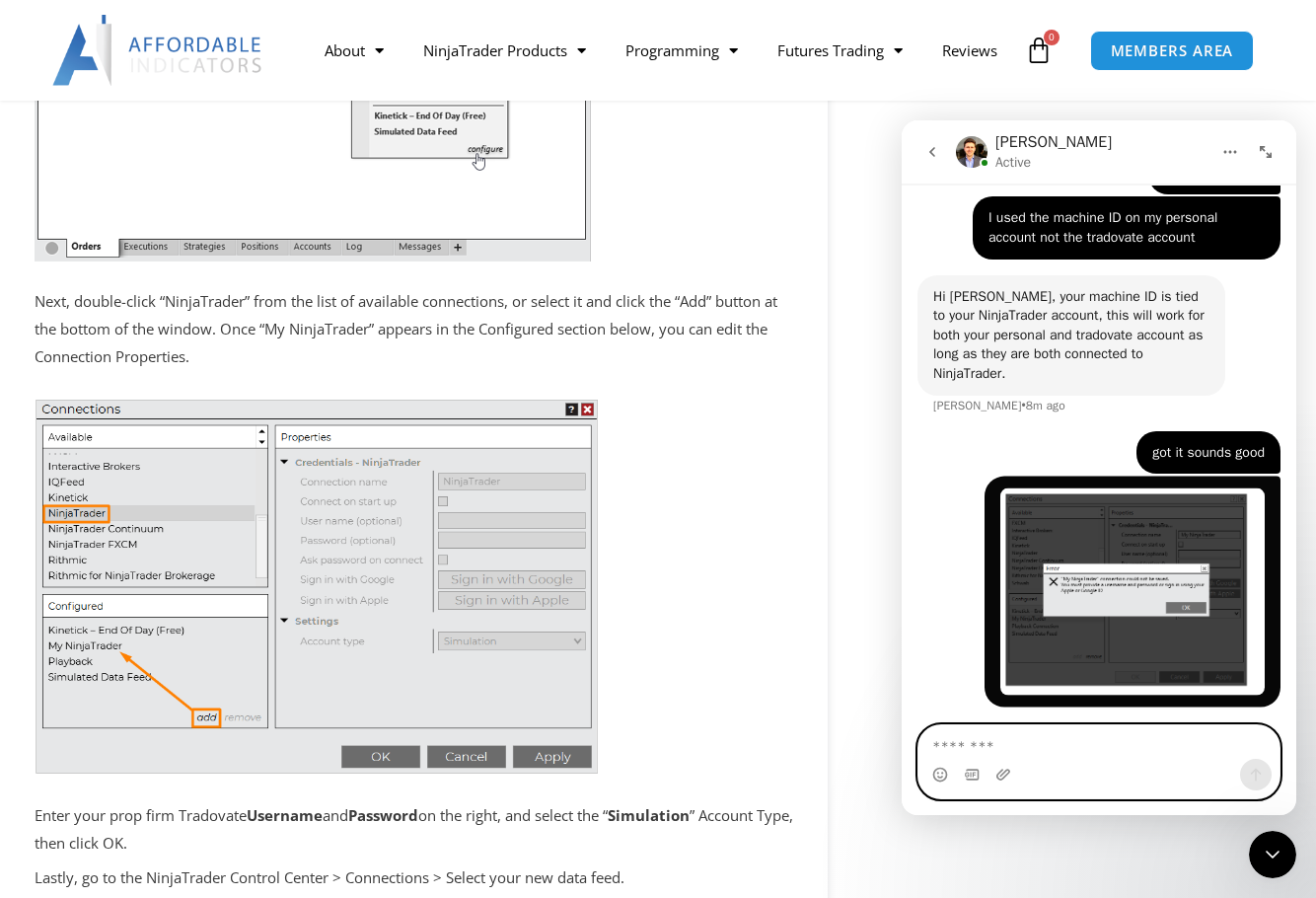 scroll, scrollTop: 2303, scrollLeft: 0, axis: vertical 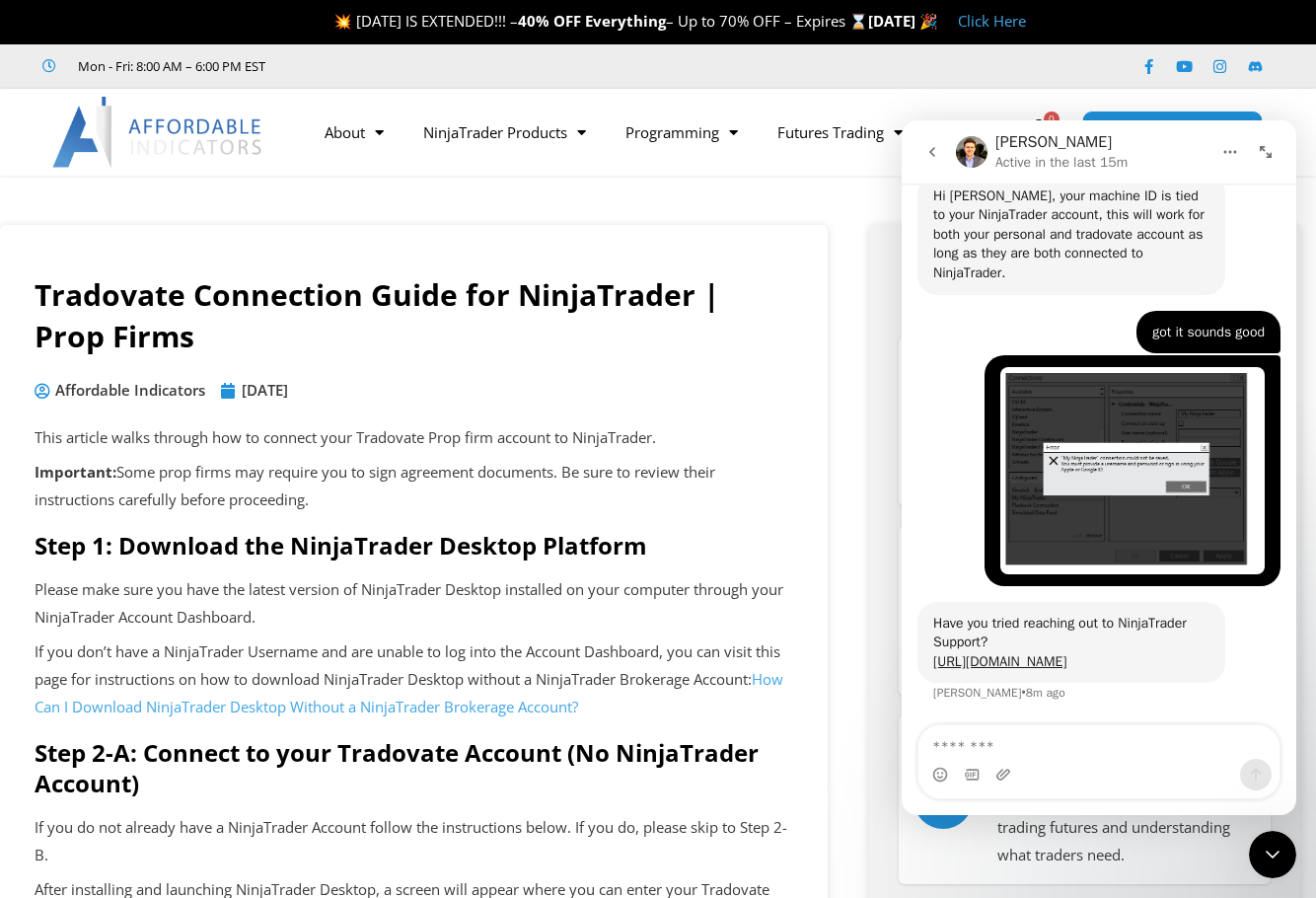 click on "MEMBERS AREA" at bounding box center (1171, 131) 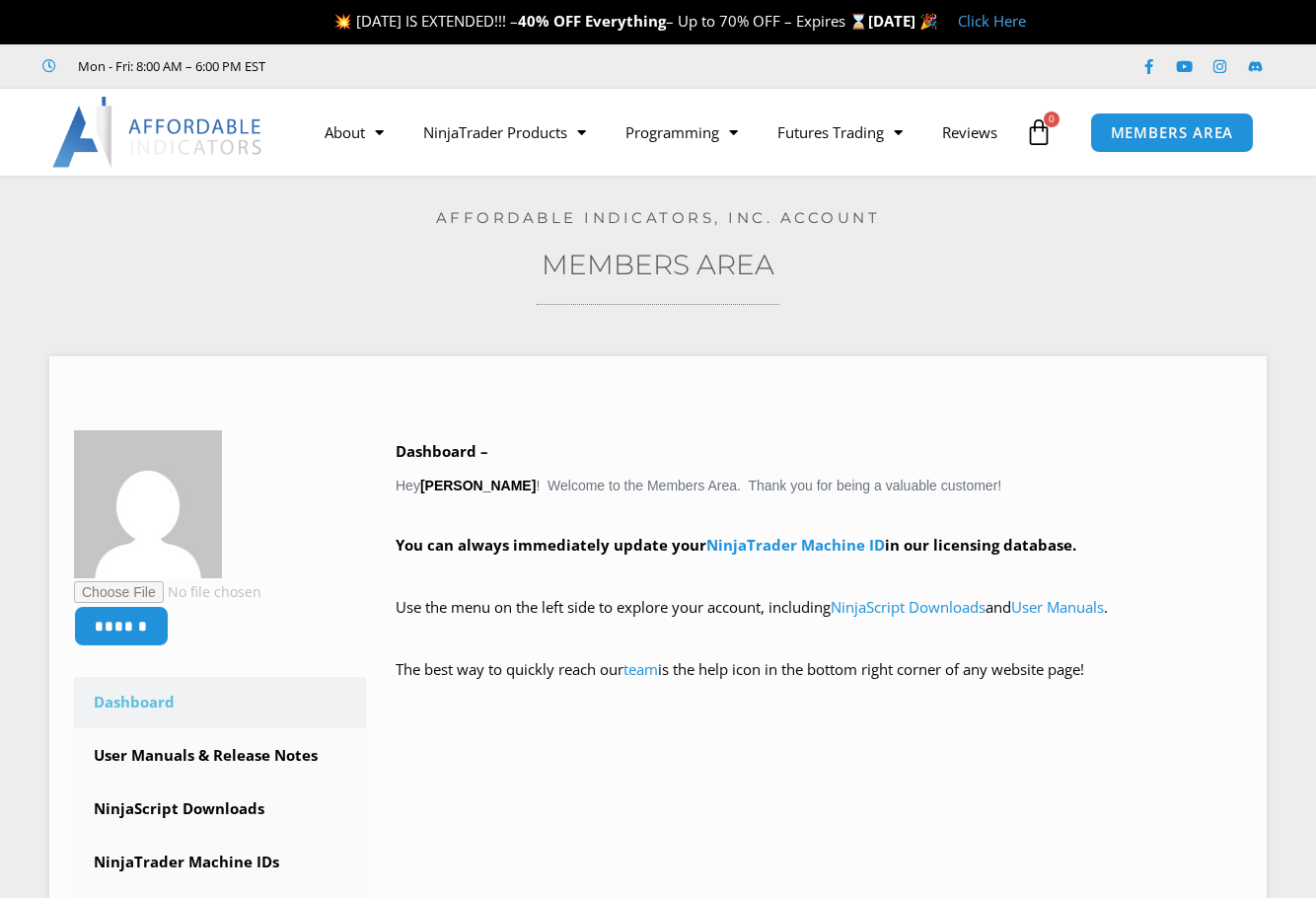 scroll, scrollTop: 0, scrollLeft: 0, axis: both 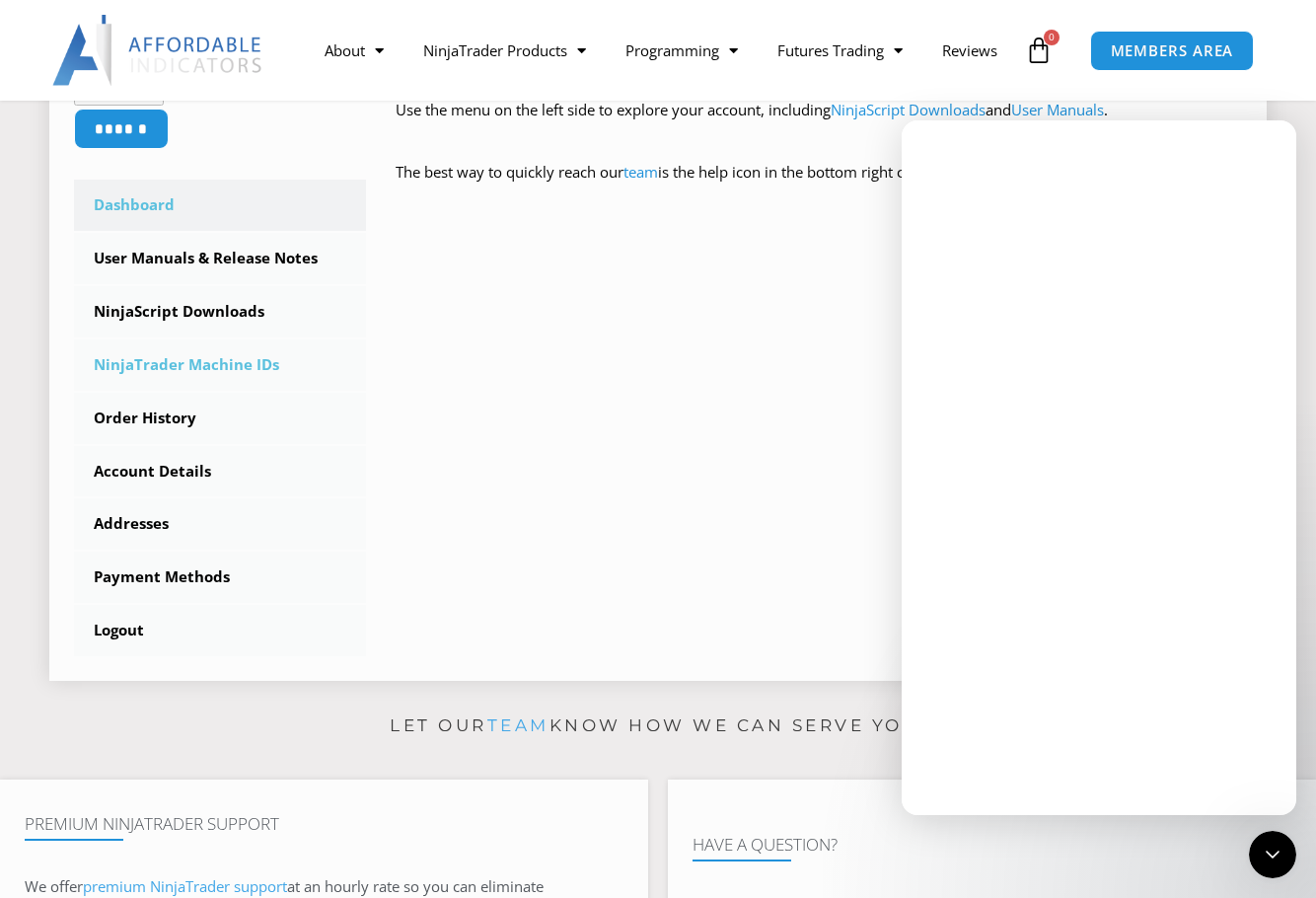 click on "NinjaTrader Machine IDs" at bounding box center [220, 365] 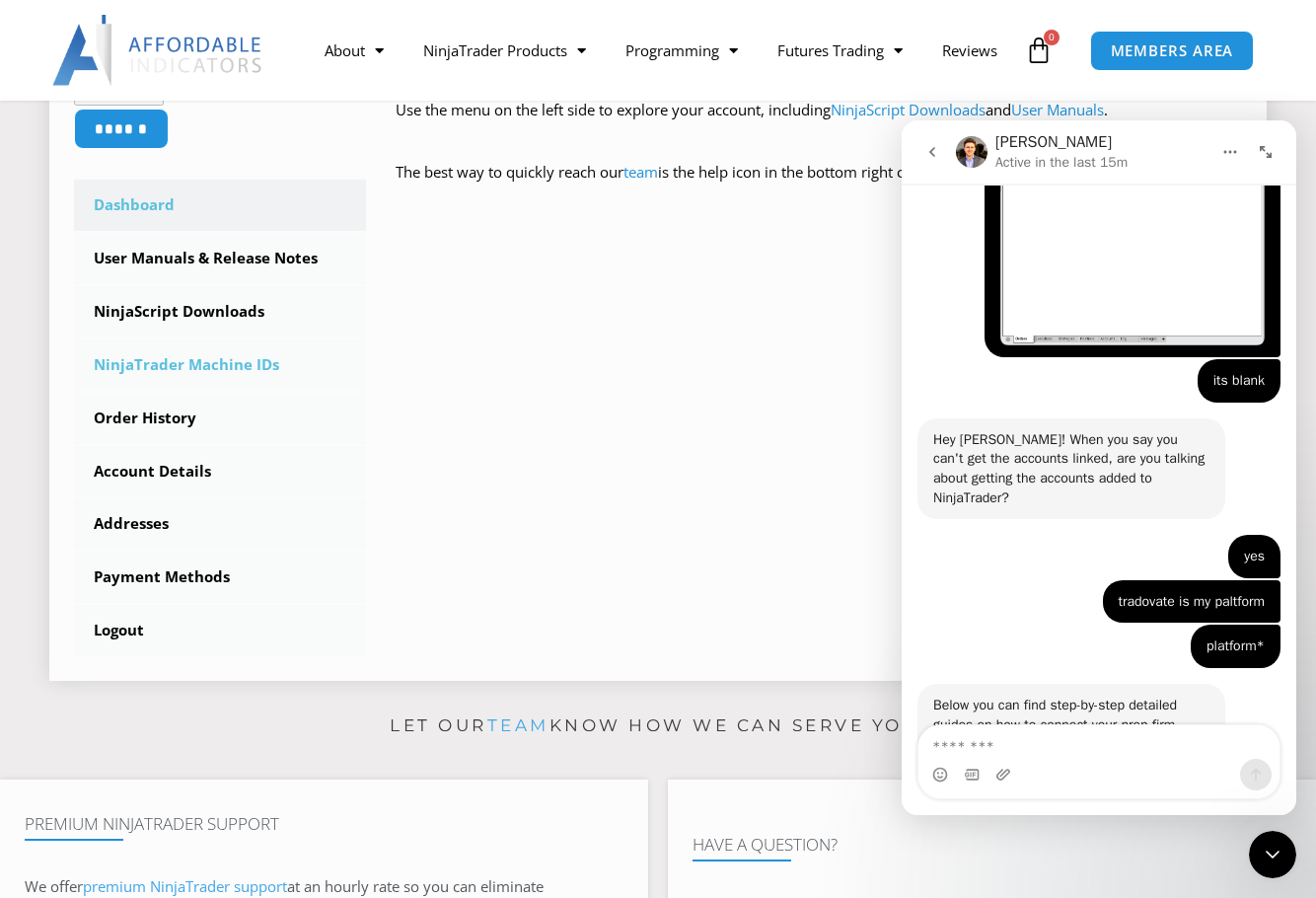 scroll, scrollTop: 2100, scrollLeft: 0, axis: vertical 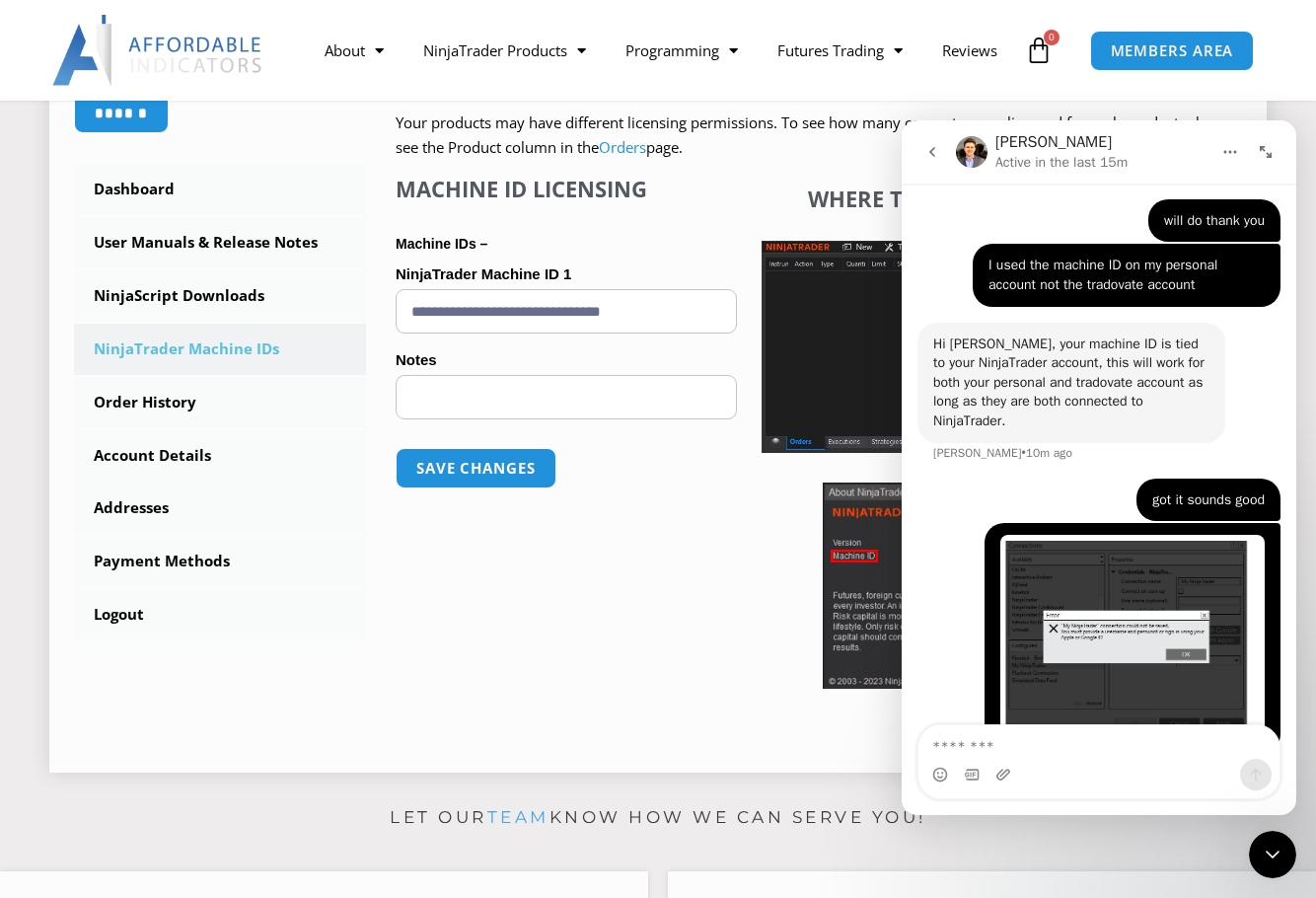 click on "**********" at bounding box center [566, 311] 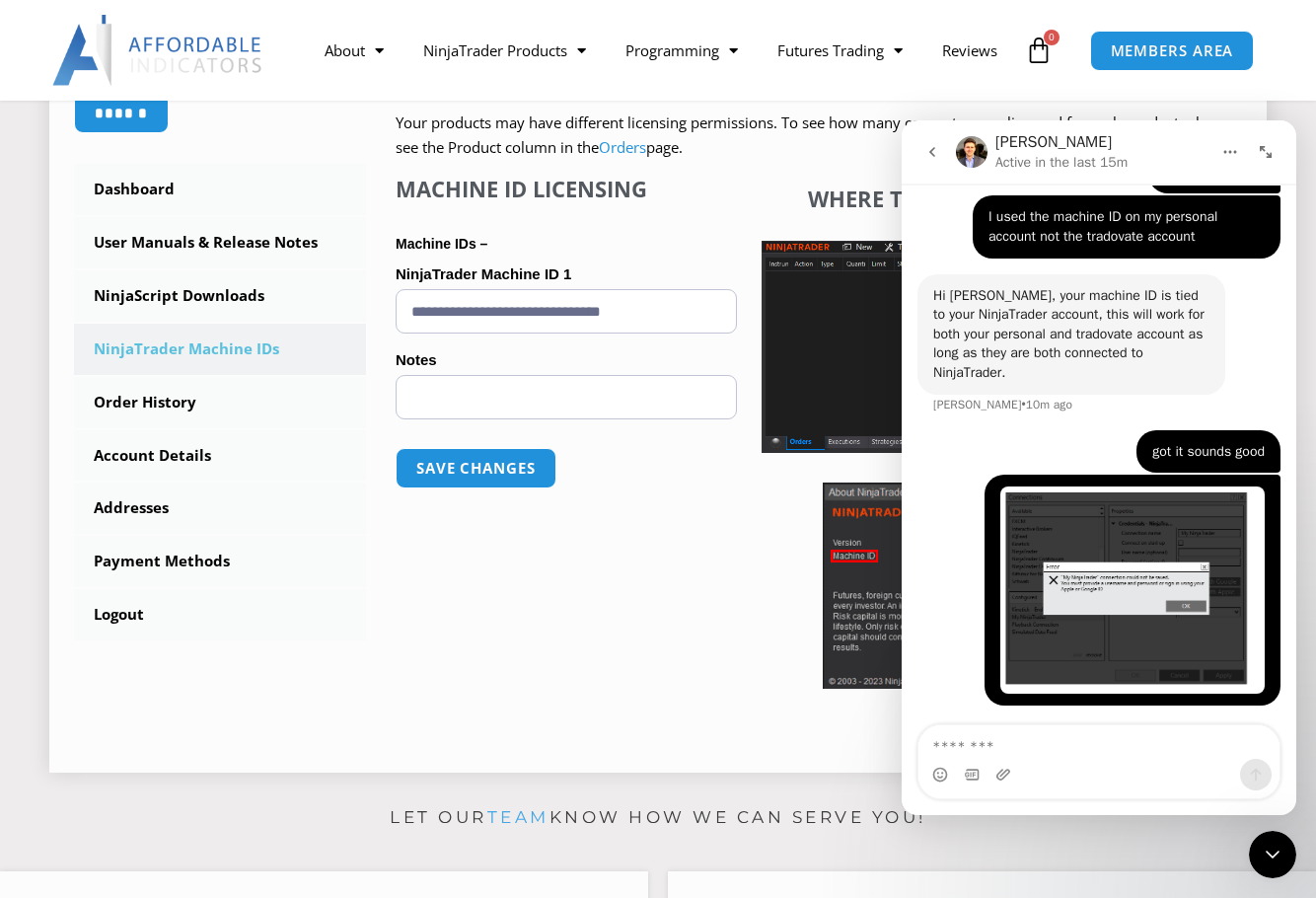 click on "**********" at bounding box center (566, 311) 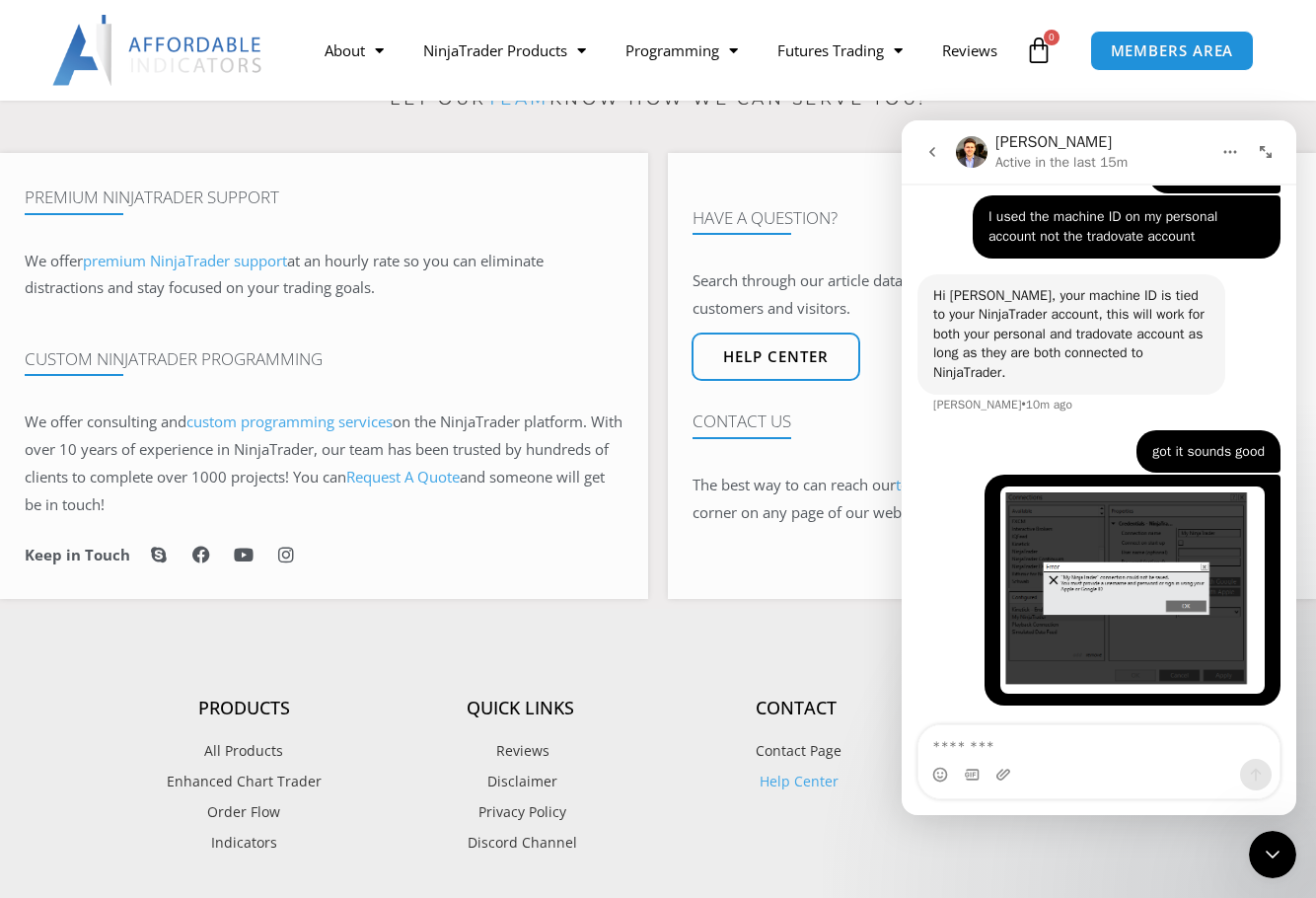 scroll, scrollTop: 1283, scrollLeft: 0, axis: vertical 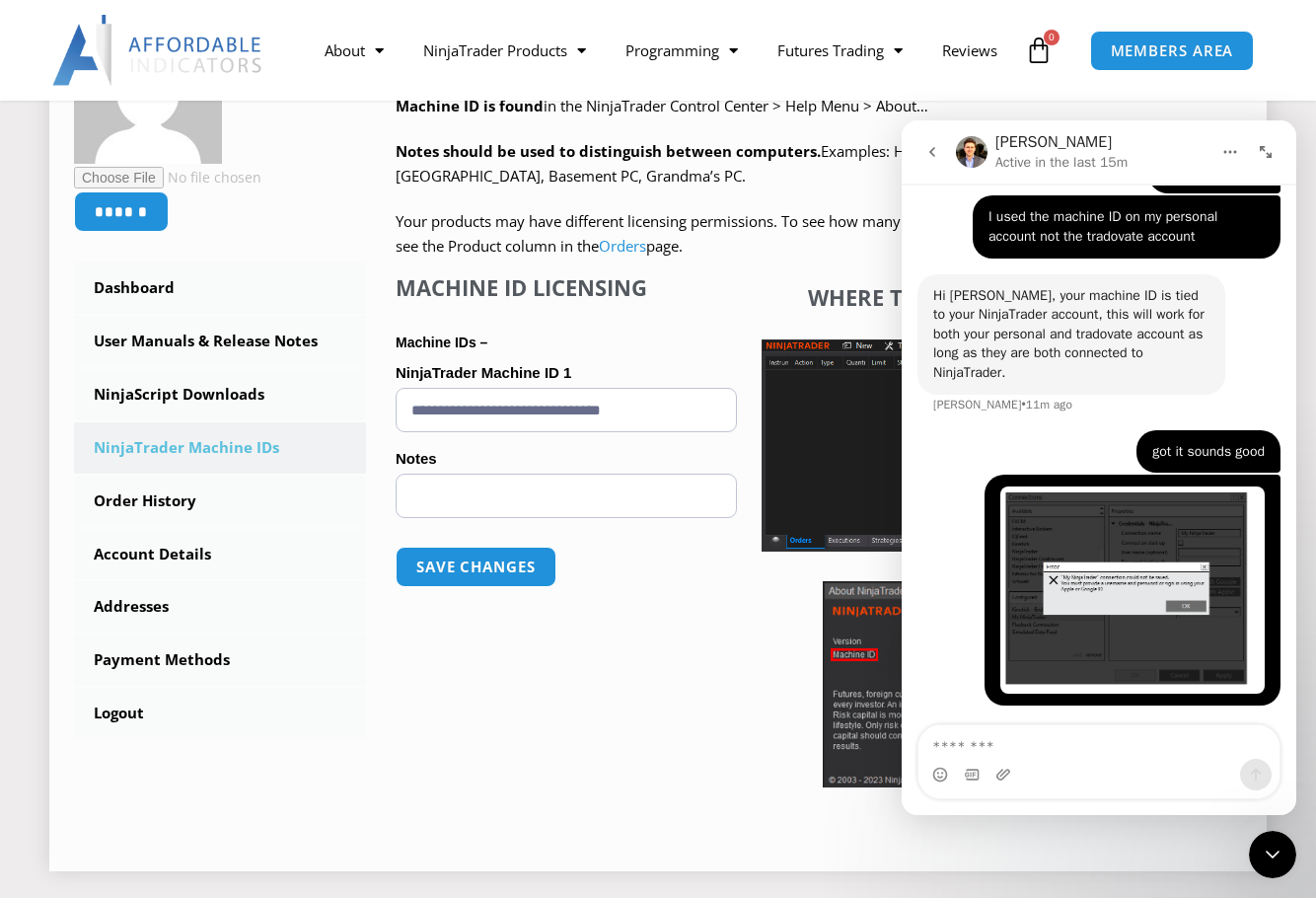 click on "**********" at bounding box center [566, 536] 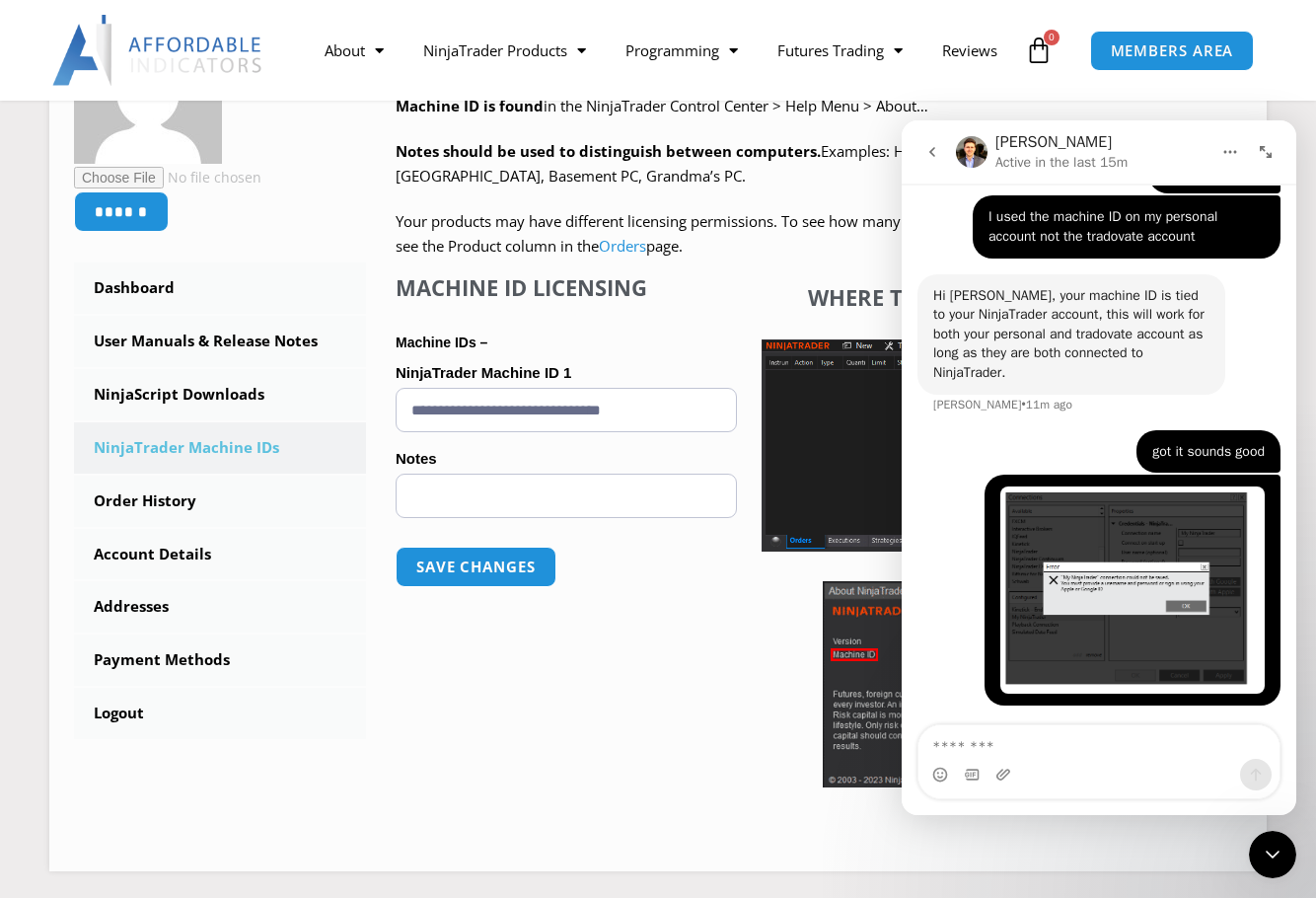 scroll, scrollTop: 2379, scrollLeft: 0, axis: vertical 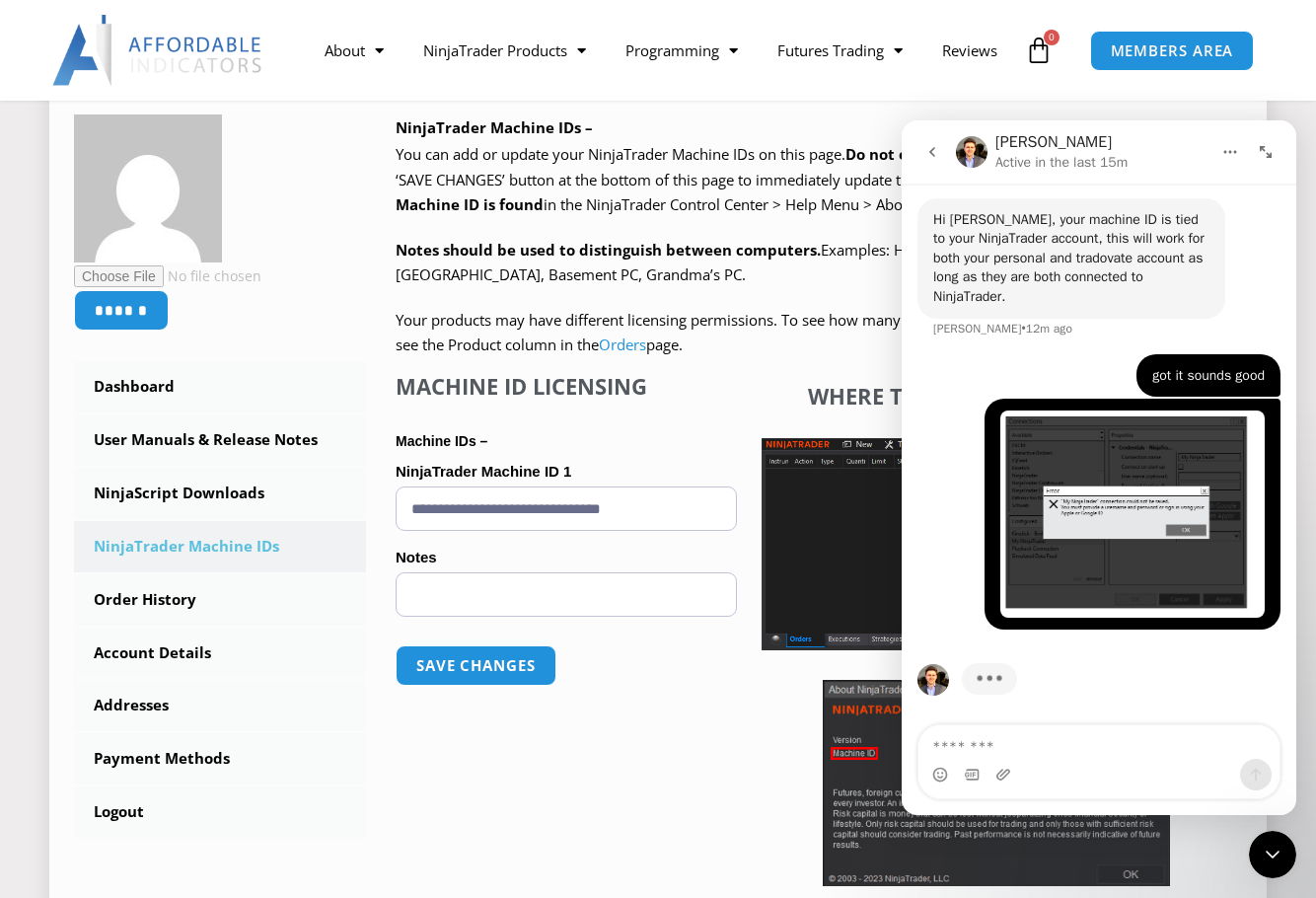 click on "**********" at bounding box center [566, 635] 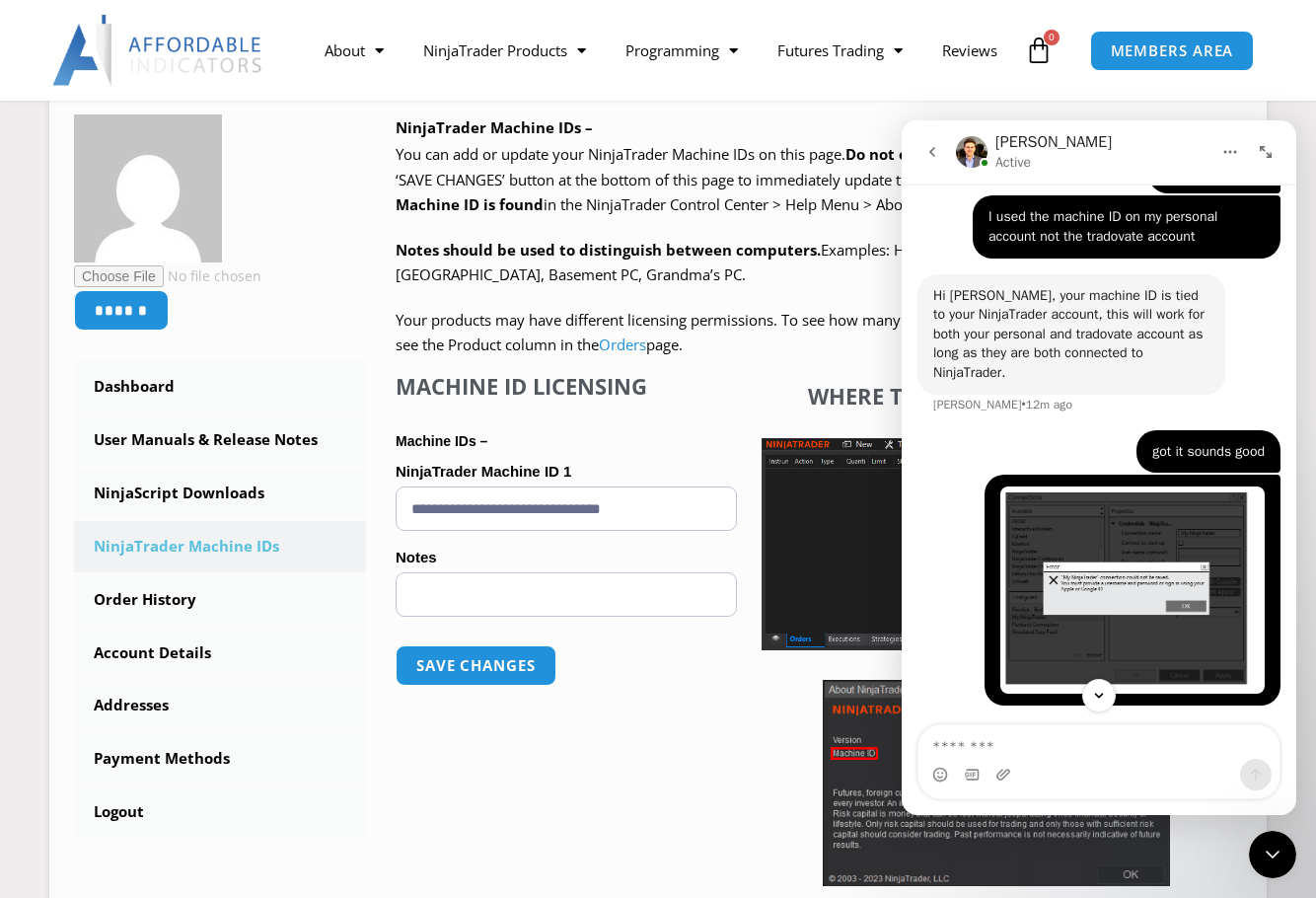 scroll, scrollTop: 2379, scrollLeft: 0, axis: vertical 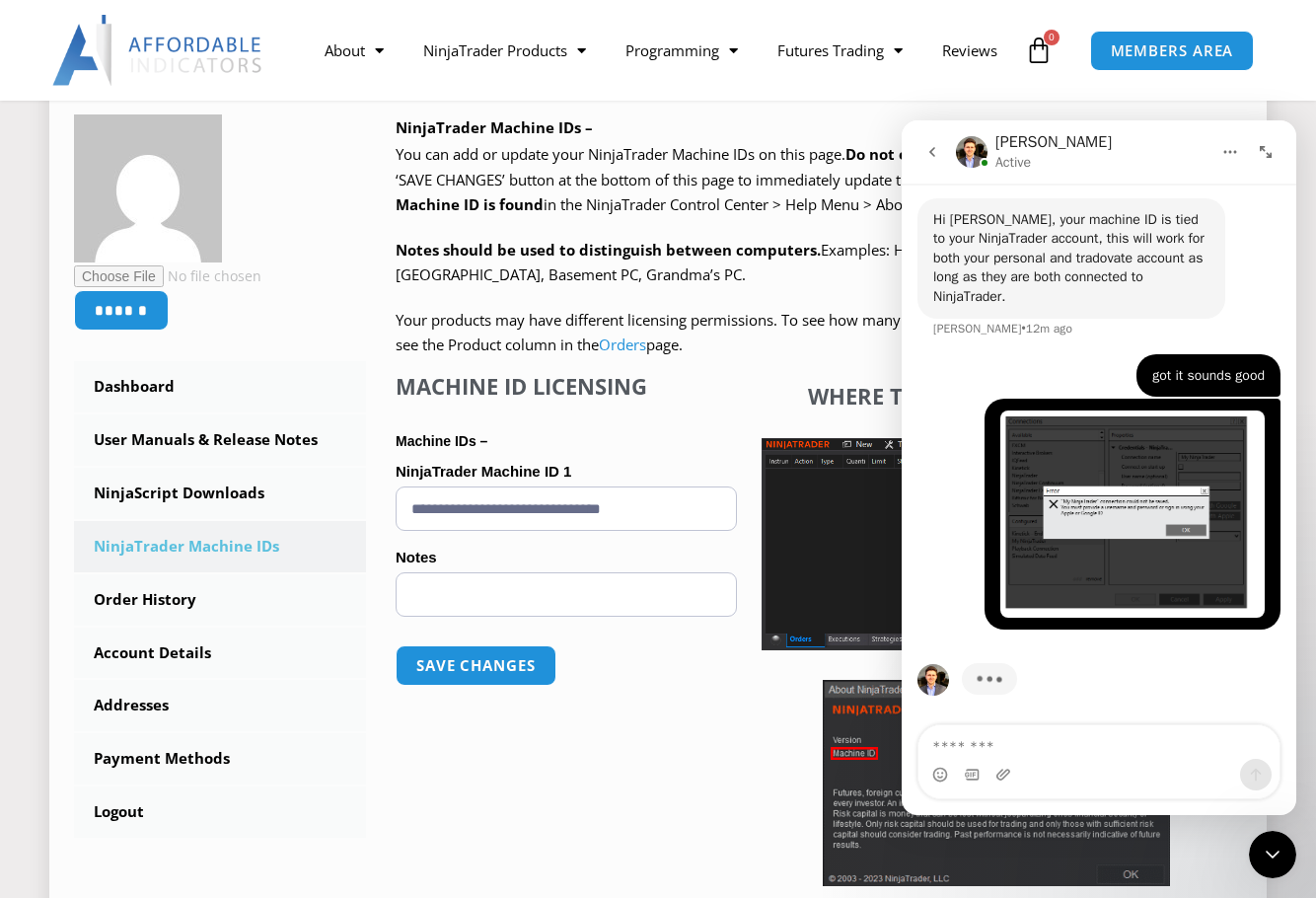 click on "**********" at bounding box center (566, 635) 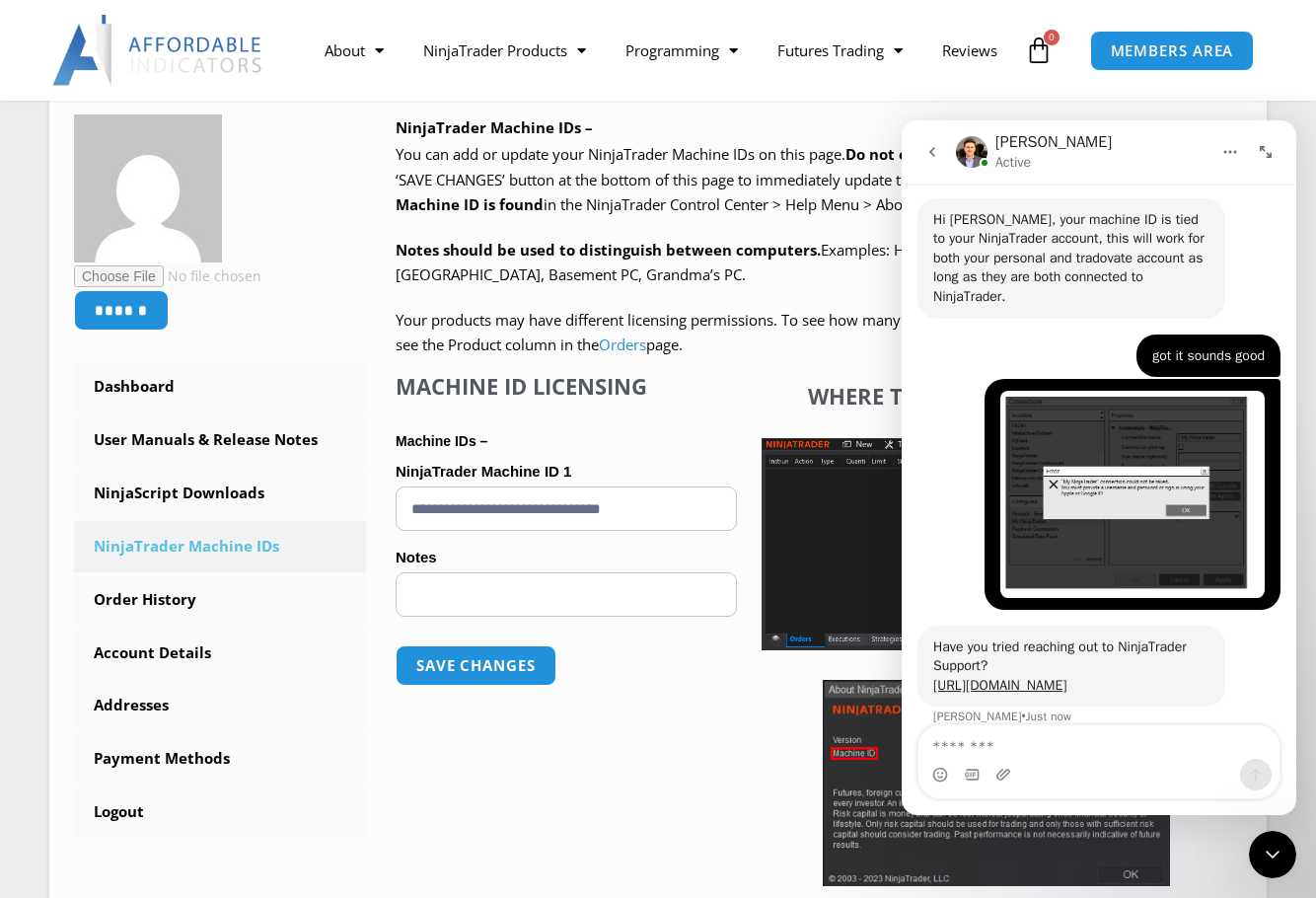 scroll, scrollTop: 2400, scrollLeft: 0, axis: vertical 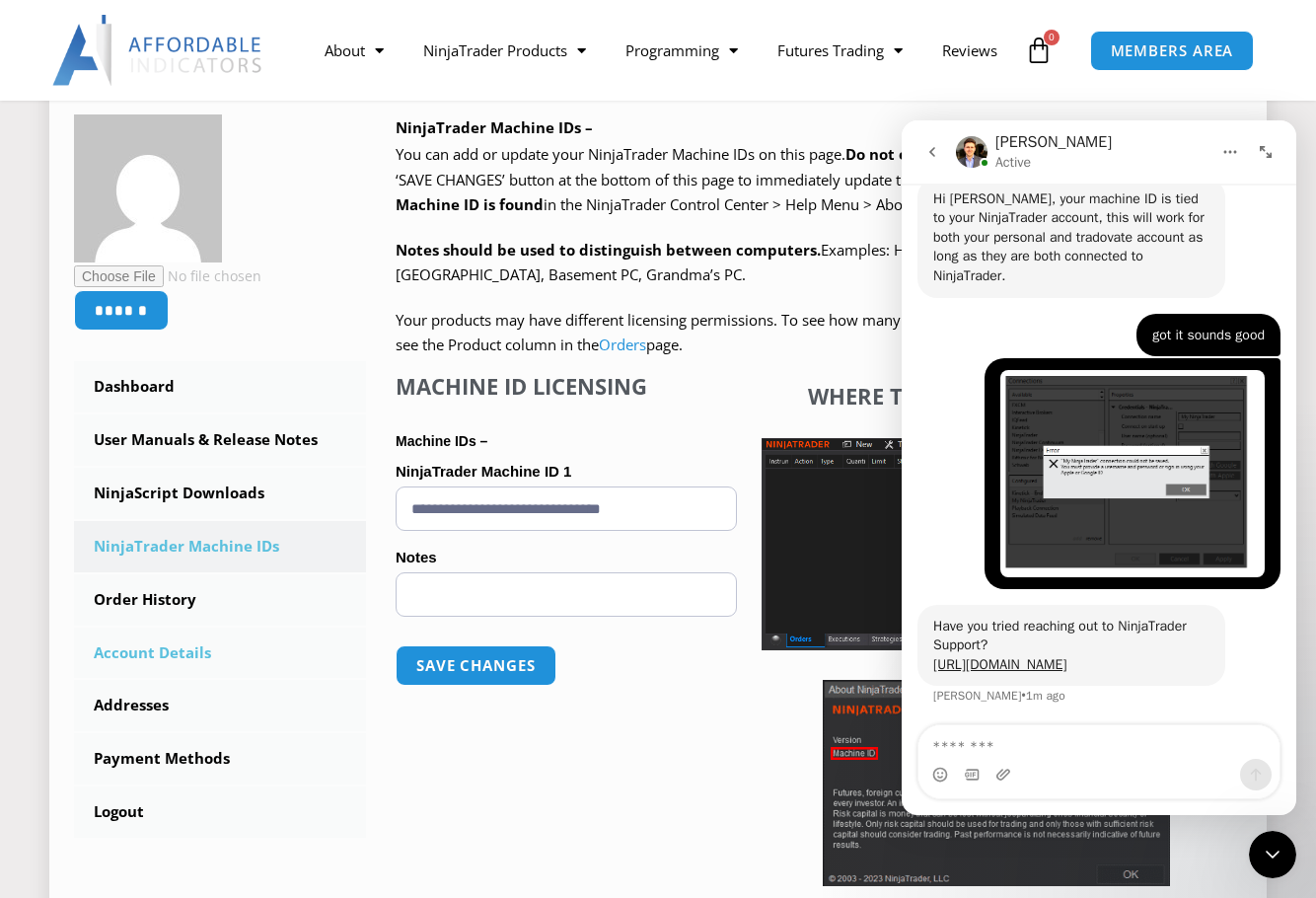 click on "Account Details" at bounding box center (220, 653) 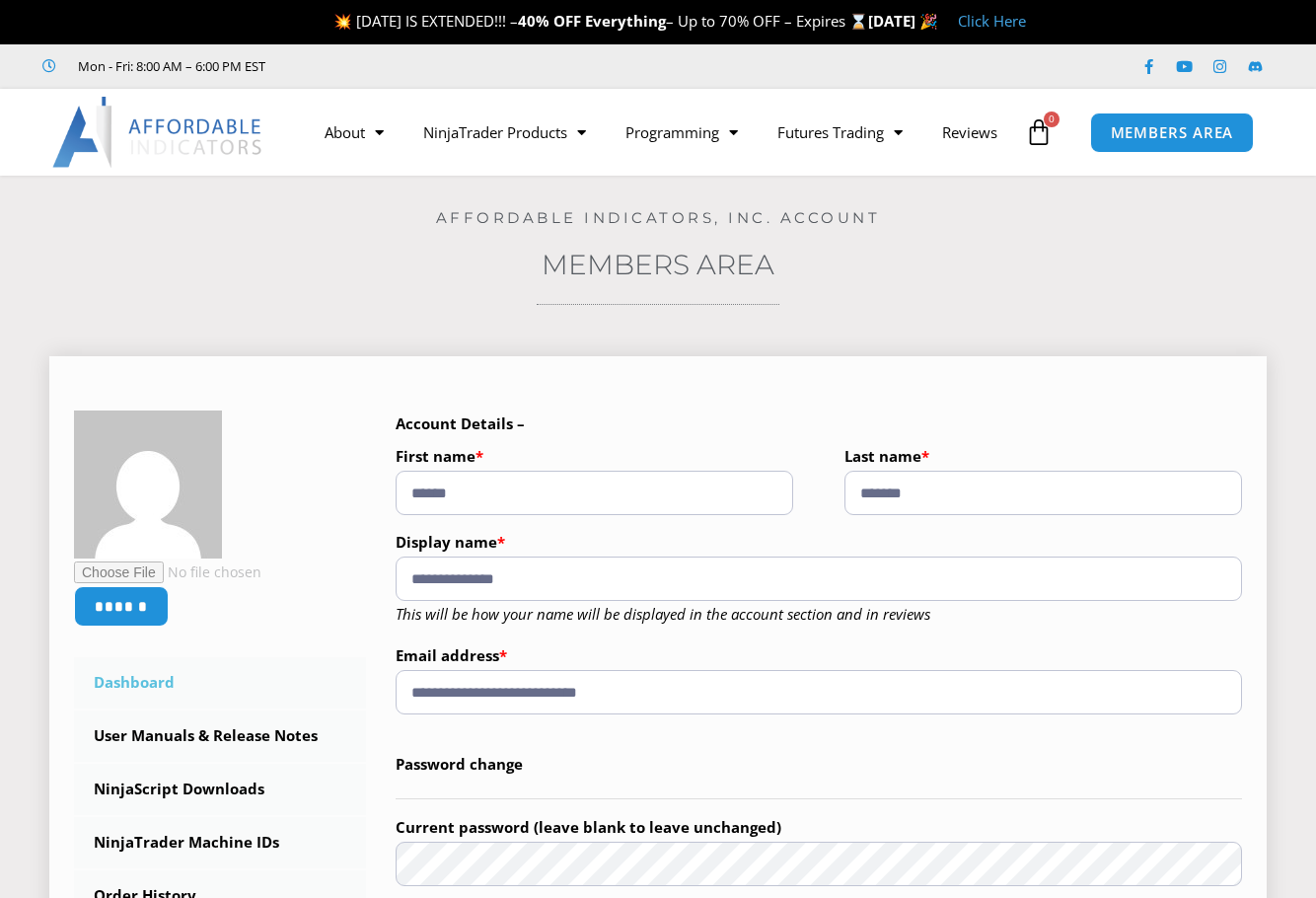 scroll, scrollTop: 0, scrollLeft: 0, axis: both 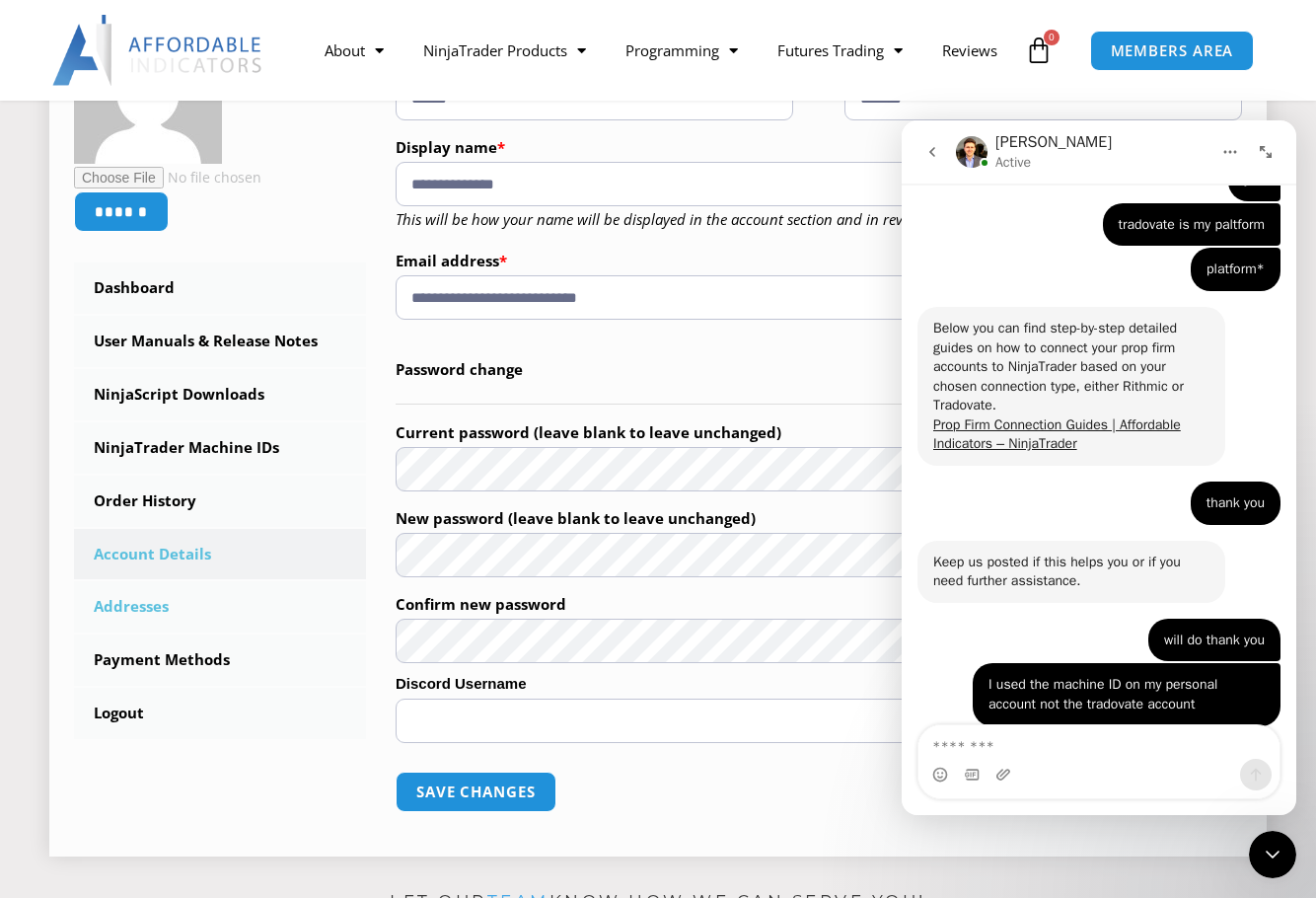 click on "Addresses" at bounding box center (220, 607) 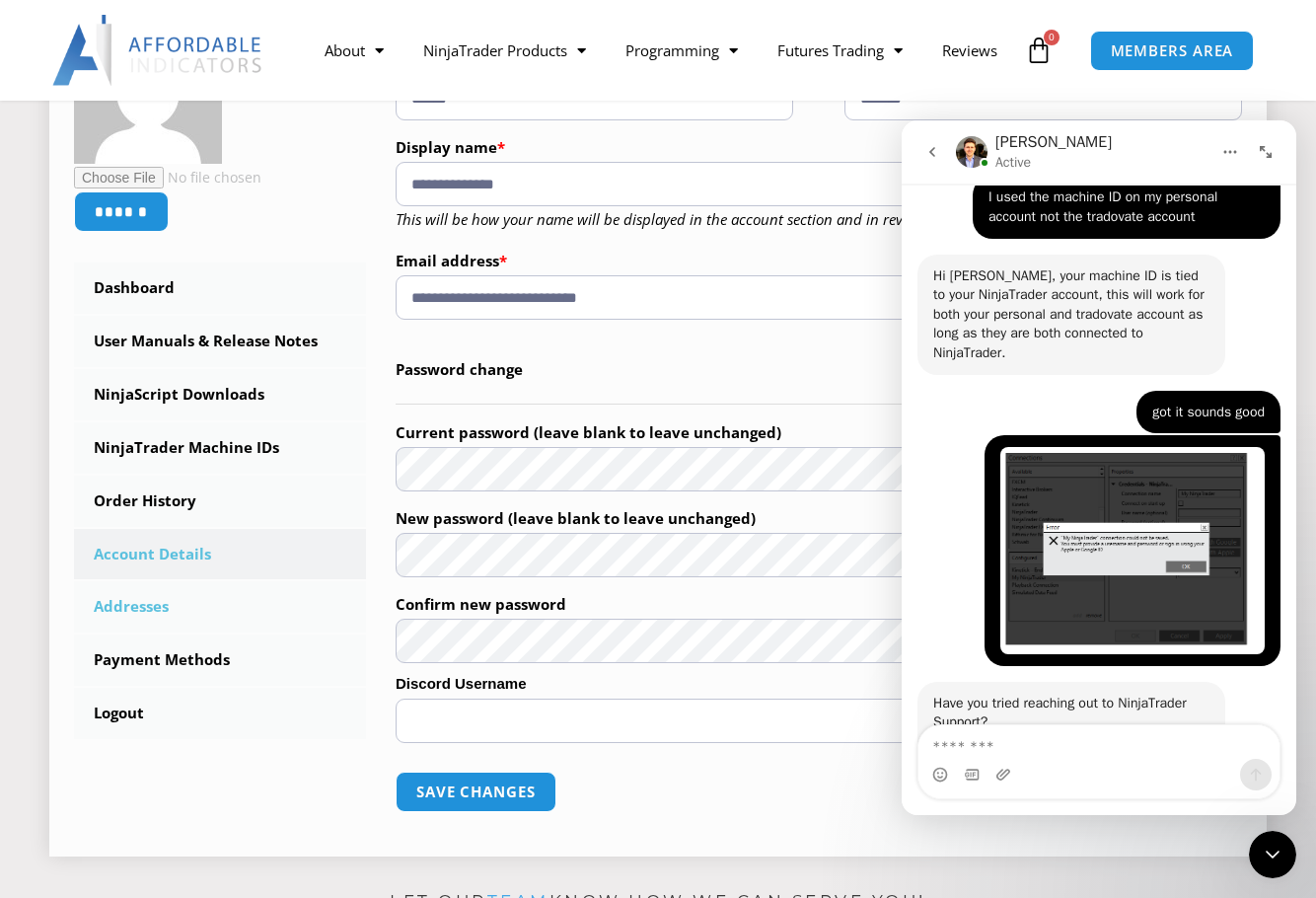 scroll, scrollTop: 2400, scrollLeft: 0, axis: vertical 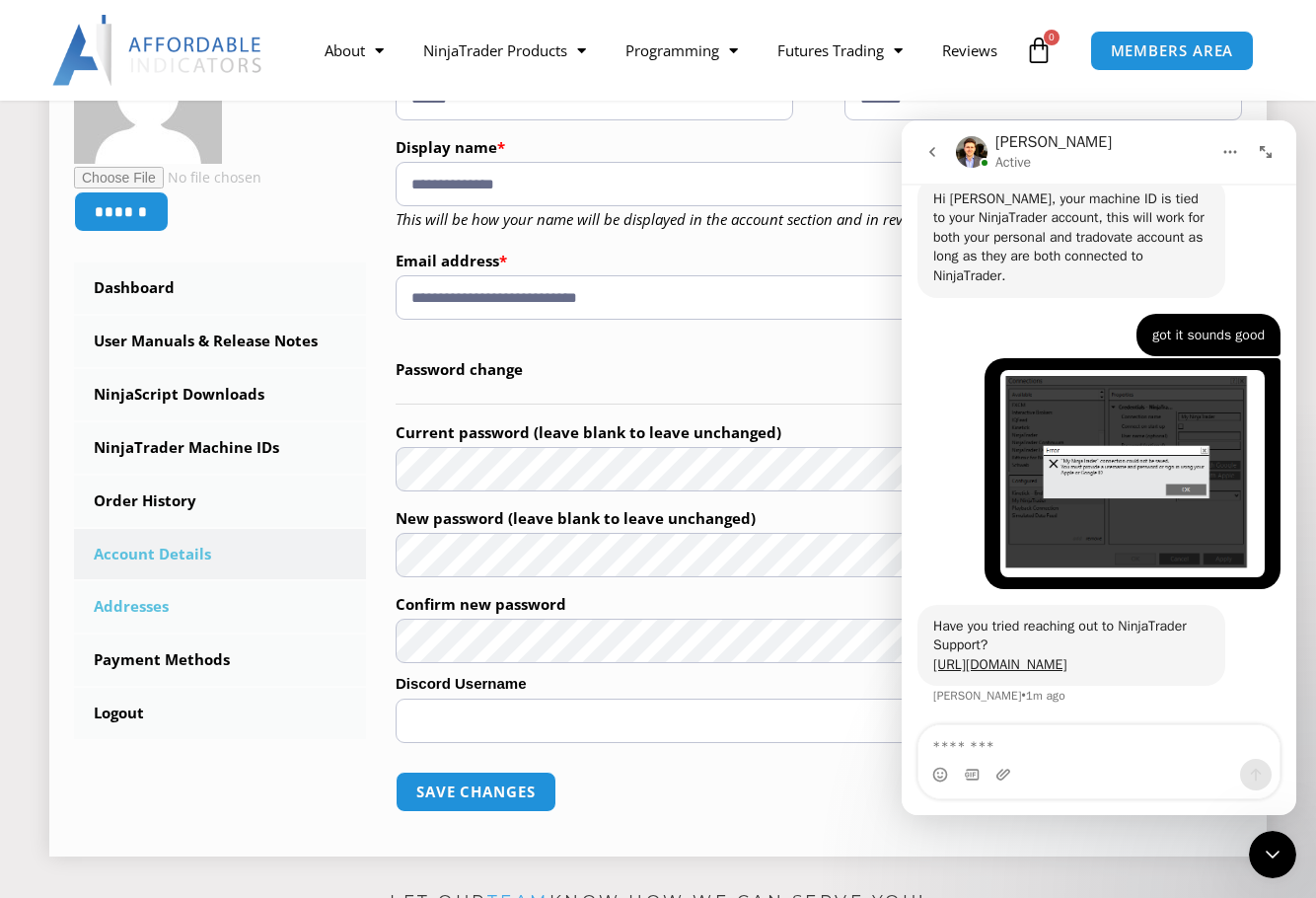 click on "Addresses" at bounding box center [220, 607] 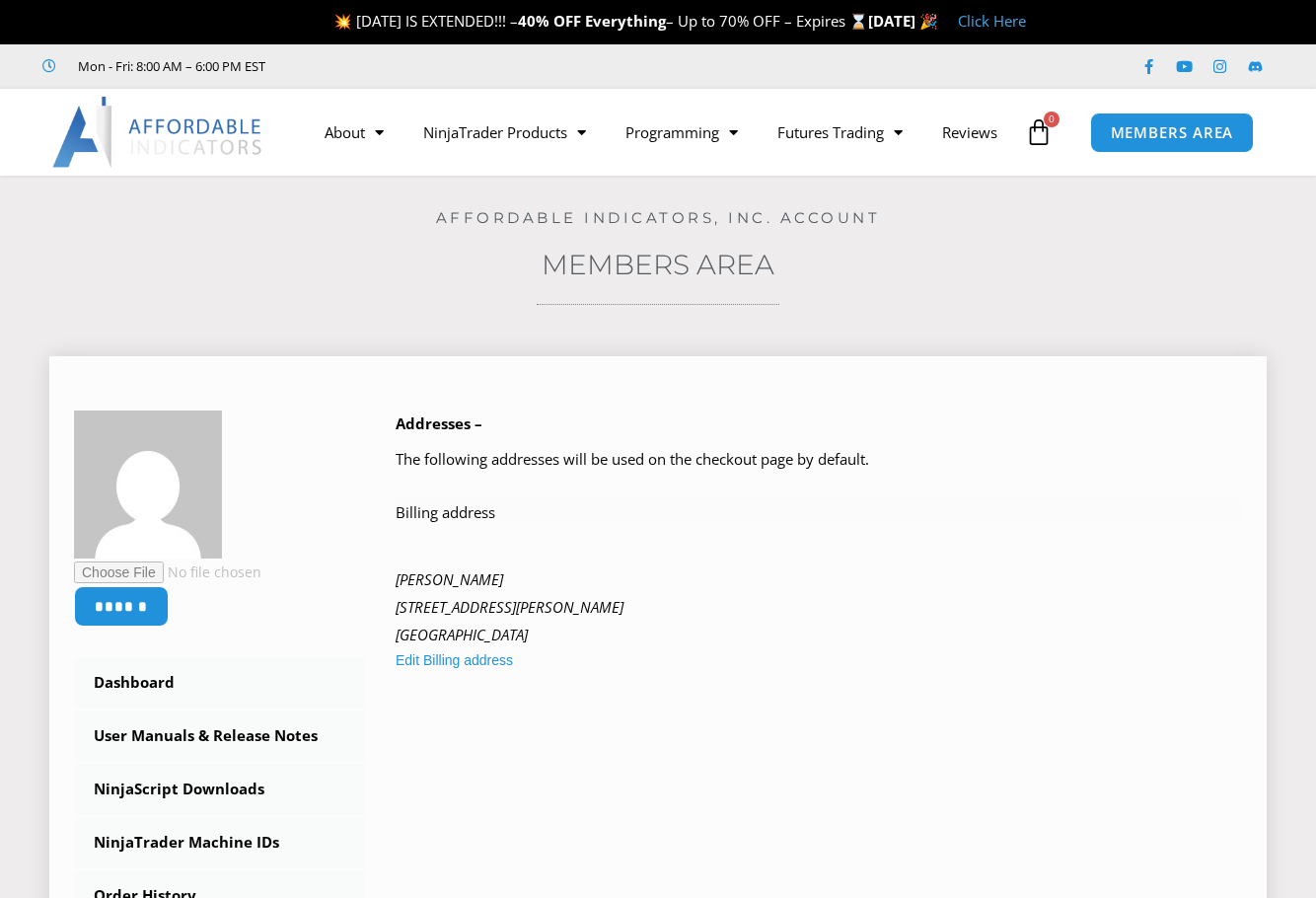 scroll, scrollTop: 0, scrollLeft: 0, axis: both 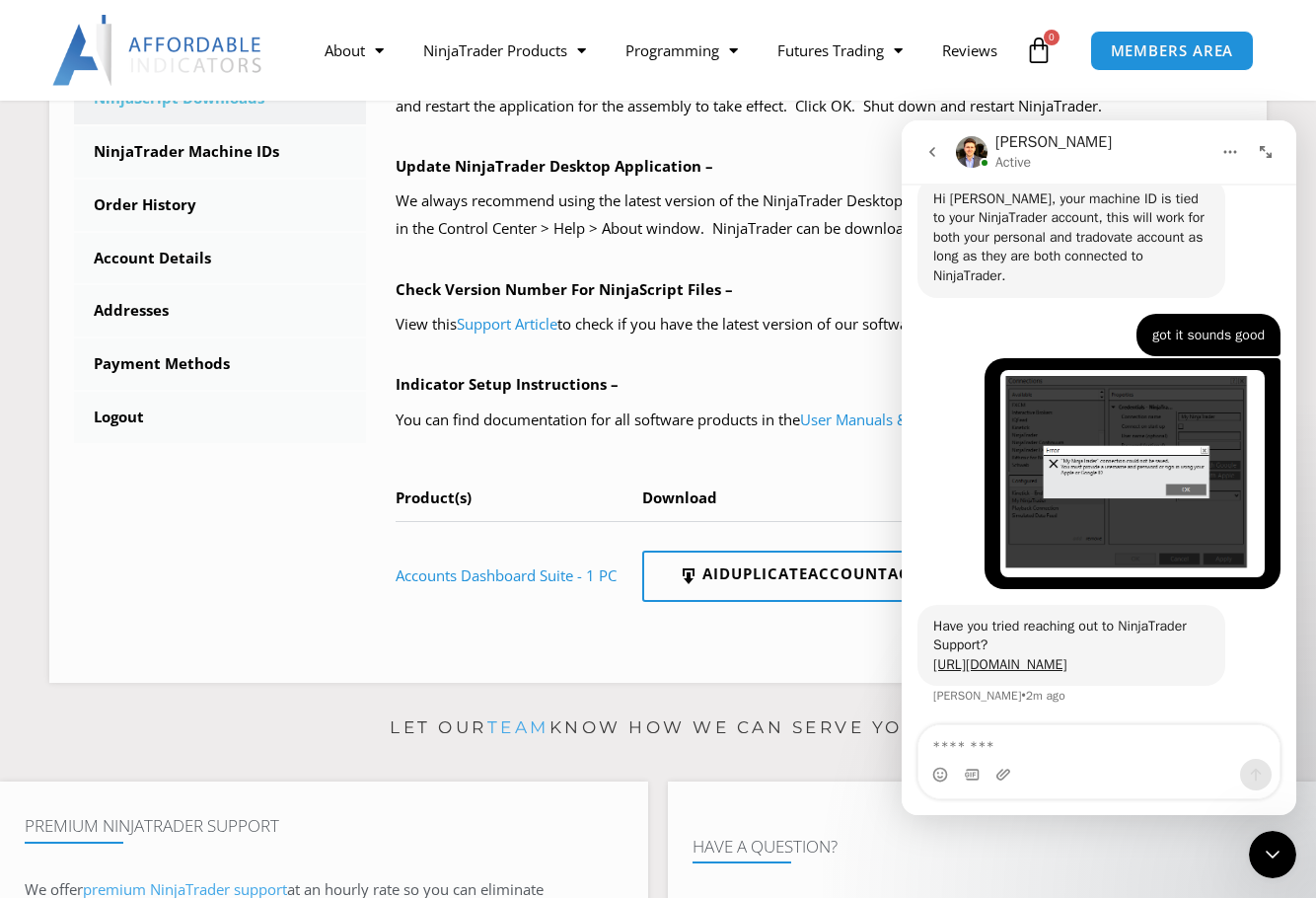 click 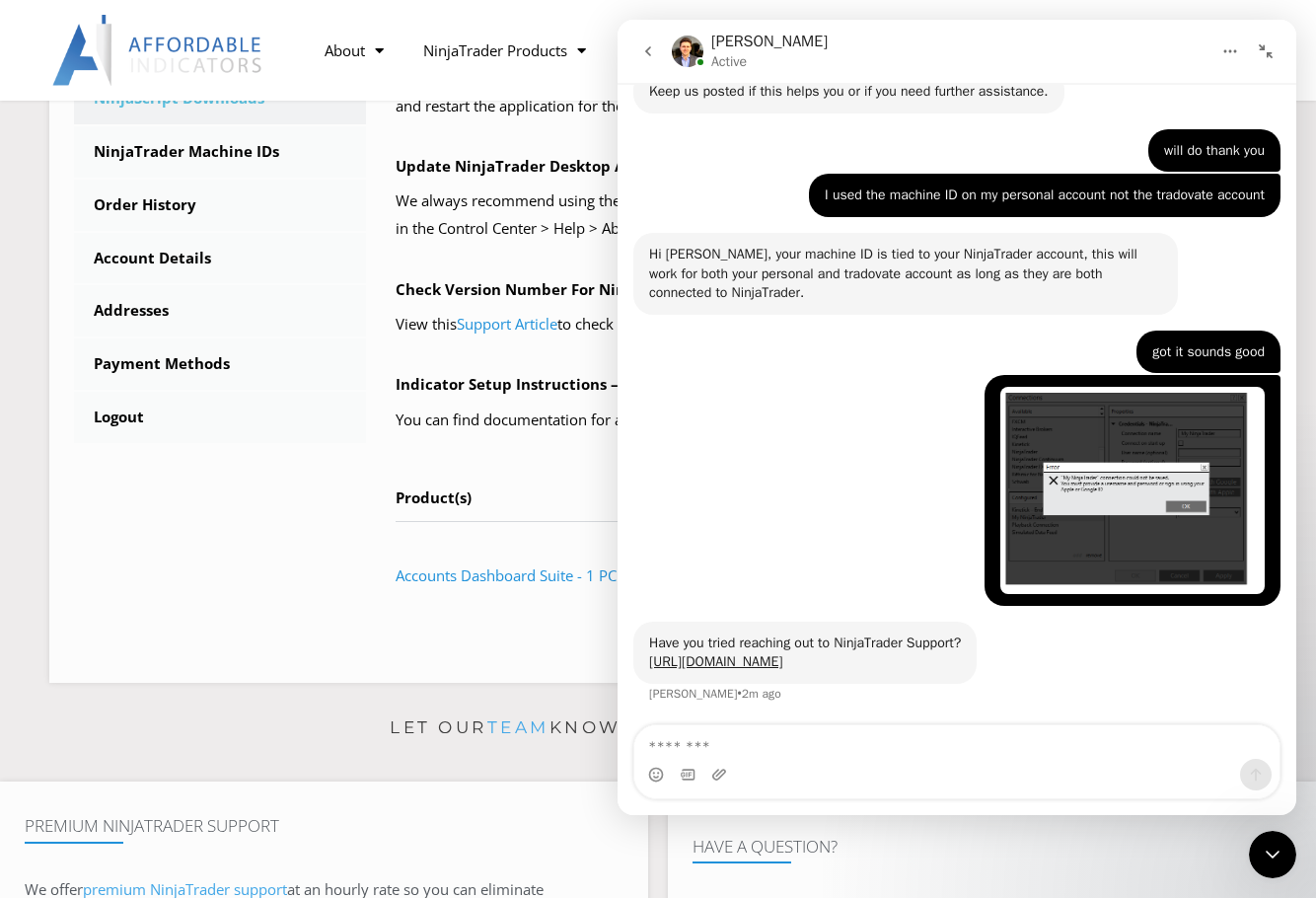 scroll, scrollTop: 1950, scrollLeft: 0, axis: vertical 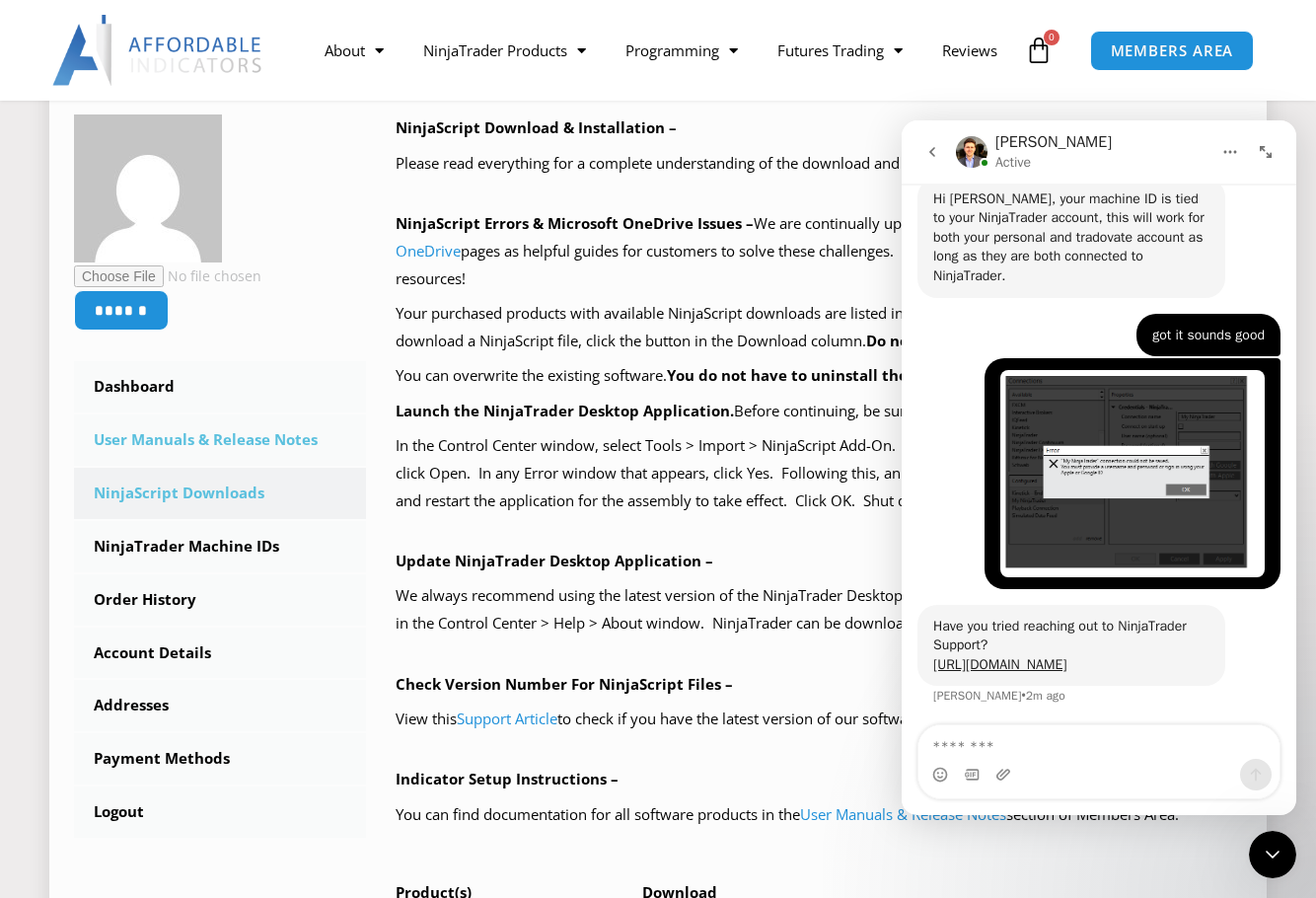 click on "User Manuals & Release Notes" at bounding box center (220, 440) 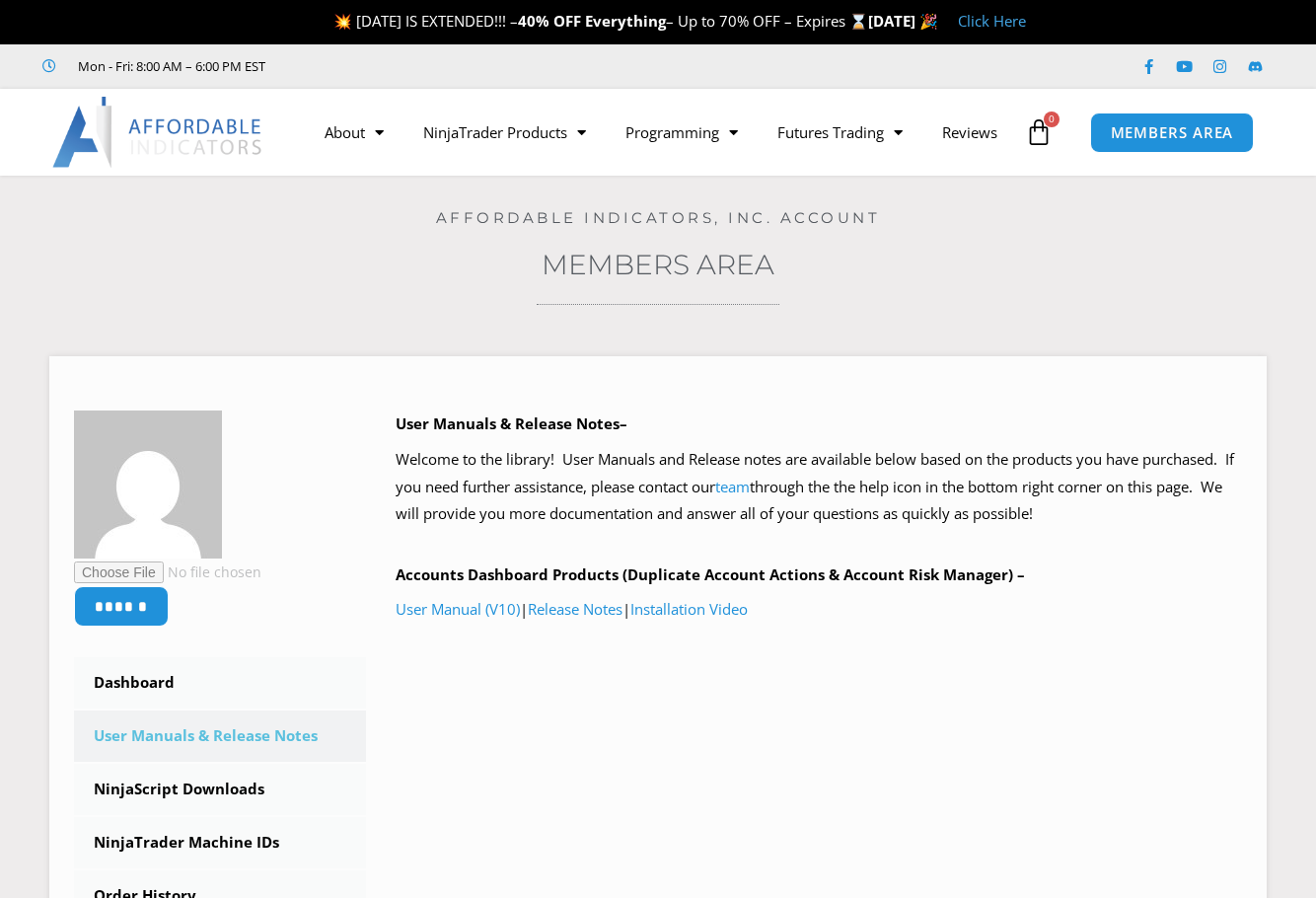 scroll, scrollTop: 0, scrollLeft: 0, axis: both 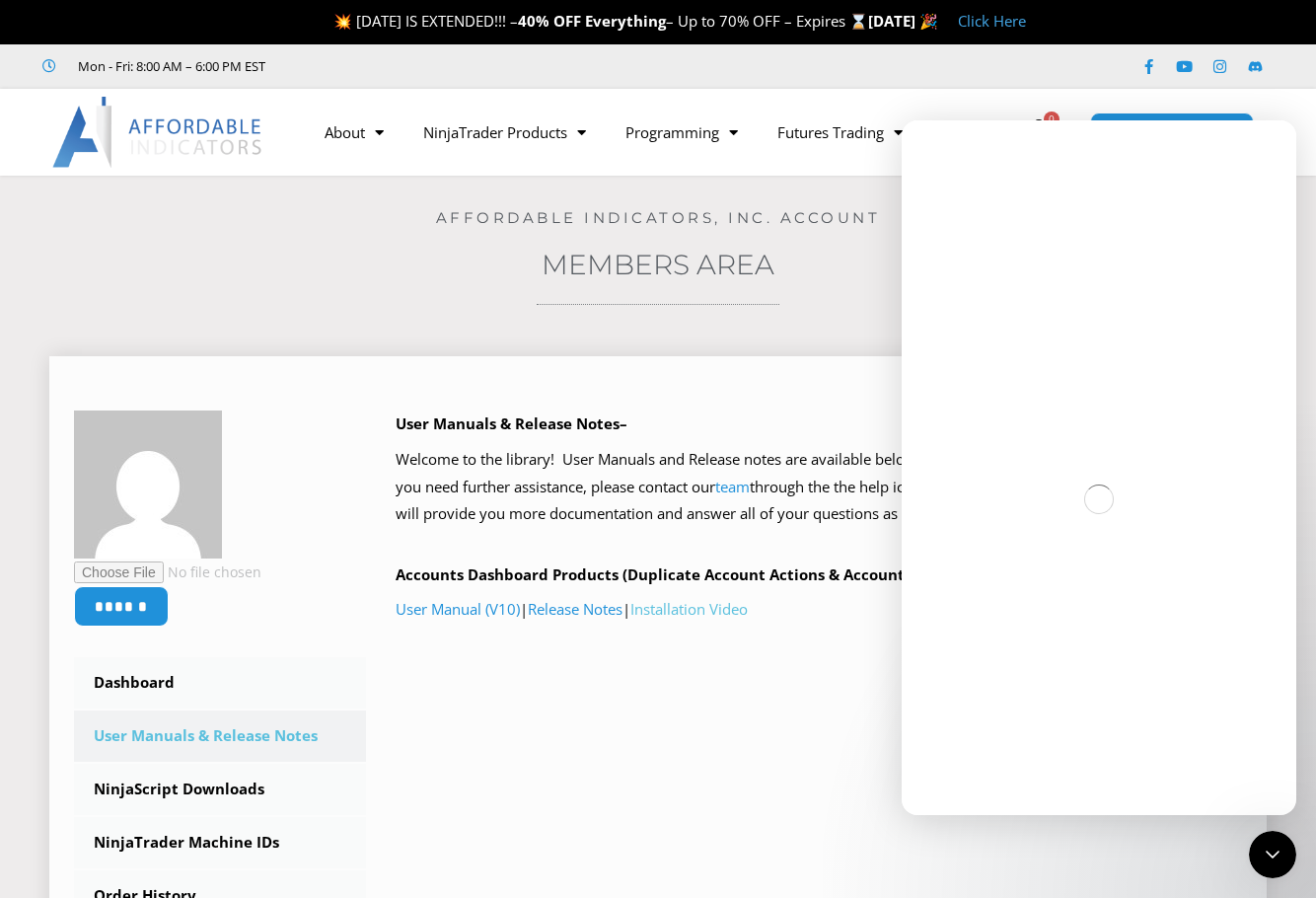 click on "Installation Video" at bounding box center (689, 609) 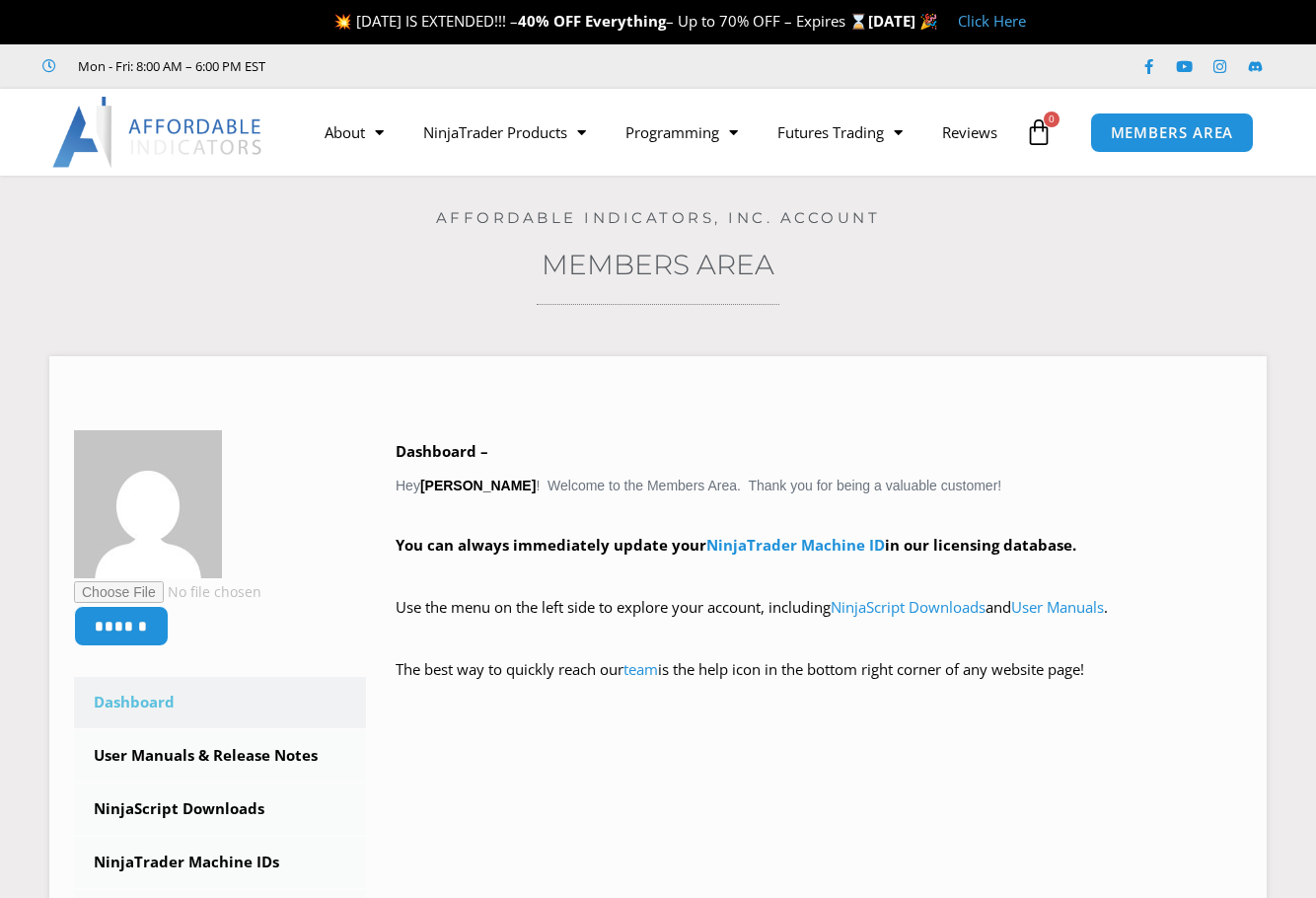 scroll, scrollTop: 0, scrollLeft: 0, axis: both 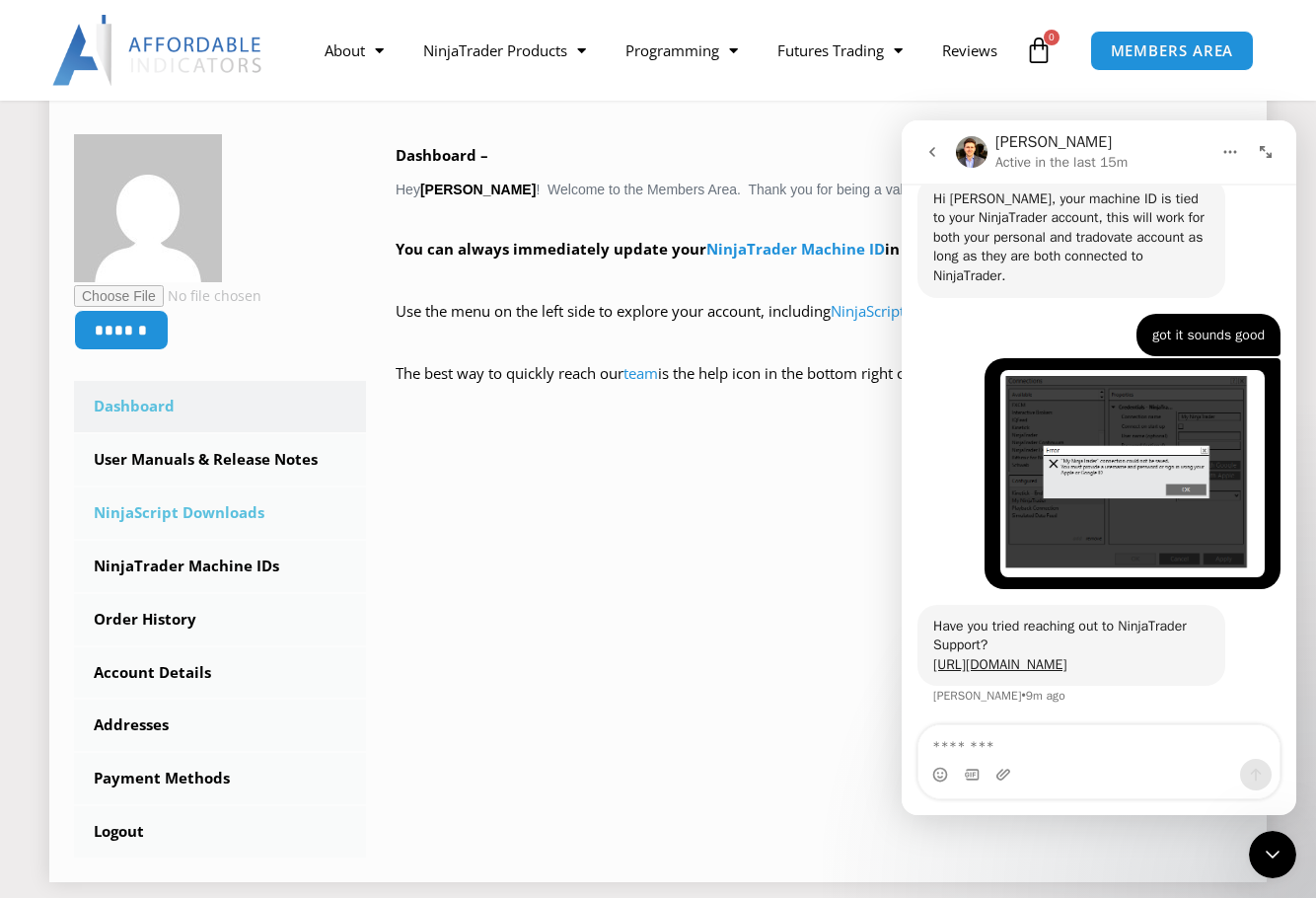 click on "NinjaScript Downloads" at bounding box center (220, 513) 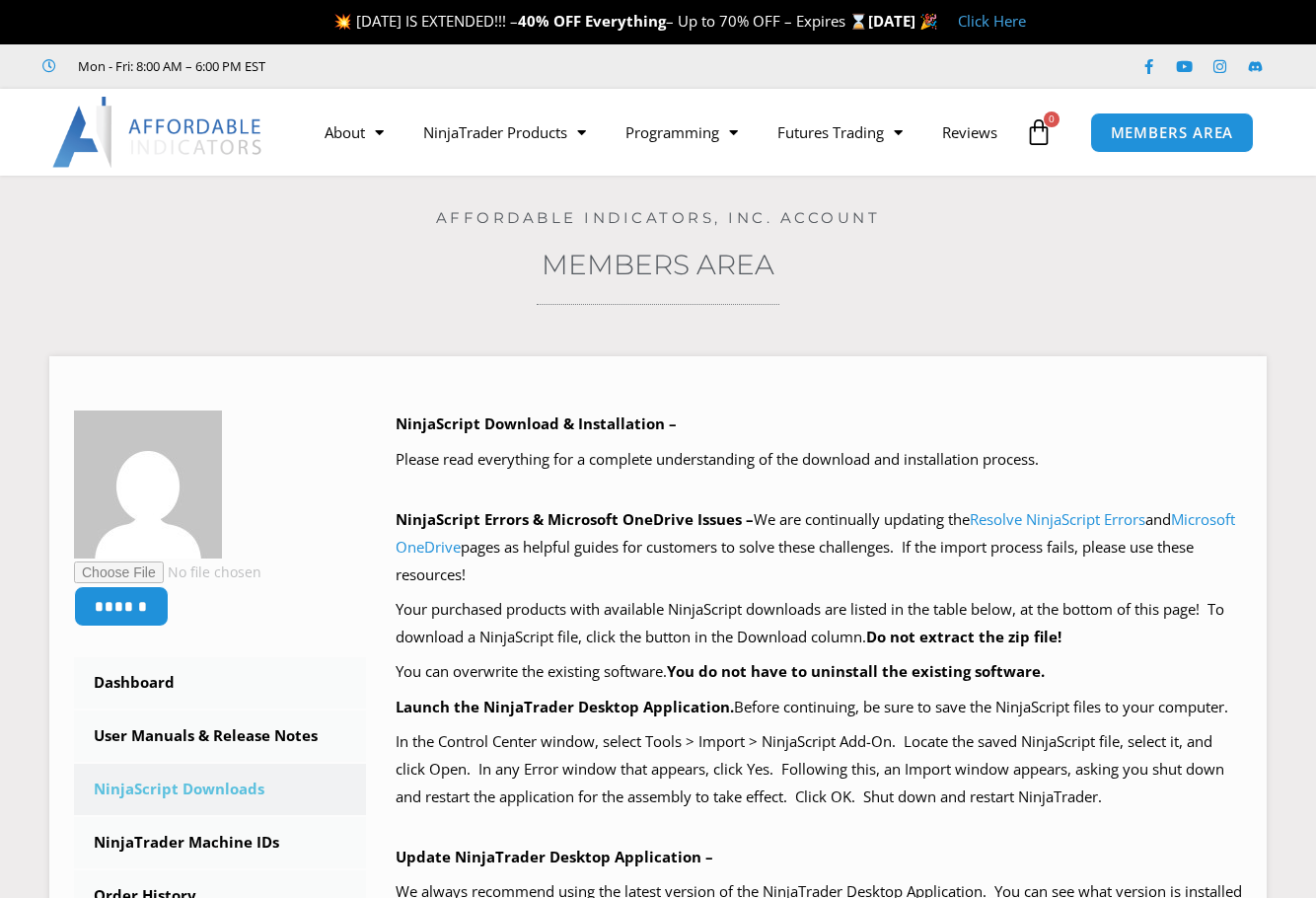 scroll, scrollTop: 0, scrollLeft: 0, axis: both 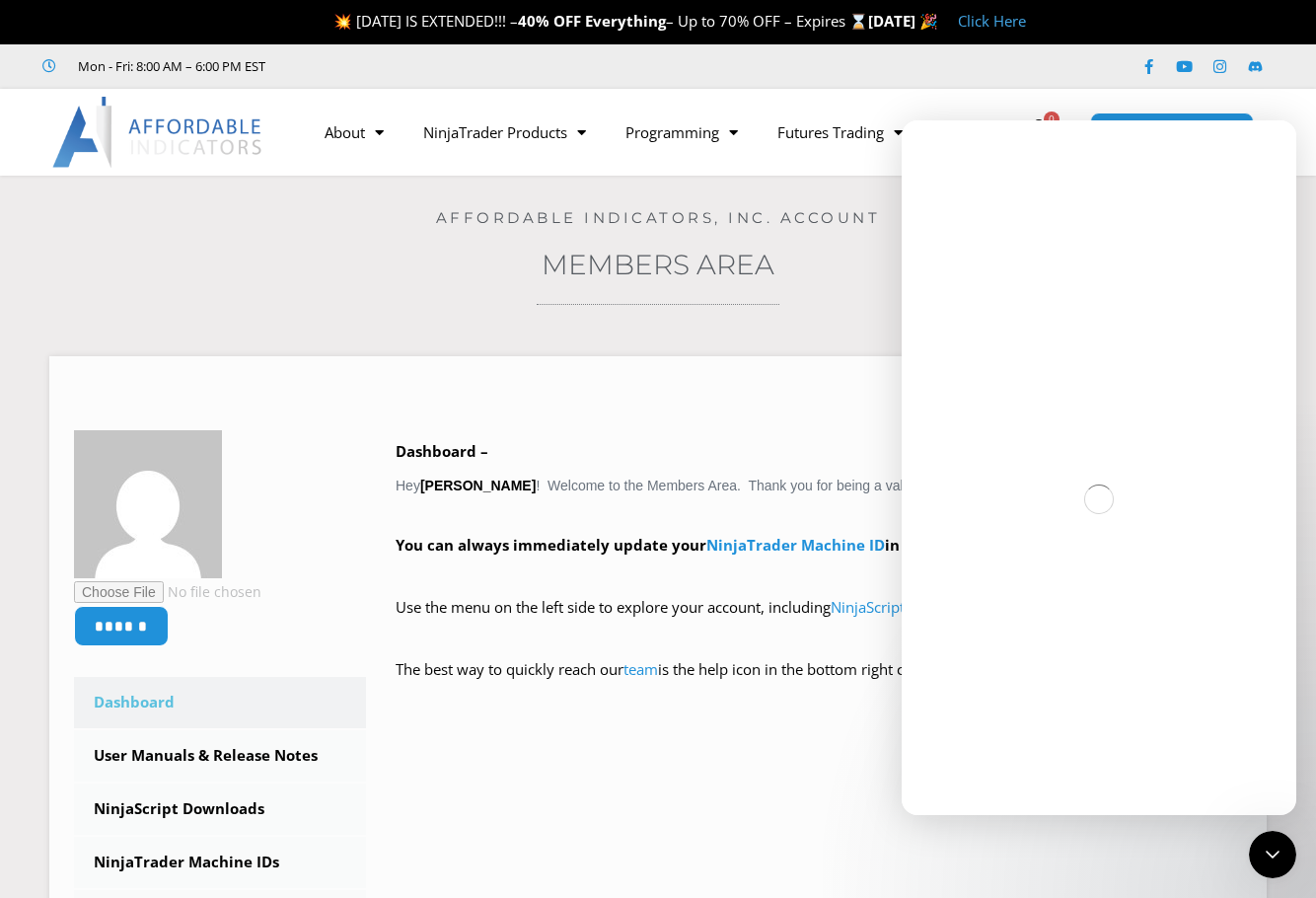 click 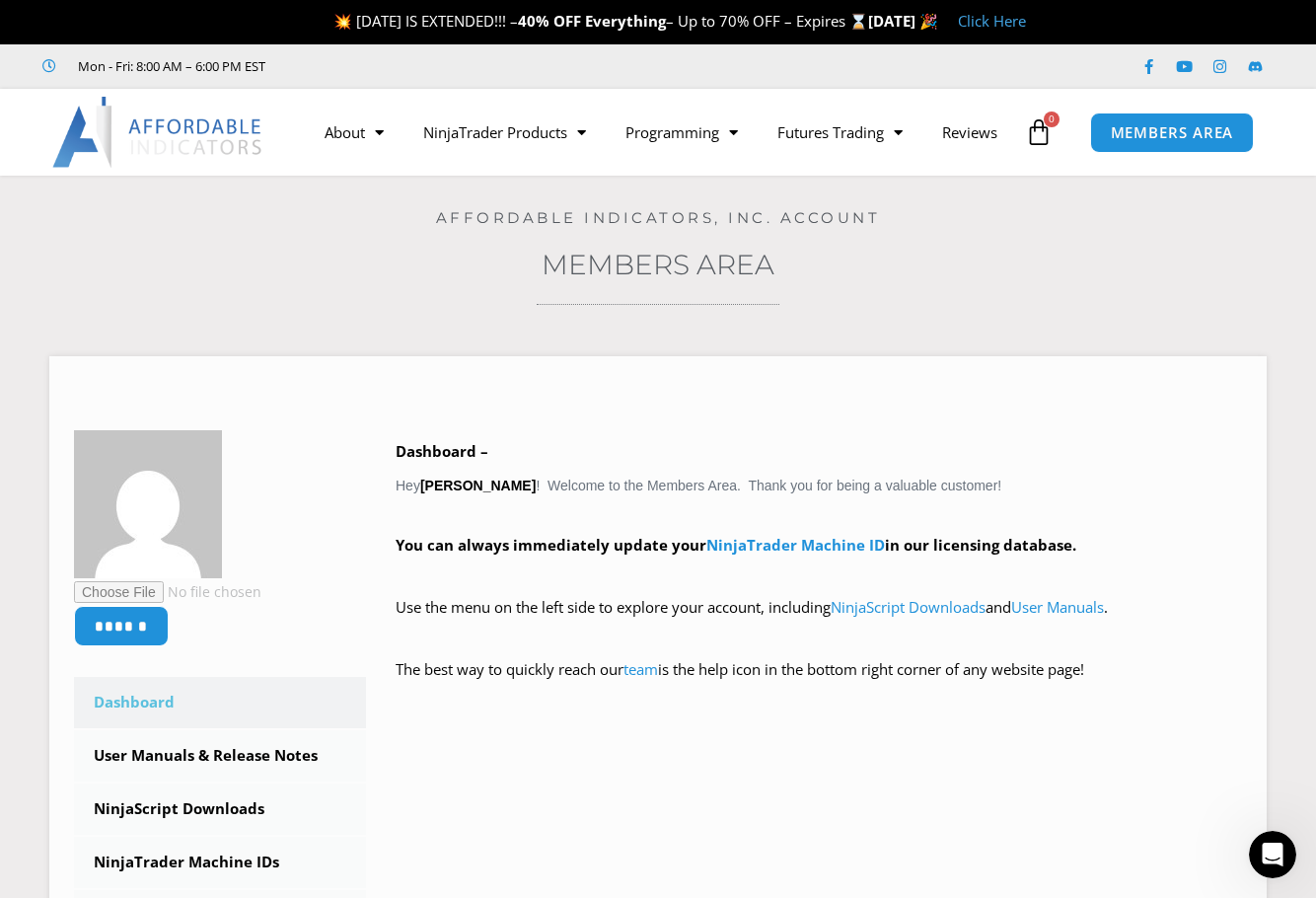 scroll, scrollTop: 0, scrollLeft: 0, axis: both 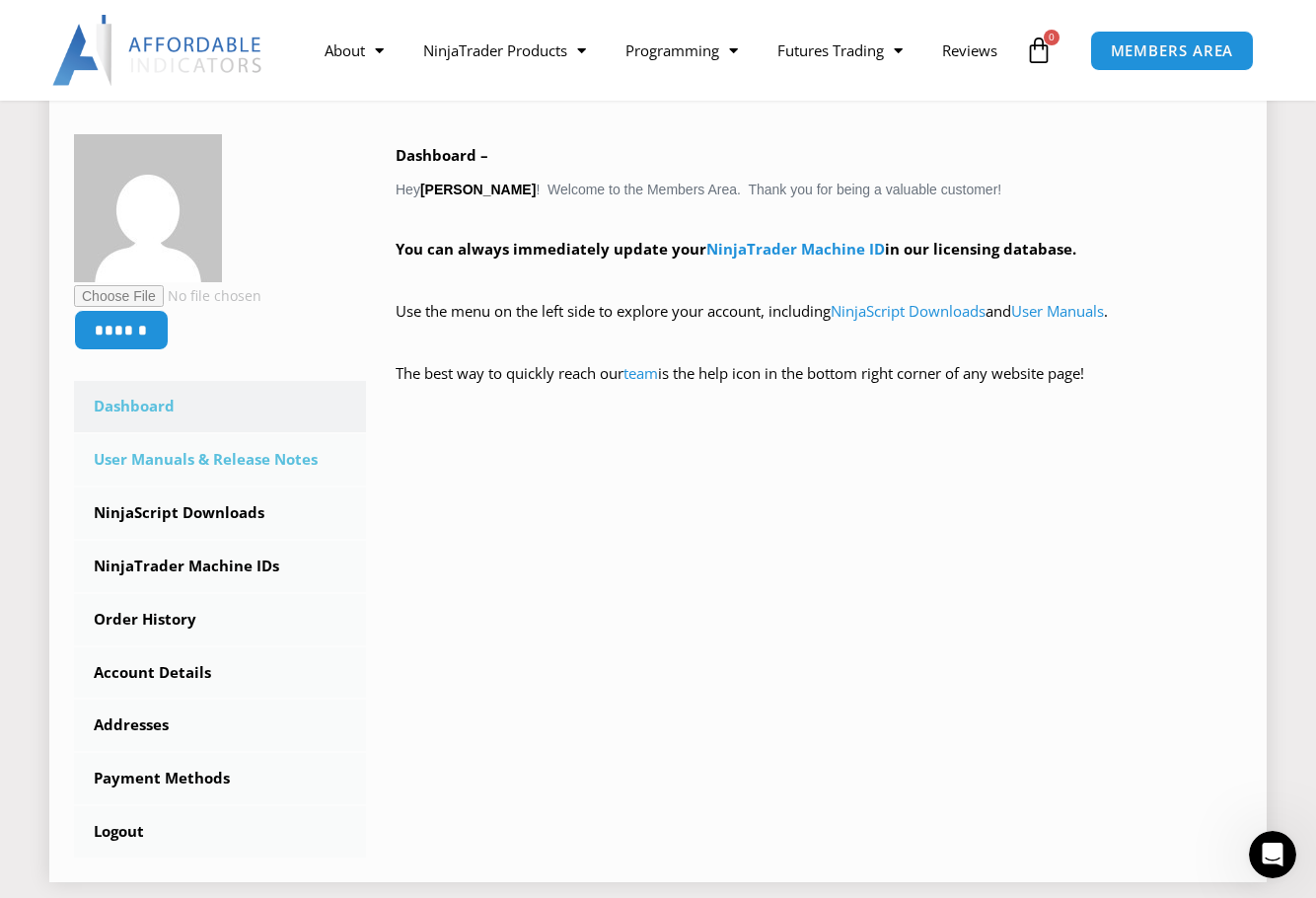 click on "User Manuals & Release Notes" at bounding box center [220, 460] 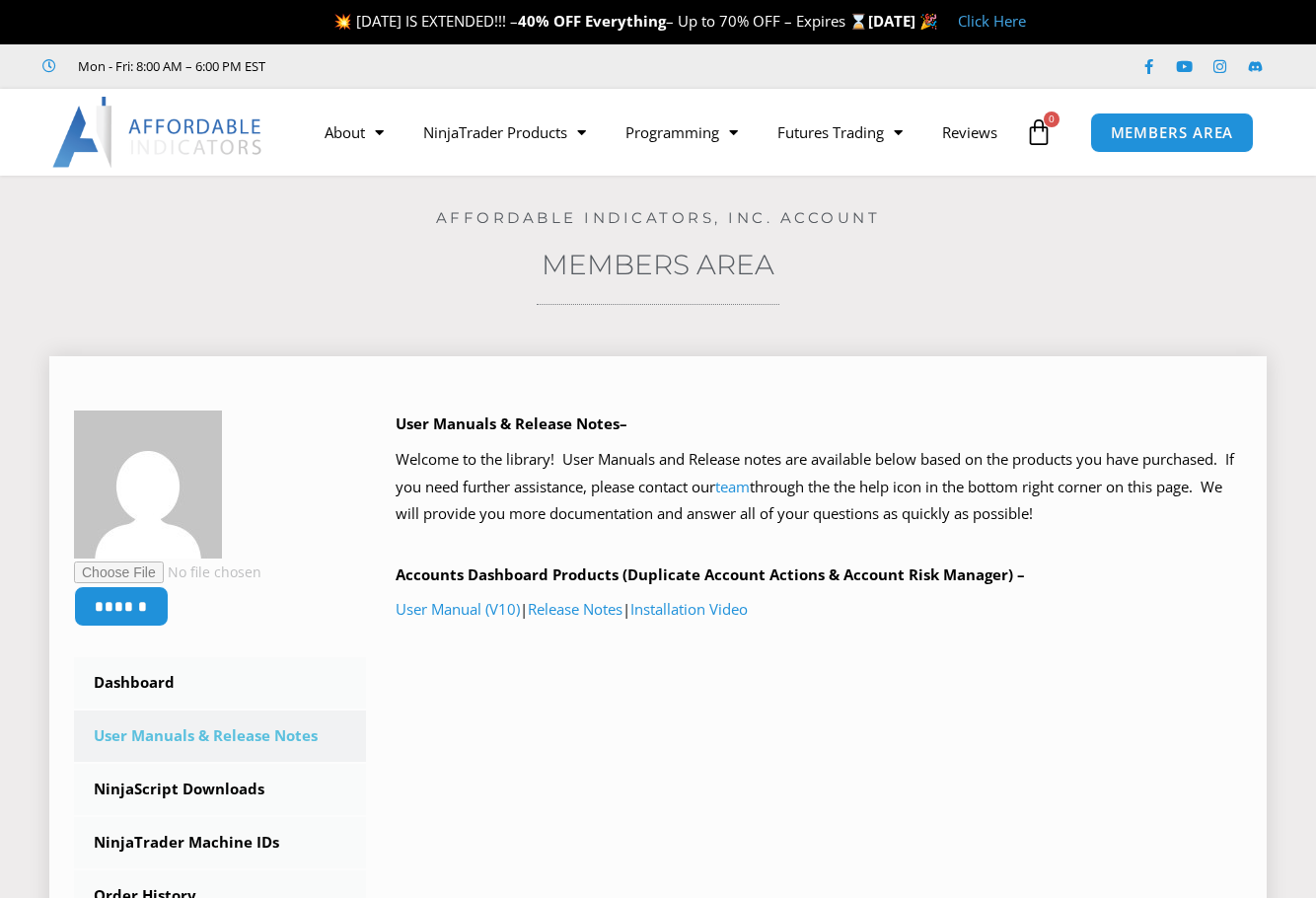 scroll, scrollTop: 0, scrollLeft: 0, axis: both 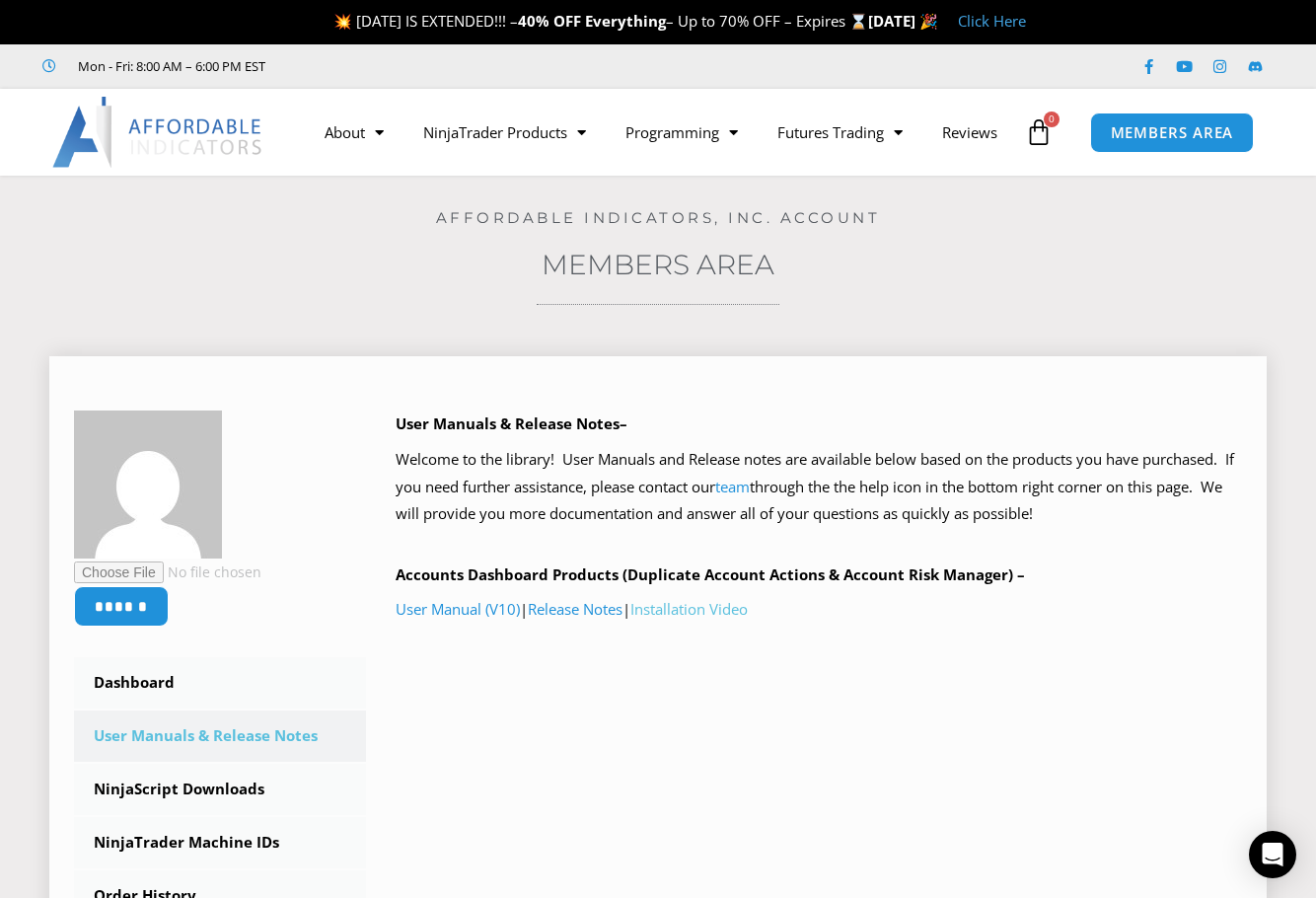 click on "Installation Video" at bounding box center [689, 609] 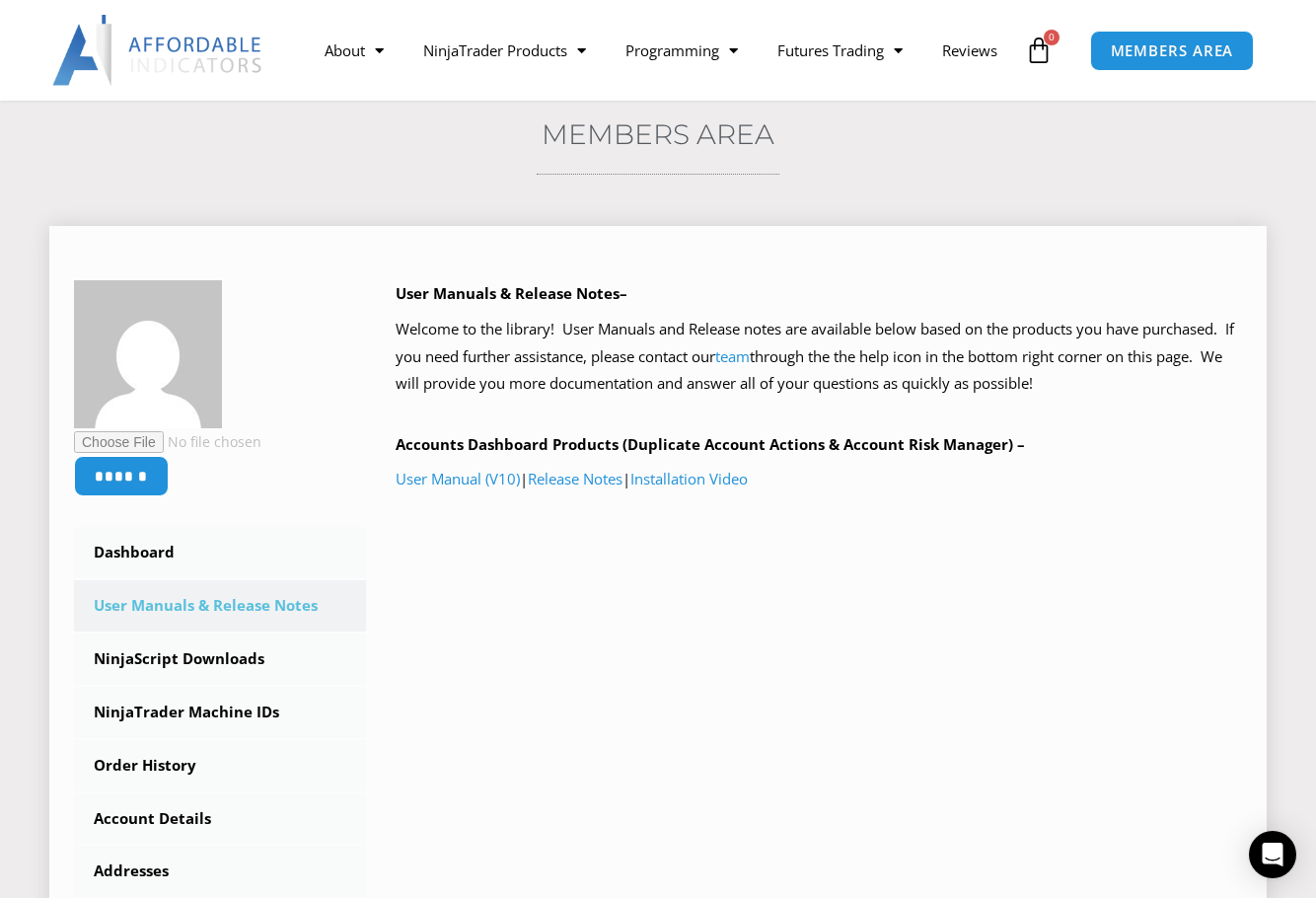 scroll, scrollTop: 296, scrollLeft: 0, axis: vertical 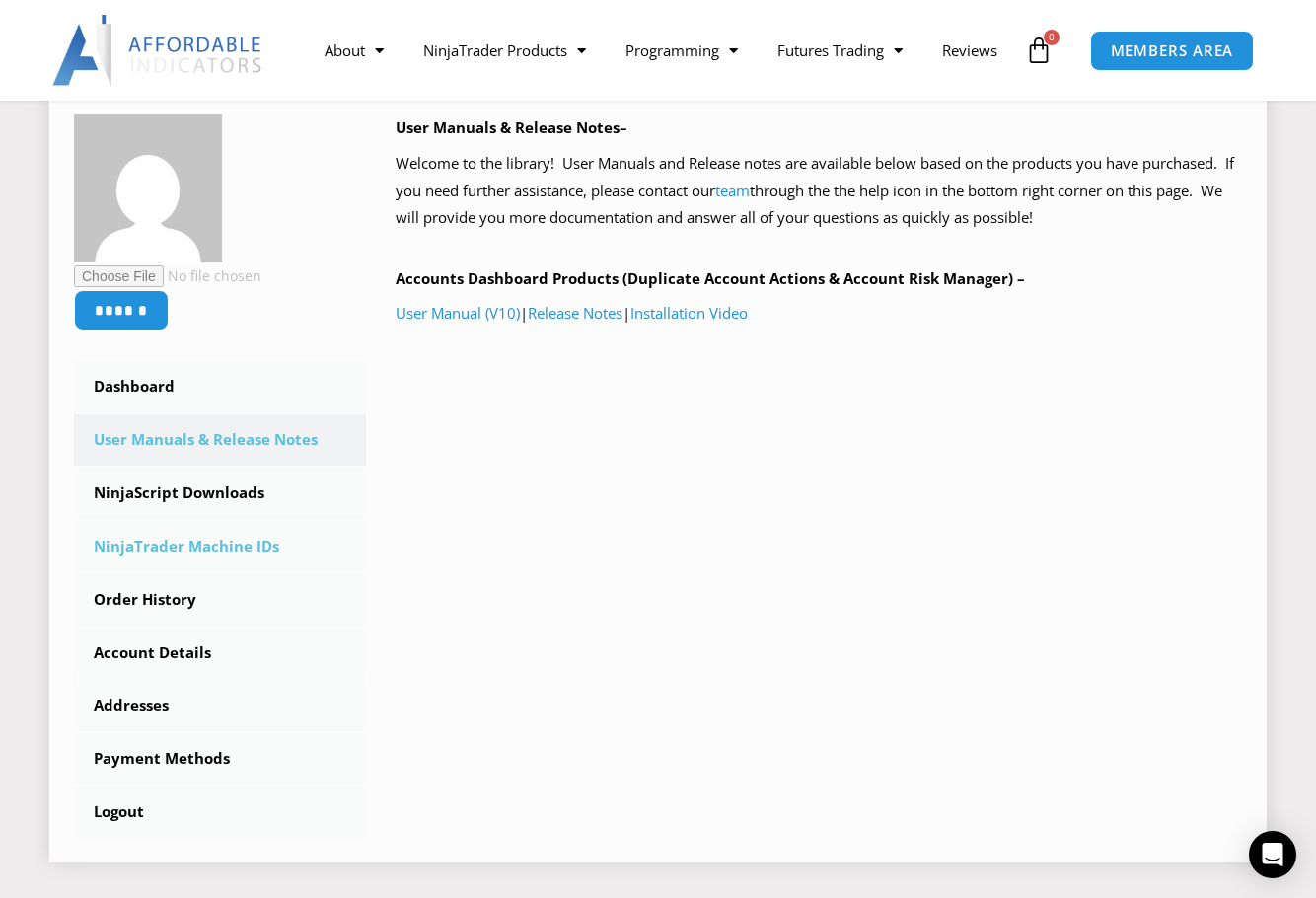click on "NinjaTrader Machine IDs" at bounding box center (220, 547) 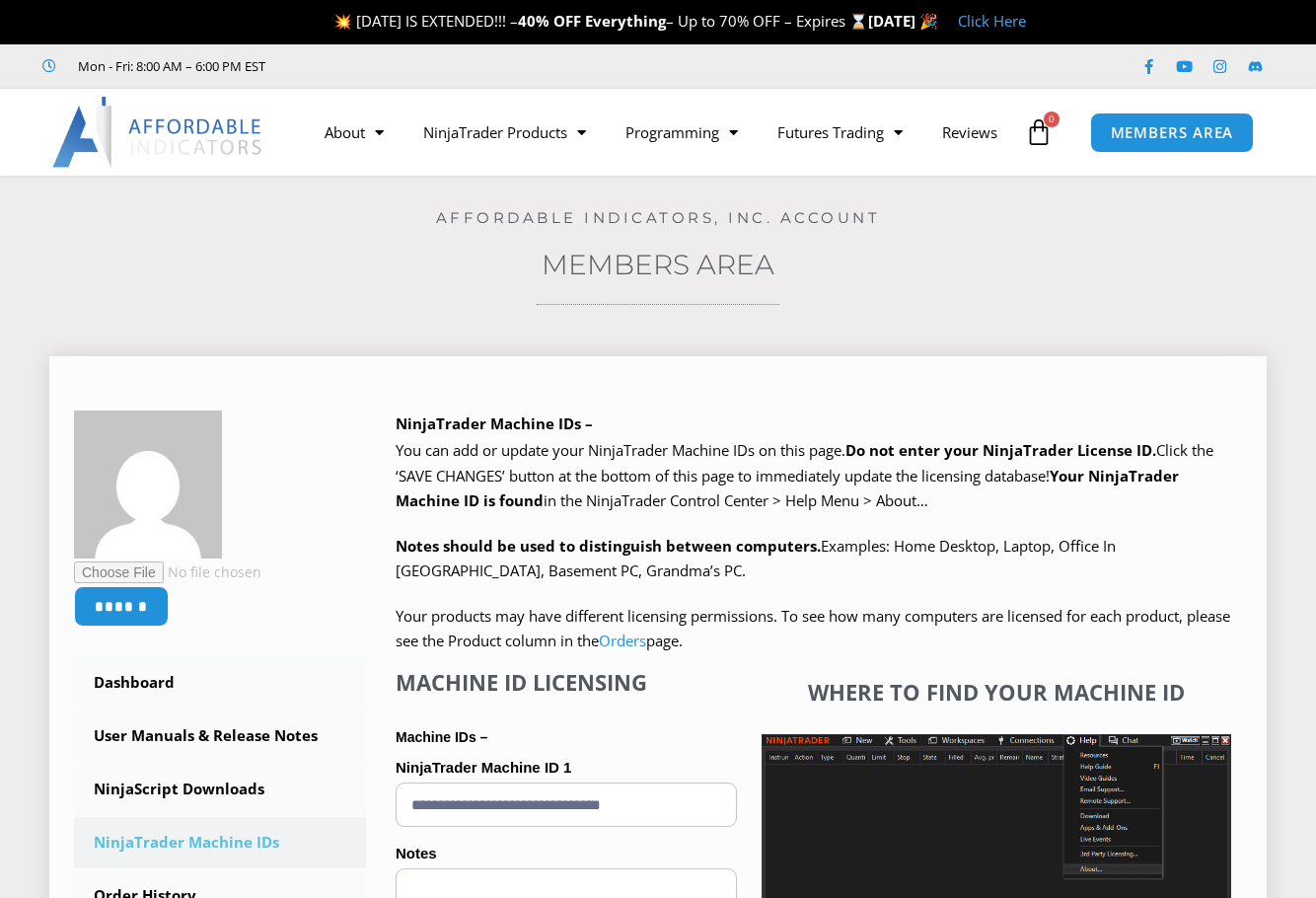 scroll, scrollTop: 0, scrollLeft: 0, axis: both 